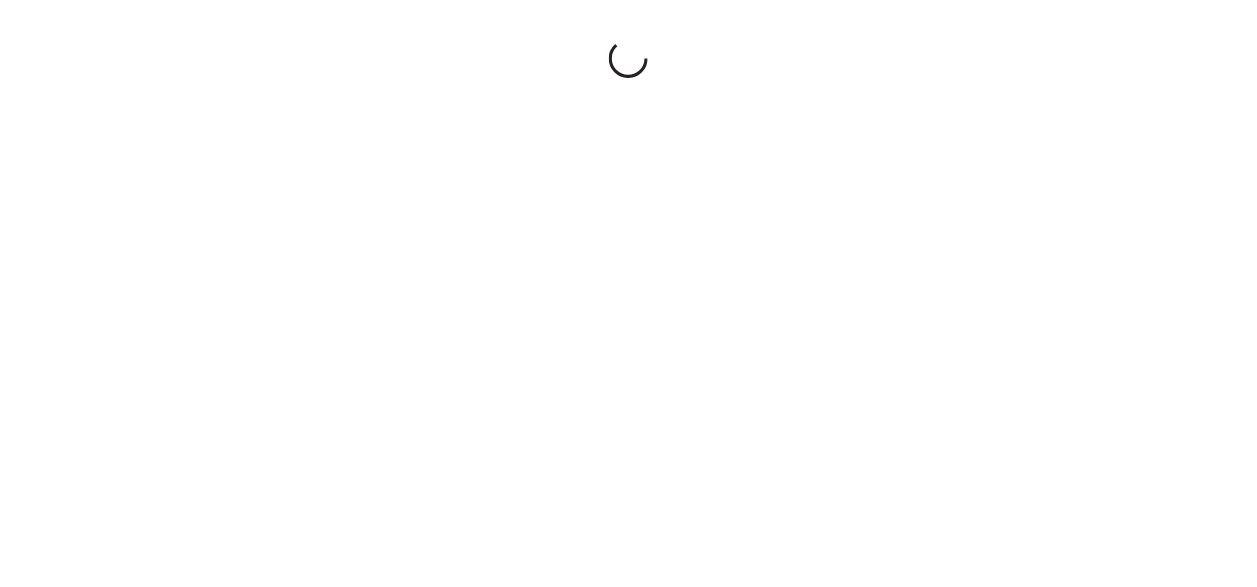 scroll, scrollTop: 0, scrollLeft: 0, axis: both 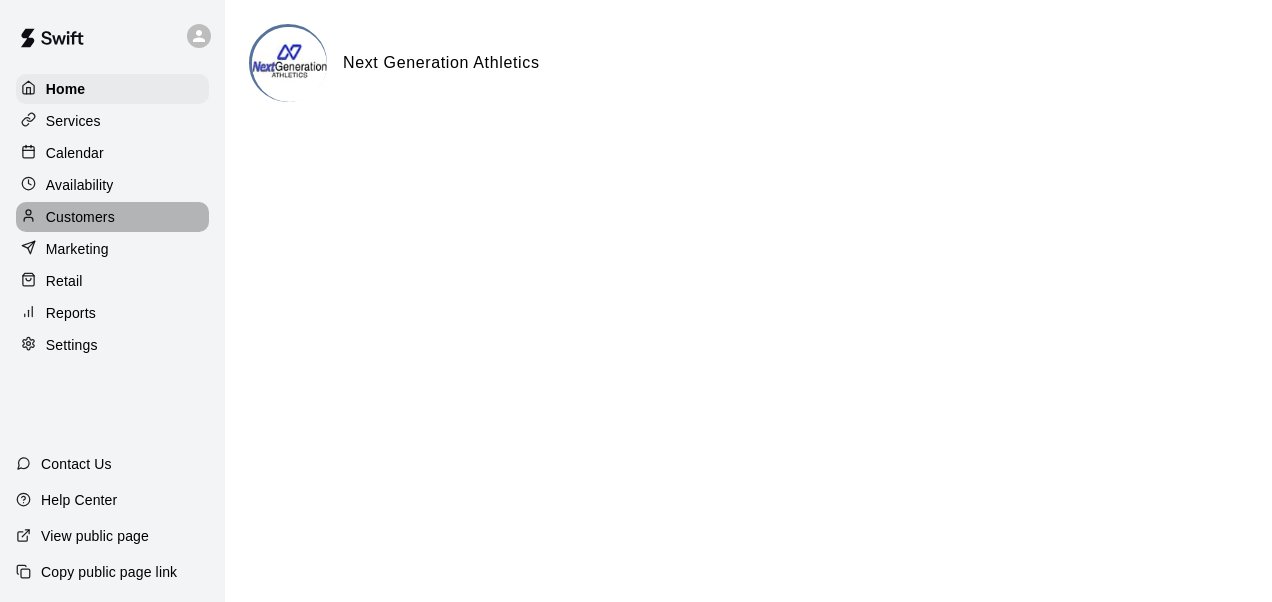 click on "Customers" at bounding box center (80, 217) 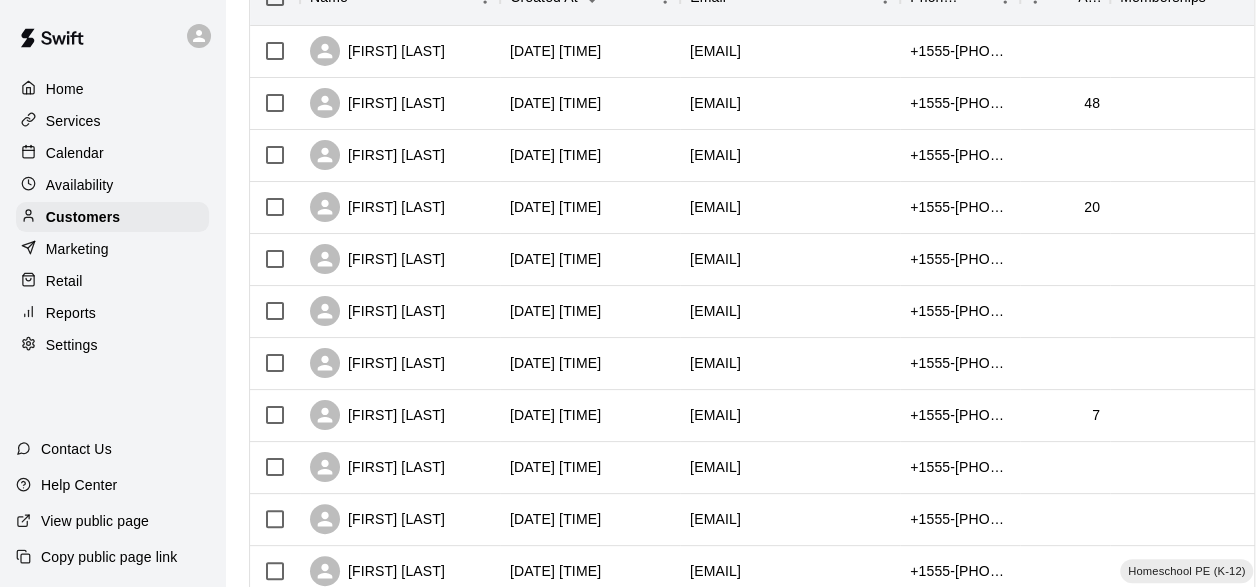 scroll, scrollTop: 300, scrollLeft: 0, axis: vertical 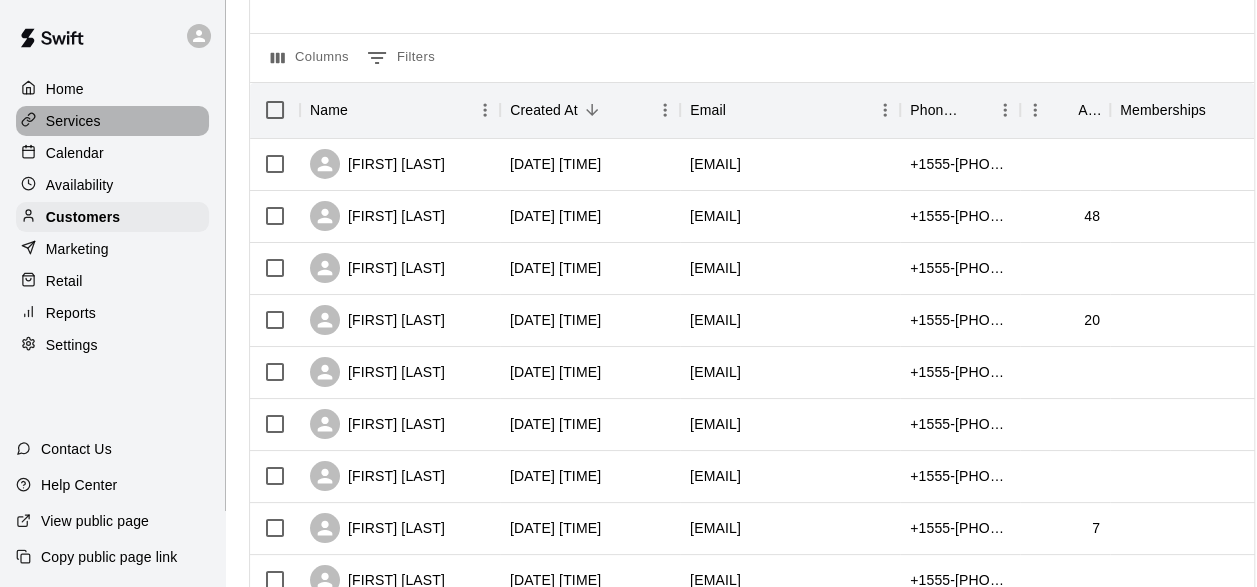 click on "Services" at bounding box center (73, 121) 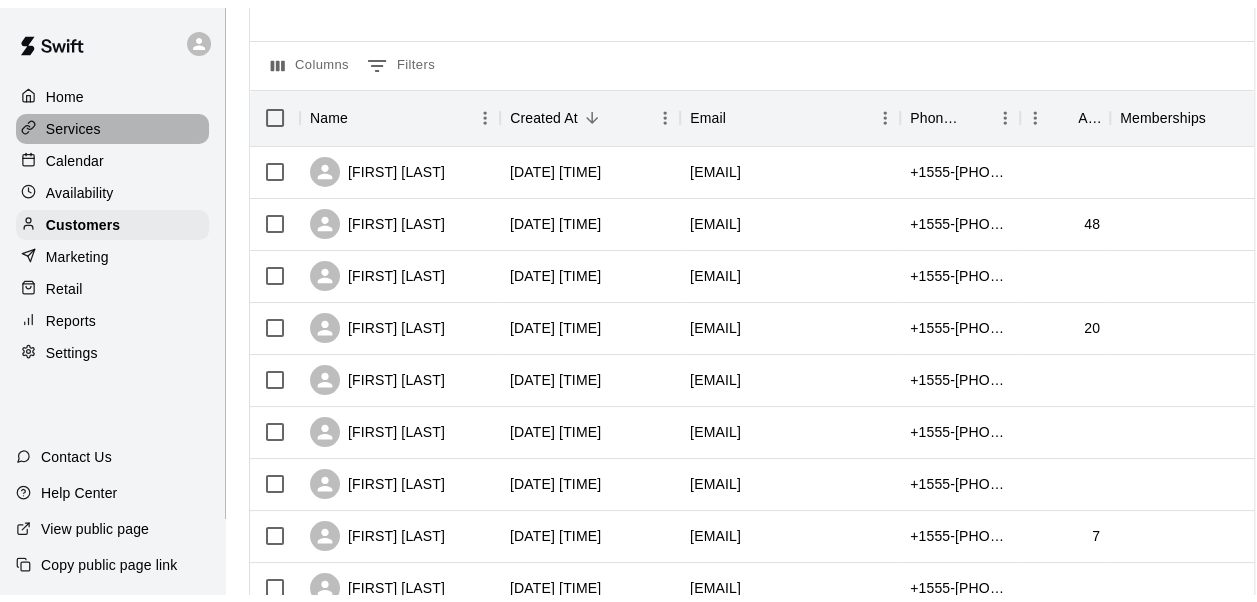 scroll, scrollTop: 0, scrollLeft: 0, axis: both 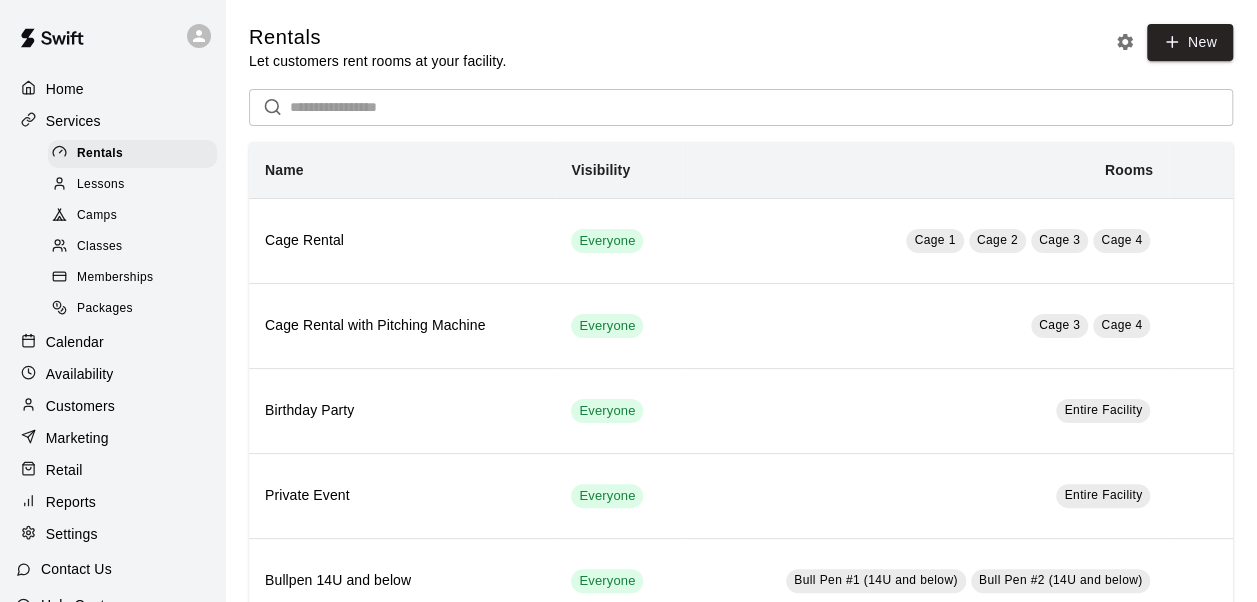 click on "Camps" at bounding box center (132, 216) 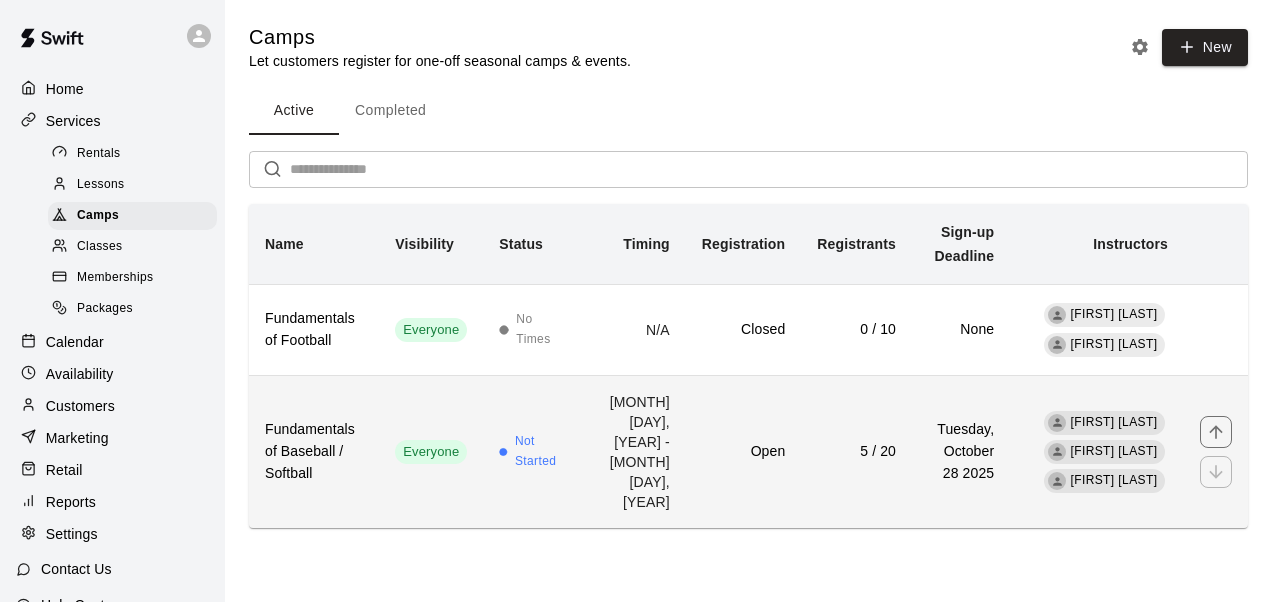 click on "Open" at bounding box center (743, 452) 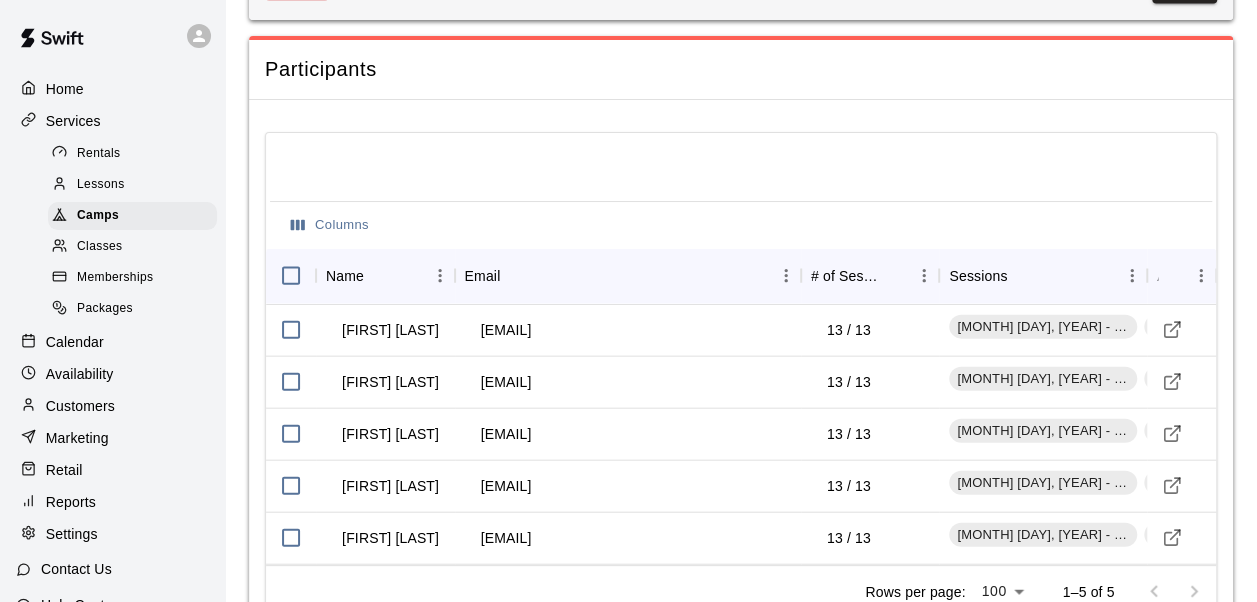 scroll, scrollTop: 2126, scrollLeft: 0, axis: vertical 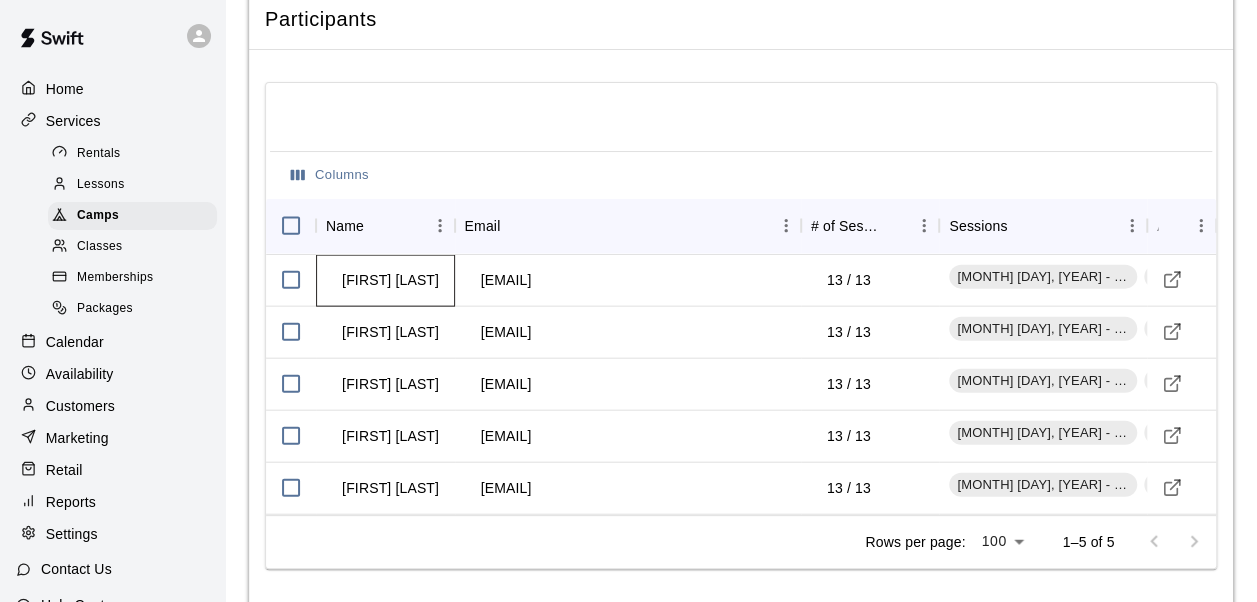 click on "Kaden Howard" at bounding box center (390, 280) 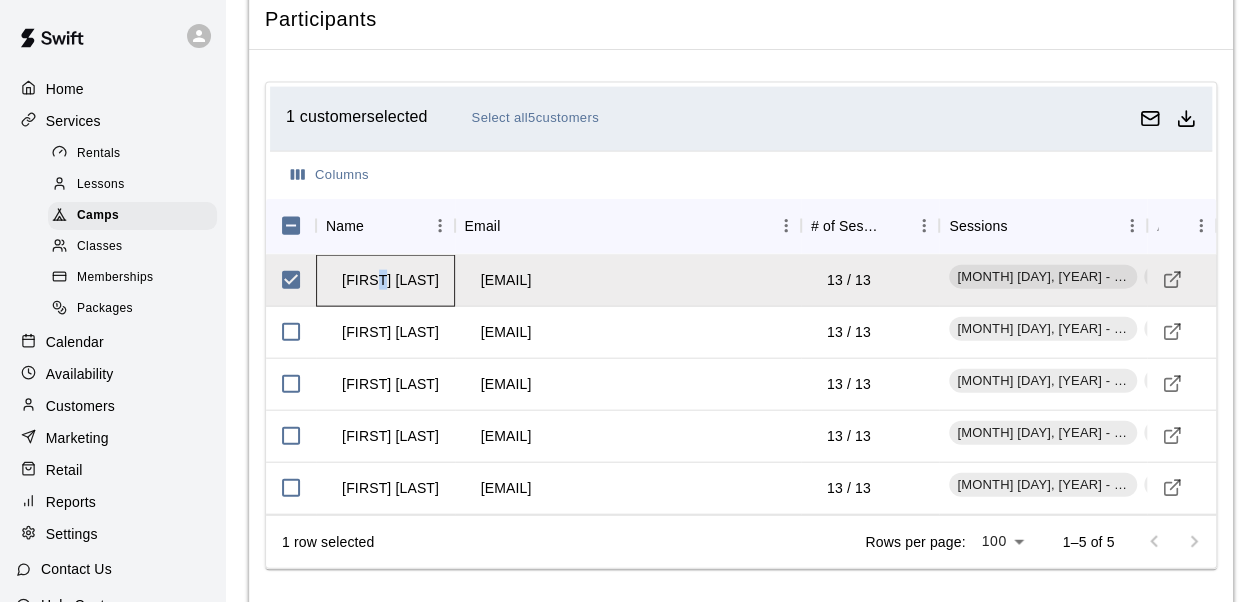 click on "Kaden Howard" at bounding box center (390, 280) 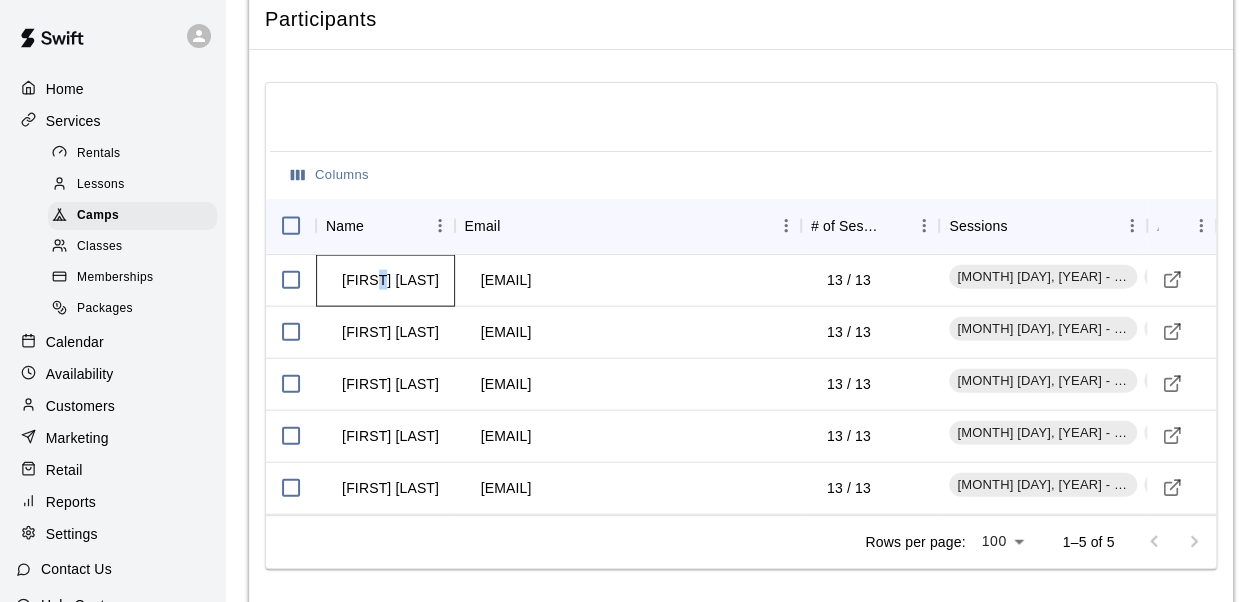 click on "Kaden Howard" at bounding box center [390, 280] 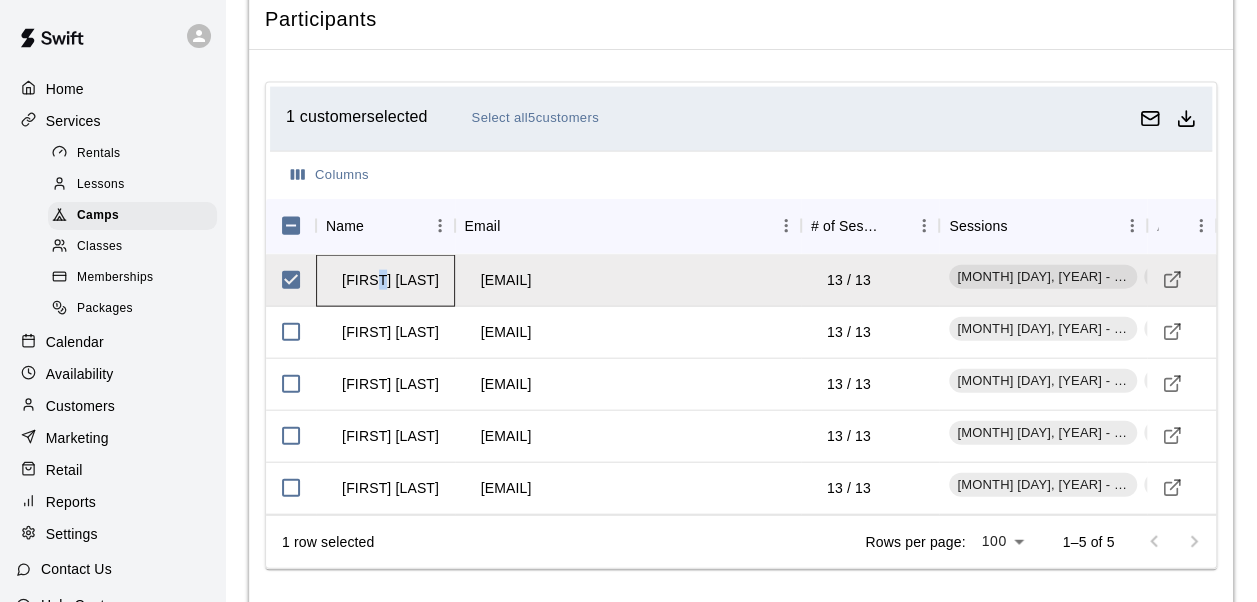 click on "Kaden Howard" at bounding box center (390, 280) 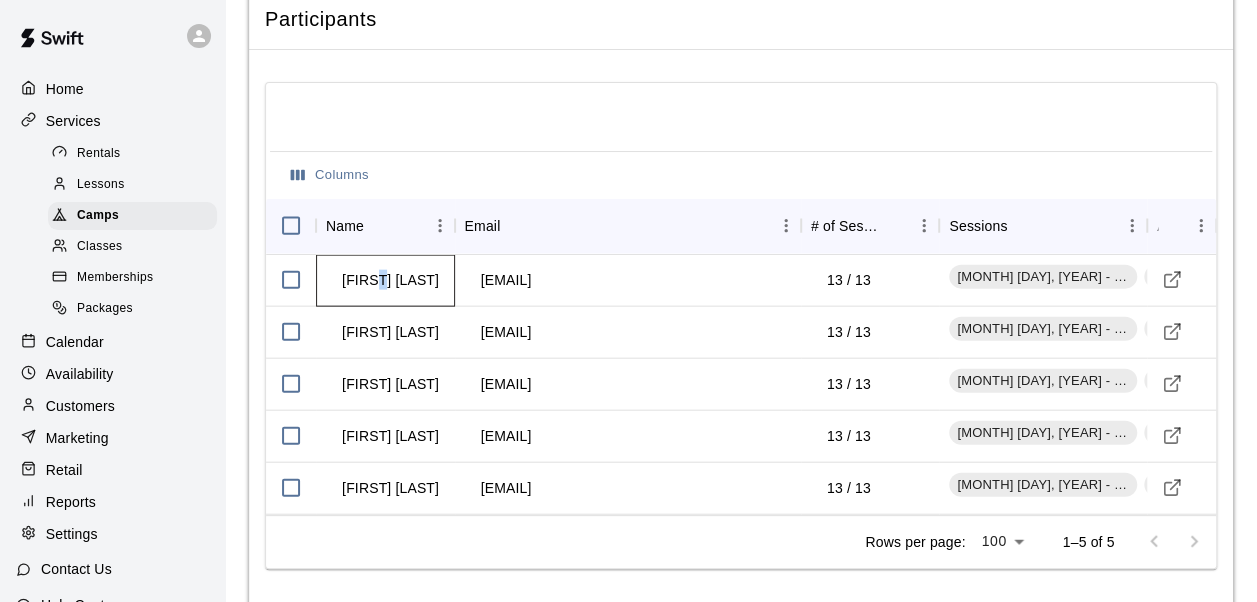 click on "Kaden Howard" at bounding box center (390, 280) 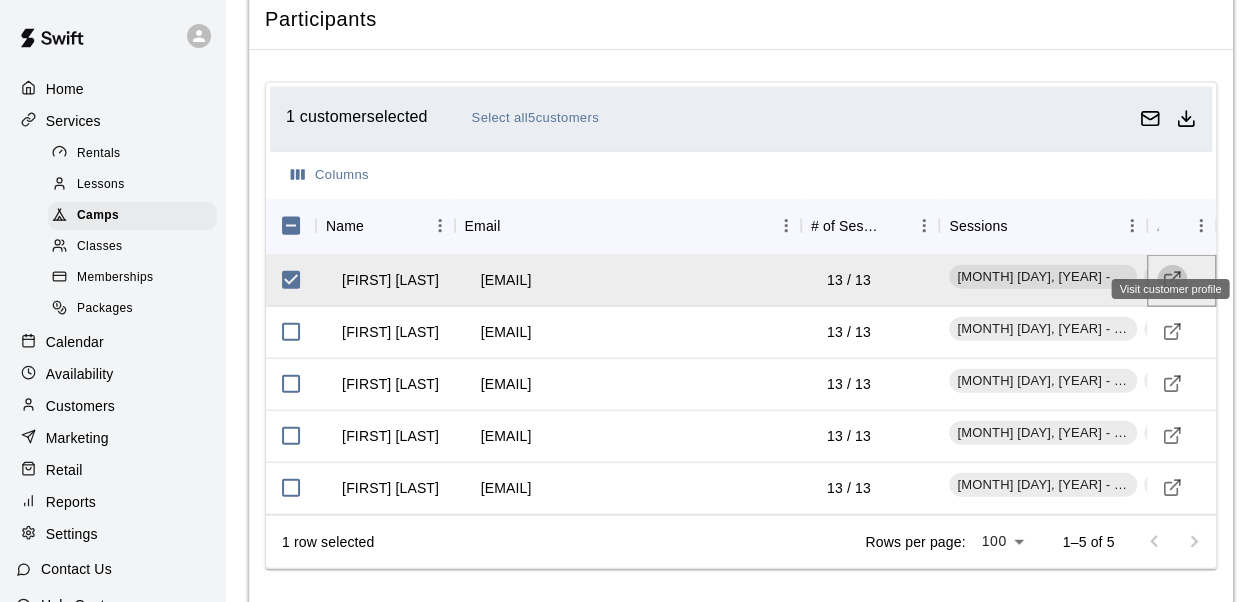 click 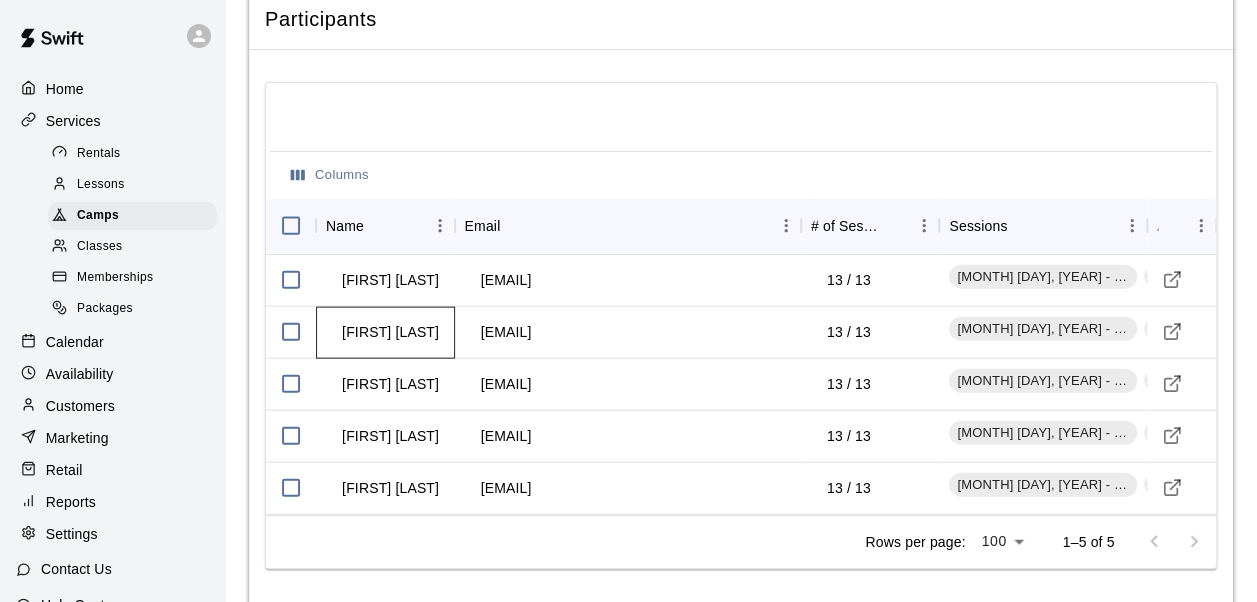 click on "Easton Pruski" at bounding box center [390, 332] 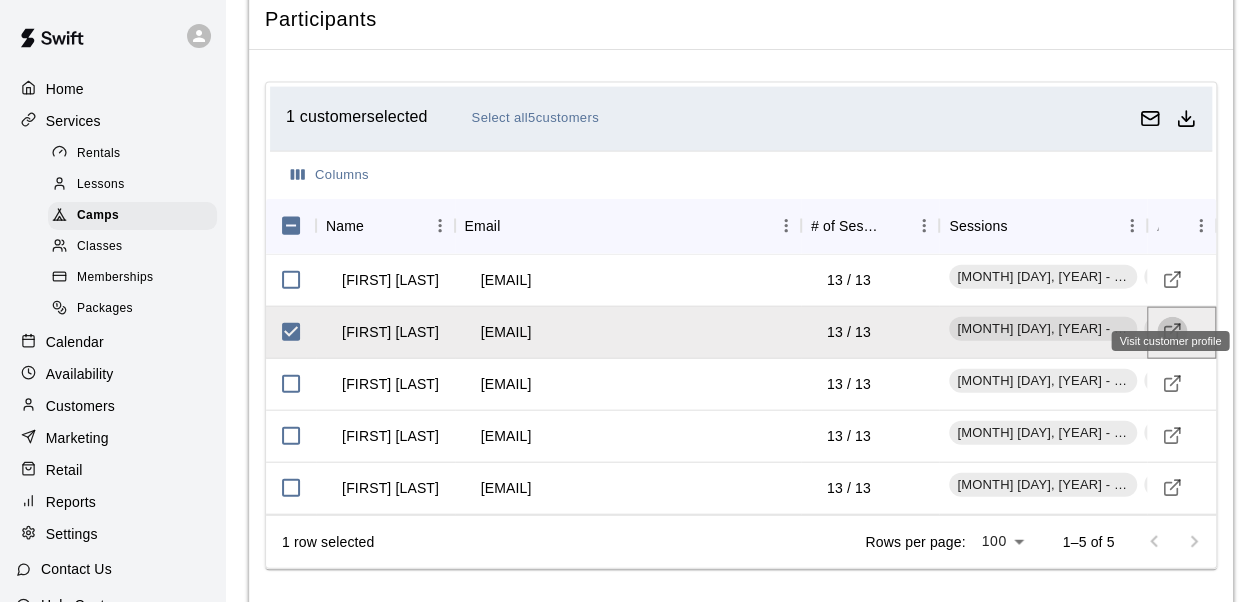 click 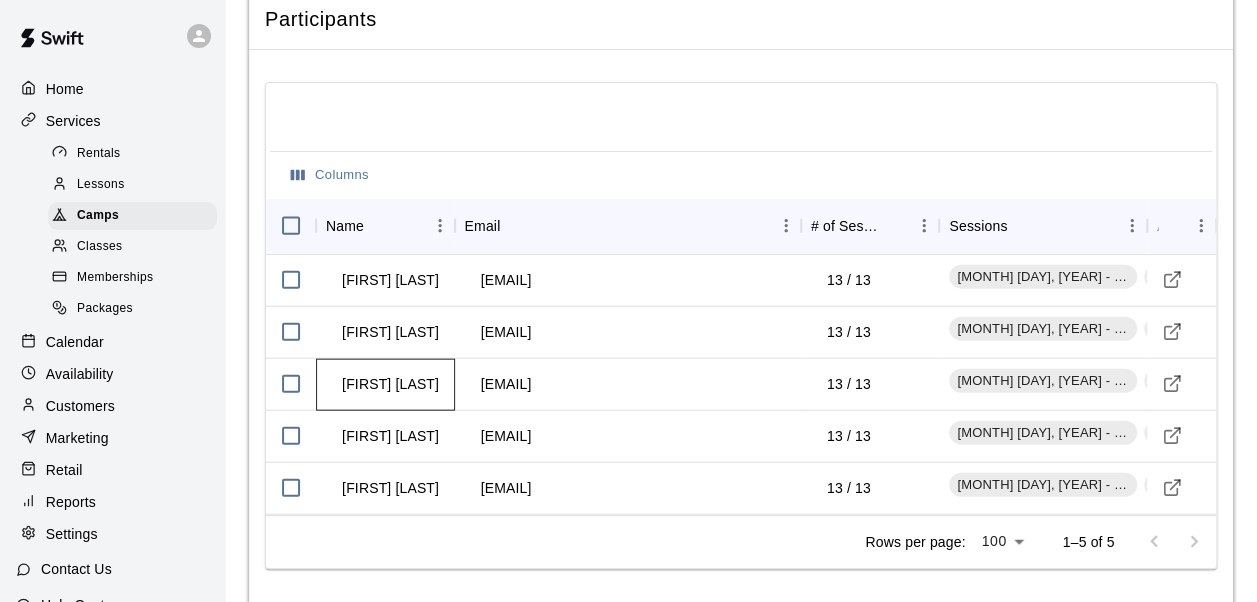 click on "James Tymrak" at bounding box center (390, 384) 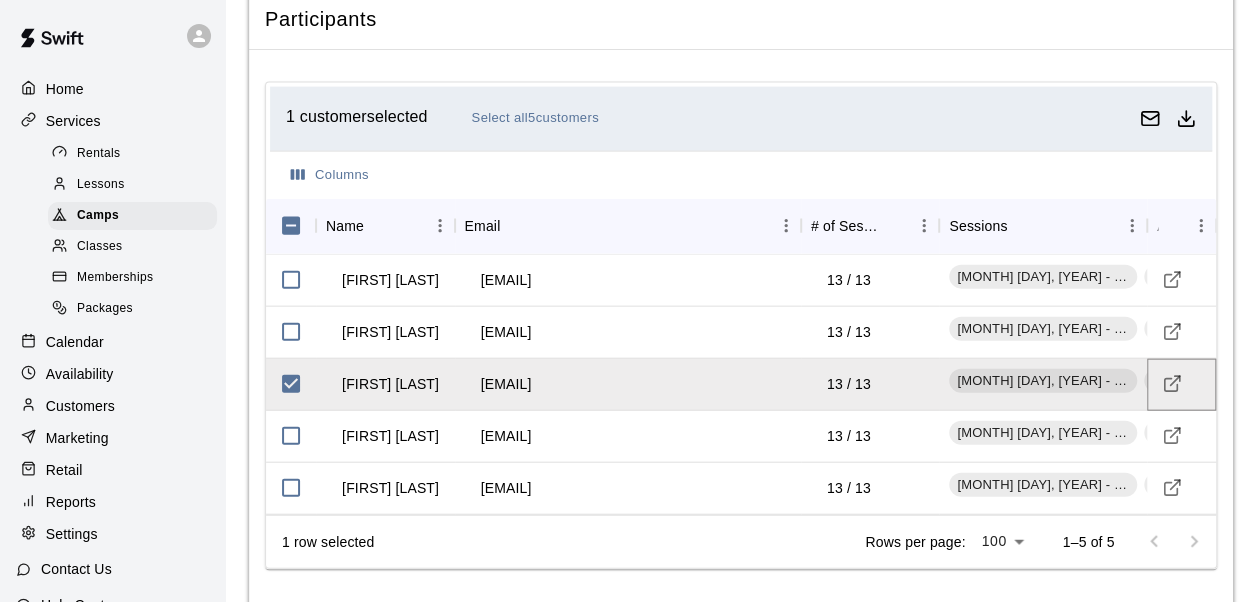 click 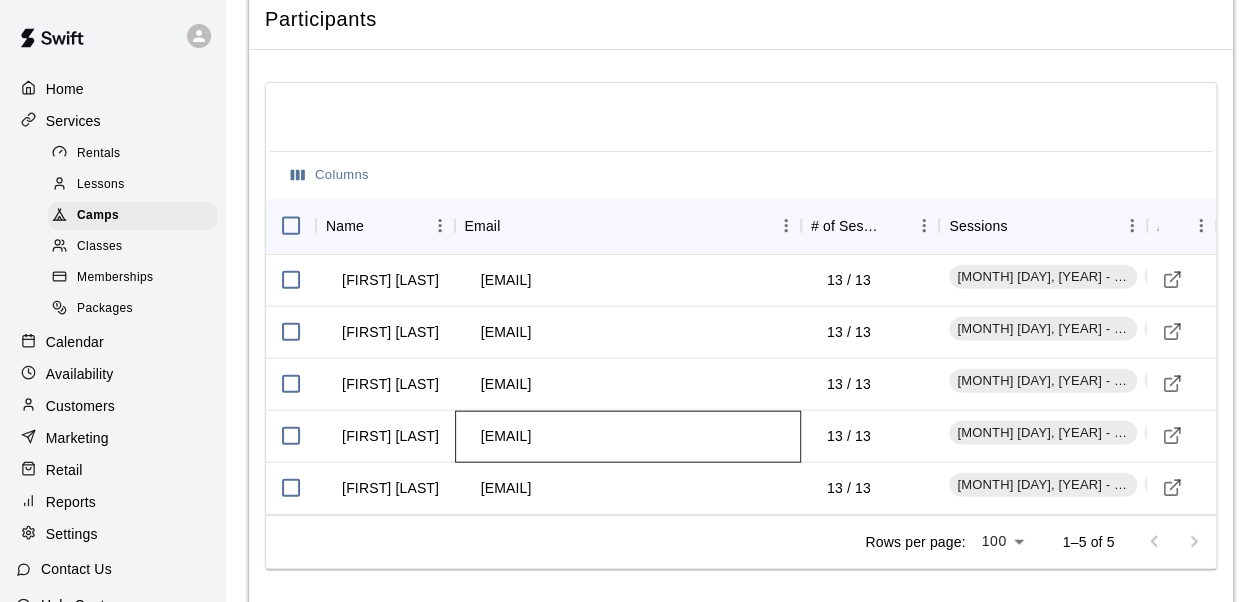 click on "sweet.derek2013@gmail.com" at bounding box center [506, 436] 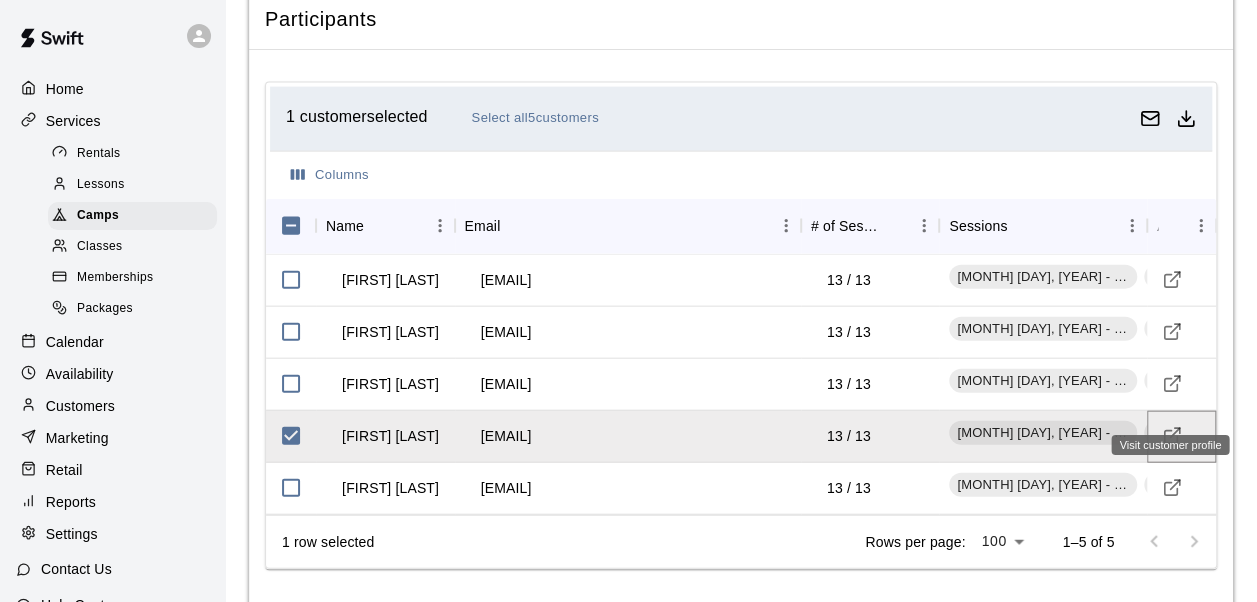 click 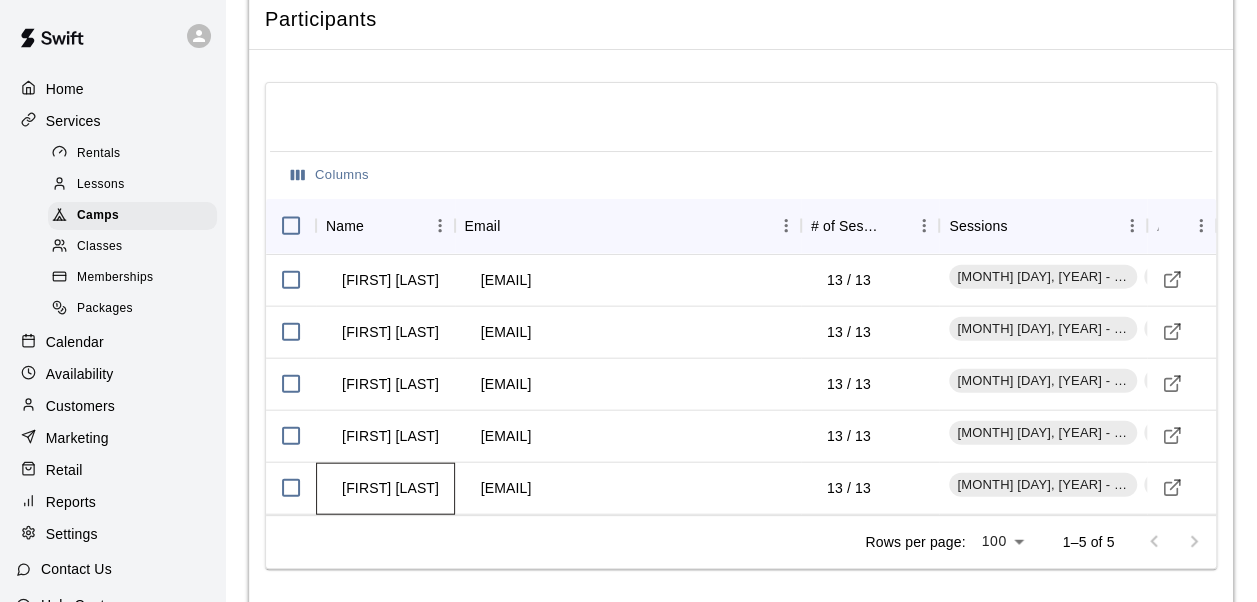 click on "Domingo Sanchez" at bounding box center (390, 488) 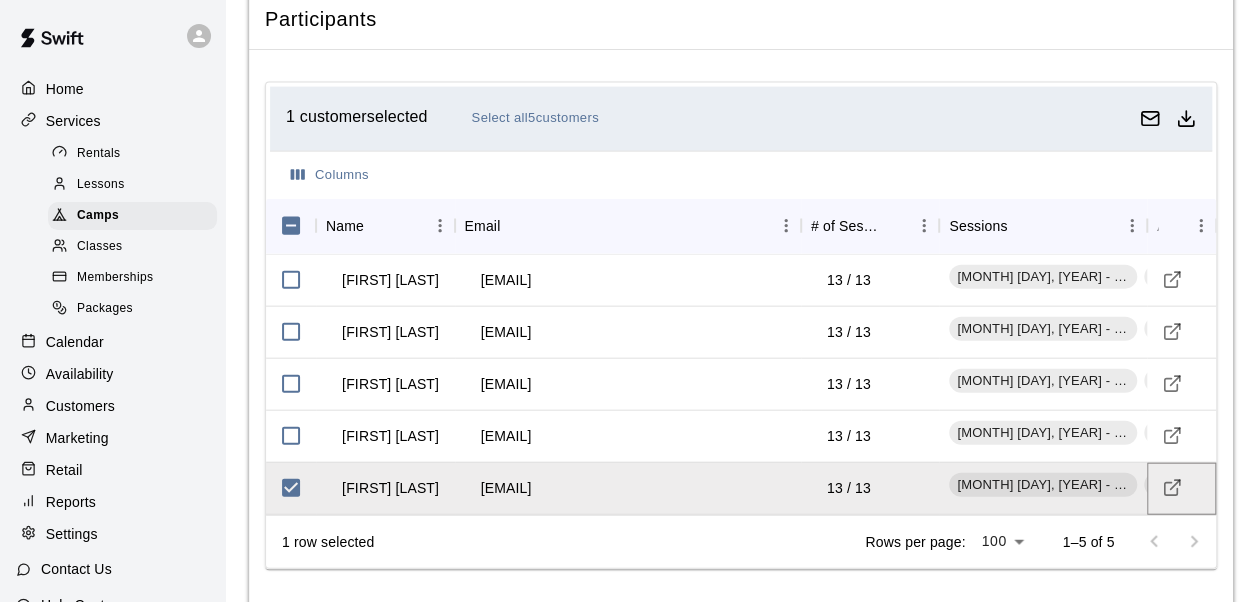 click 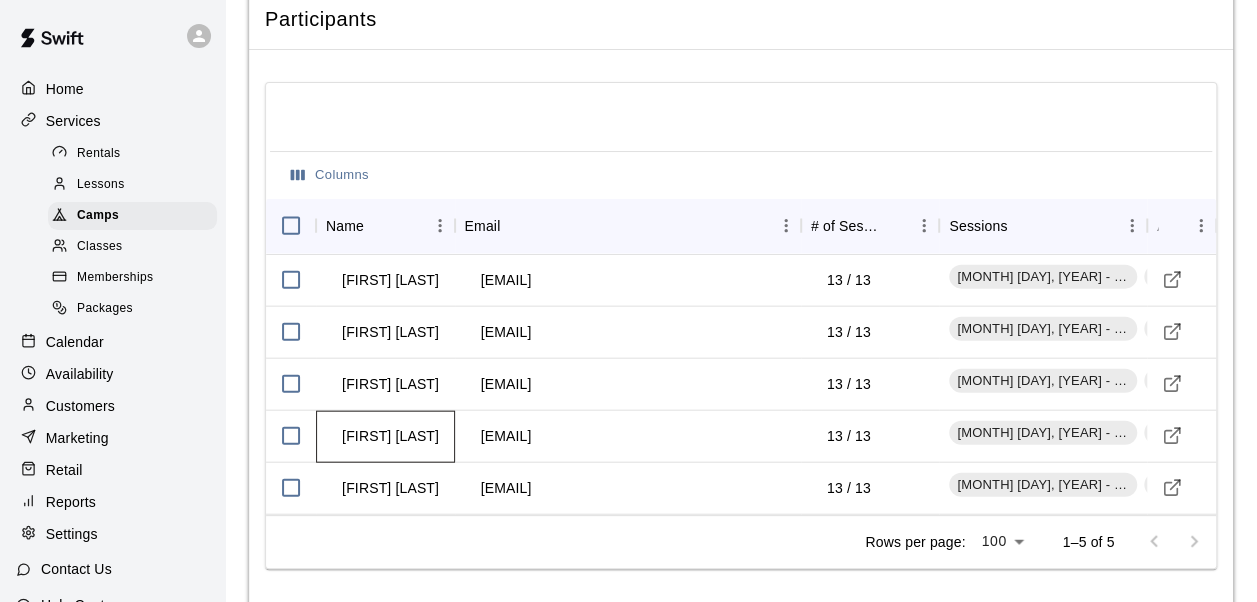 click on "Derek Sweet" at bounding box center (390, 436) 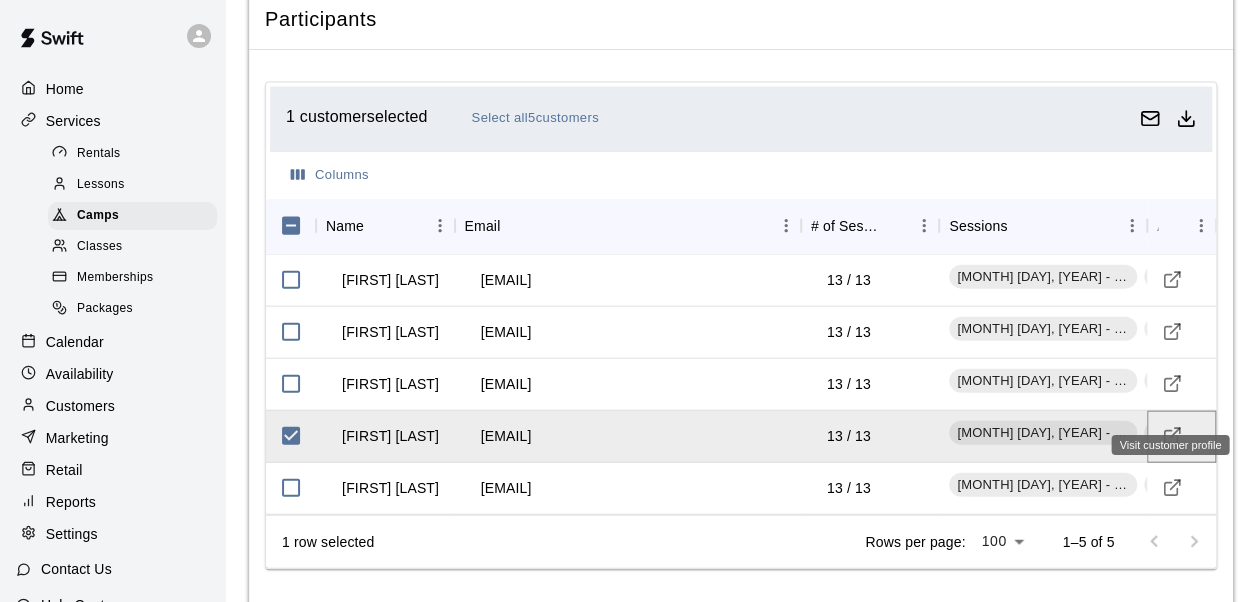 click 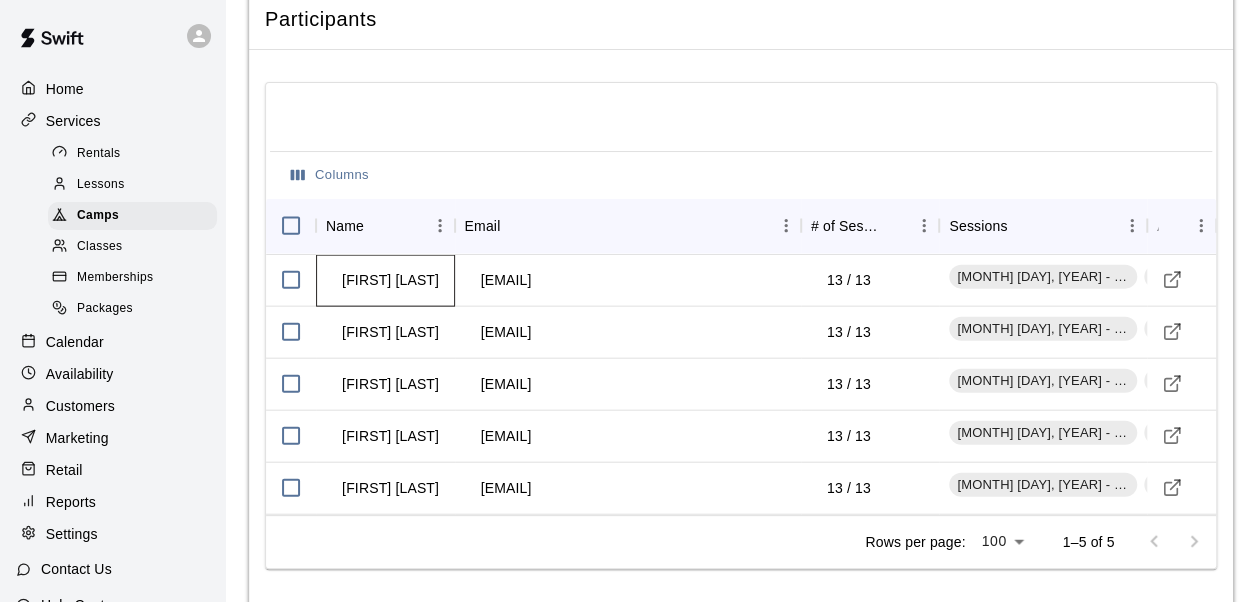 click on "[FIRST] [LAST]" at bounding box center [390, 280] 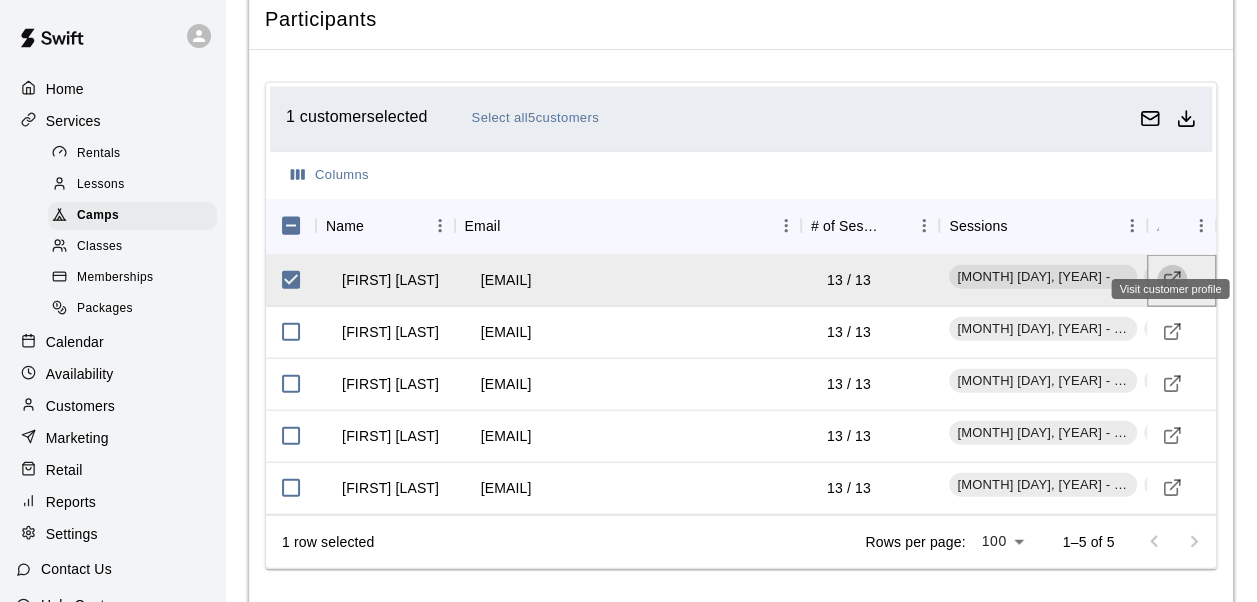 click 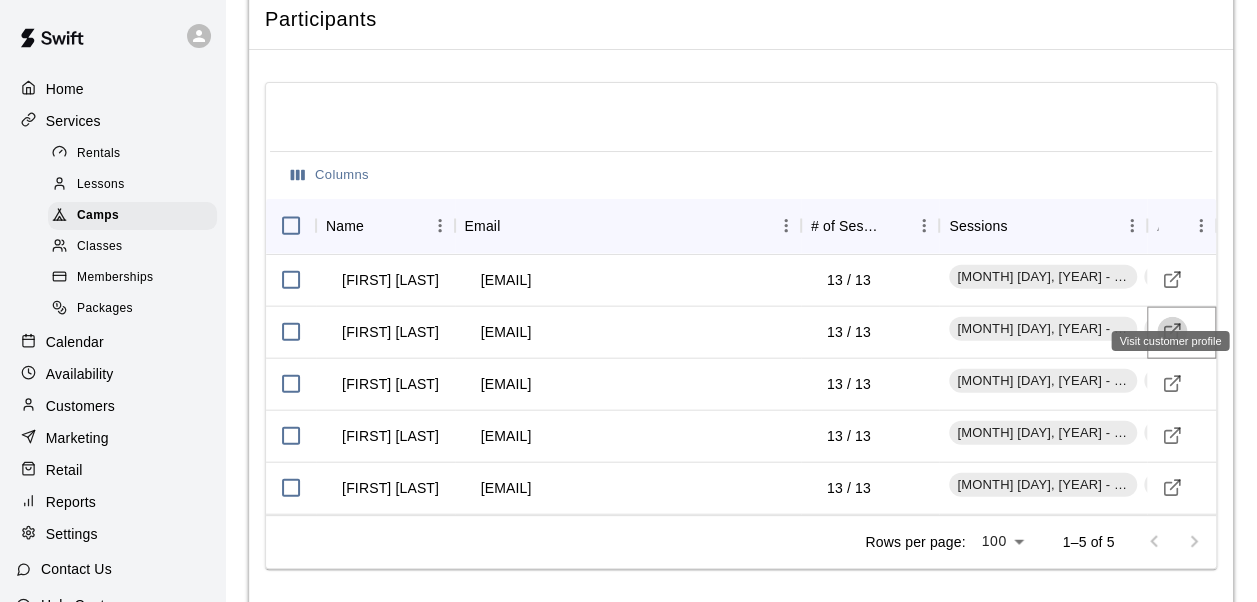 click 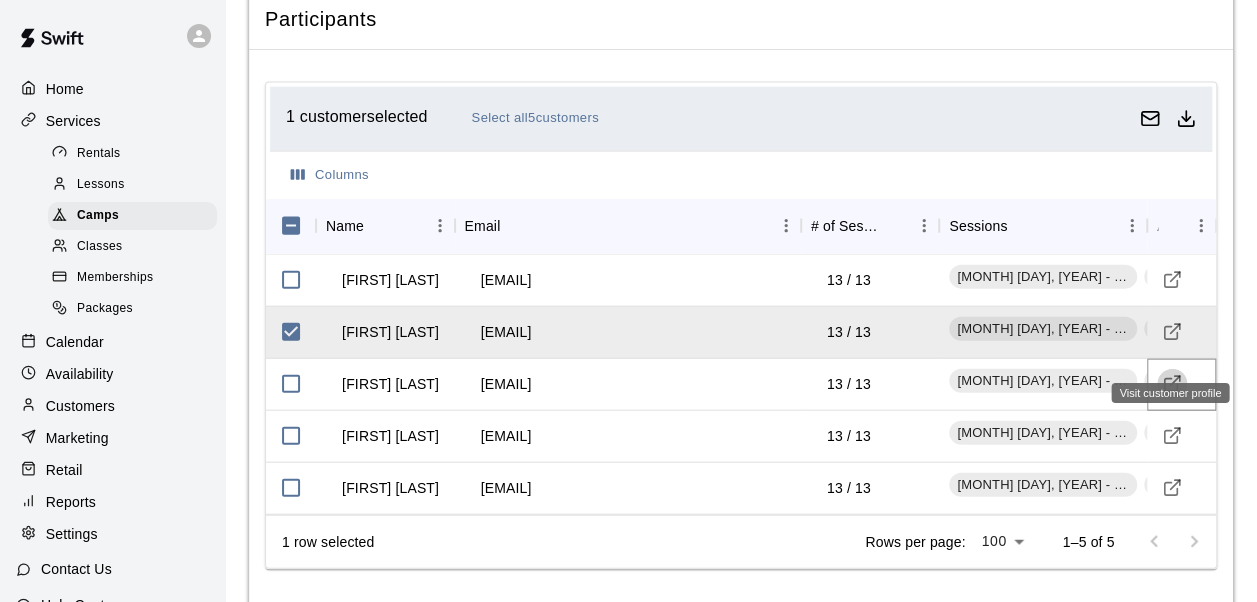click 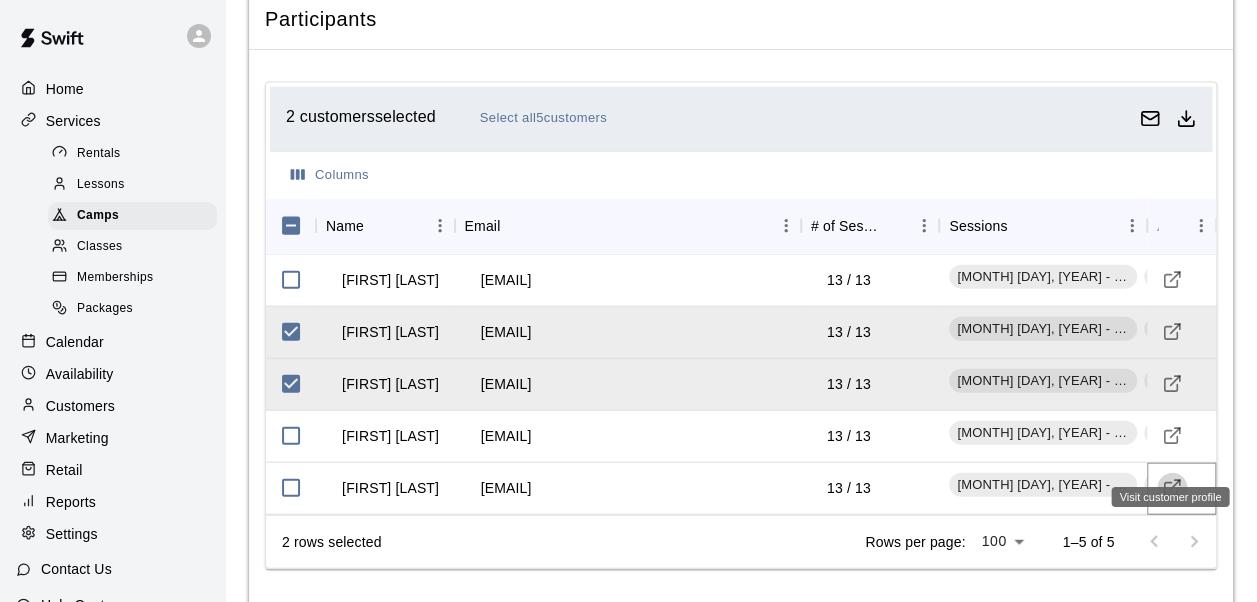 click 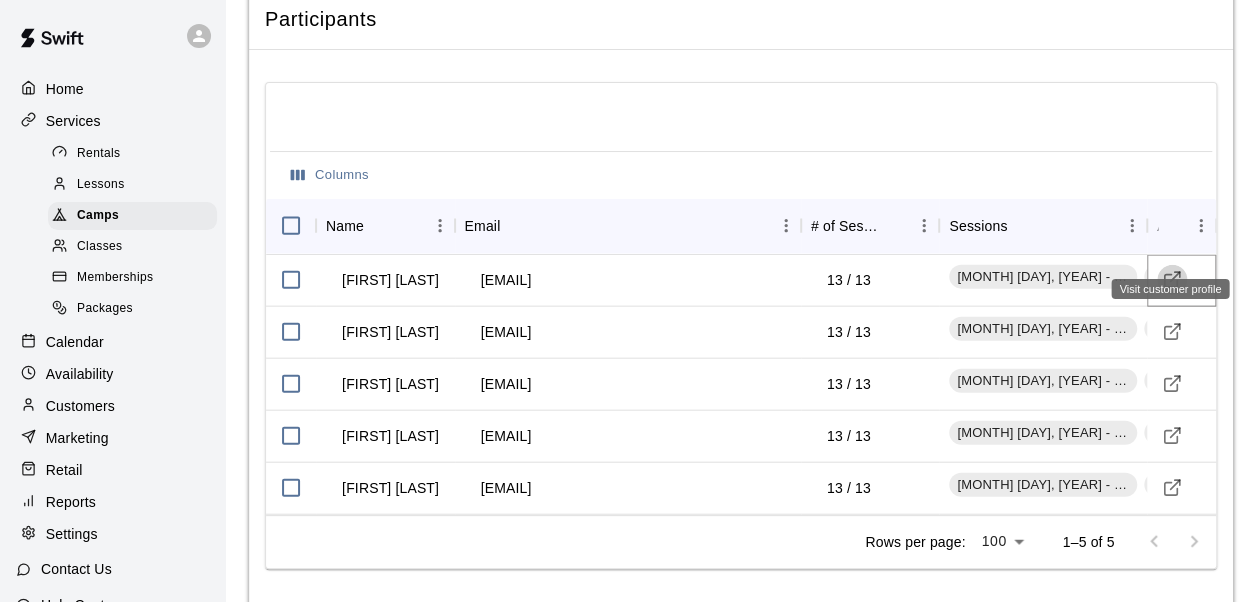 click 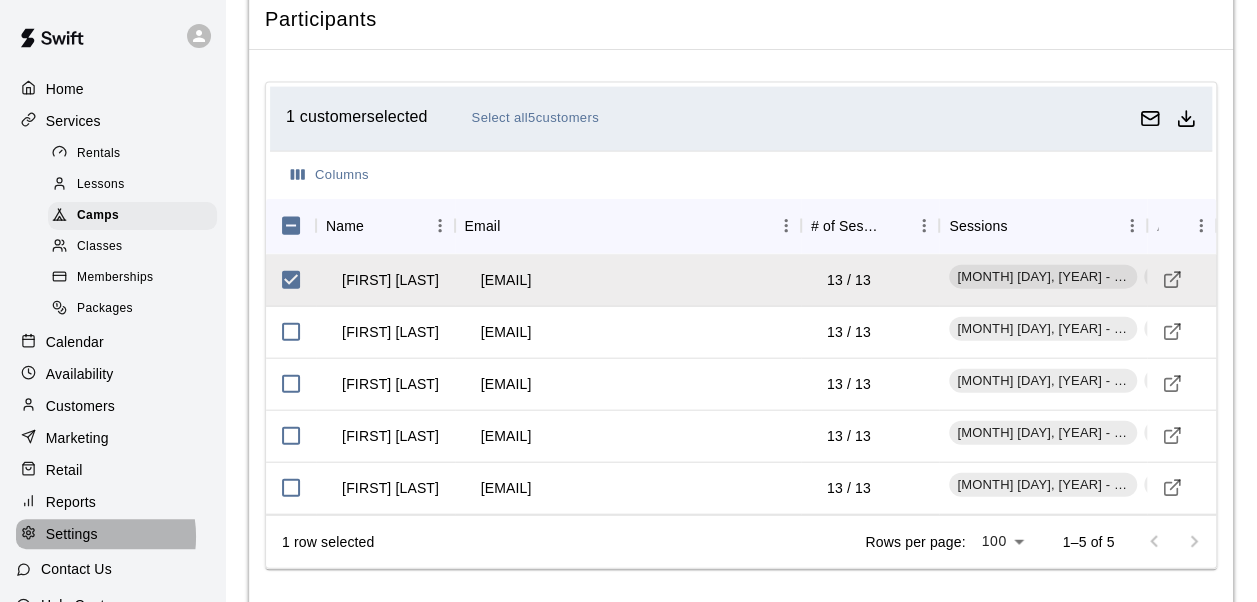 click on "Settings" at bounding box center [72, 534] 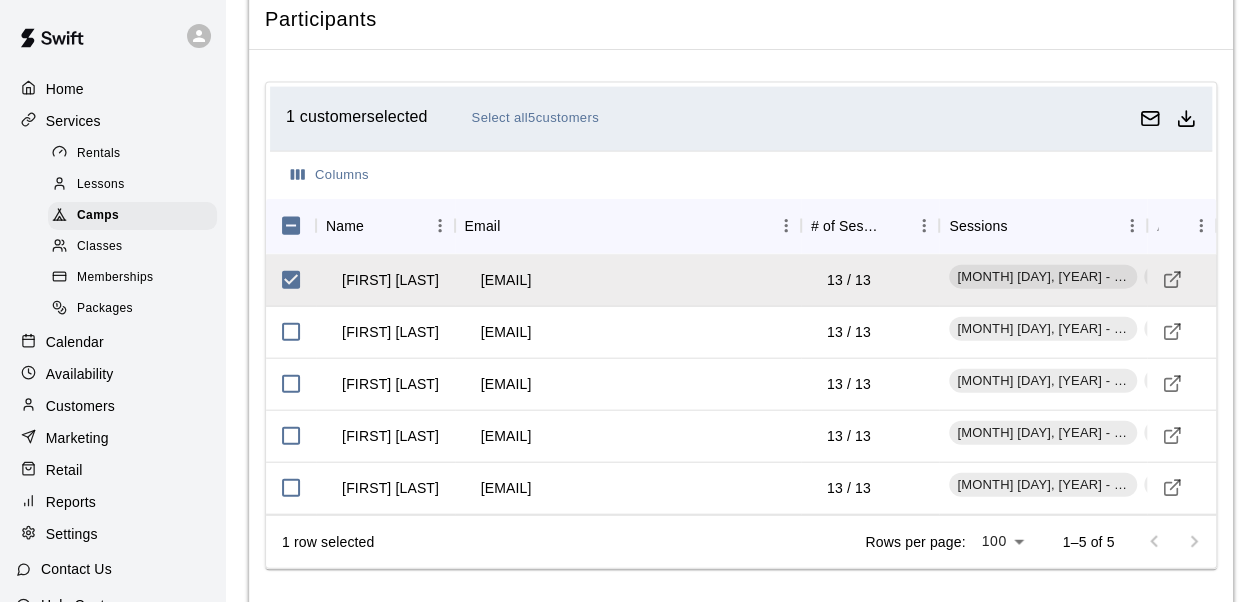 scroll, scrollTop: 0, scrollLeft: 0, axis: both 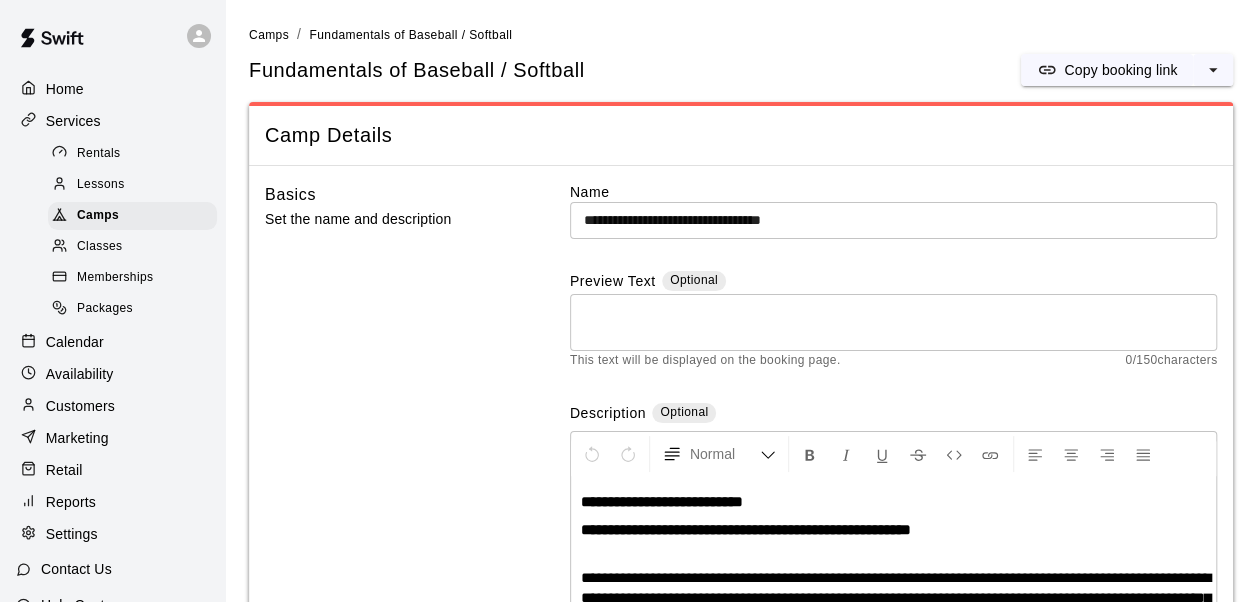 select on "**" 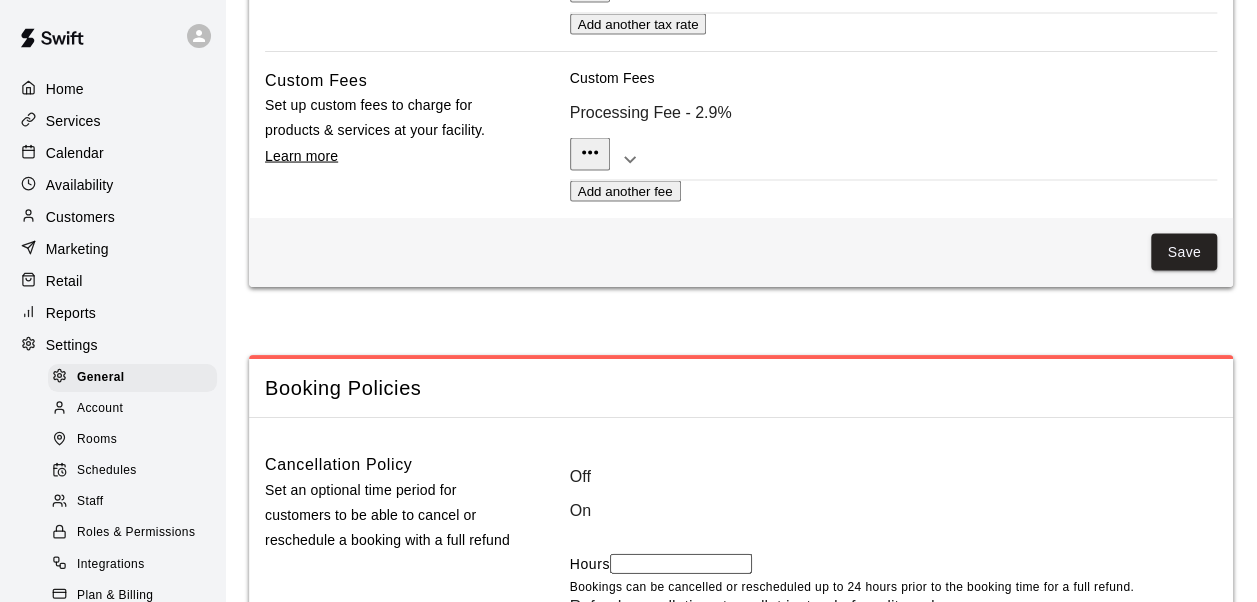 scroll, scrollTop: 1888, scrollLeft: 0, axis: vertical 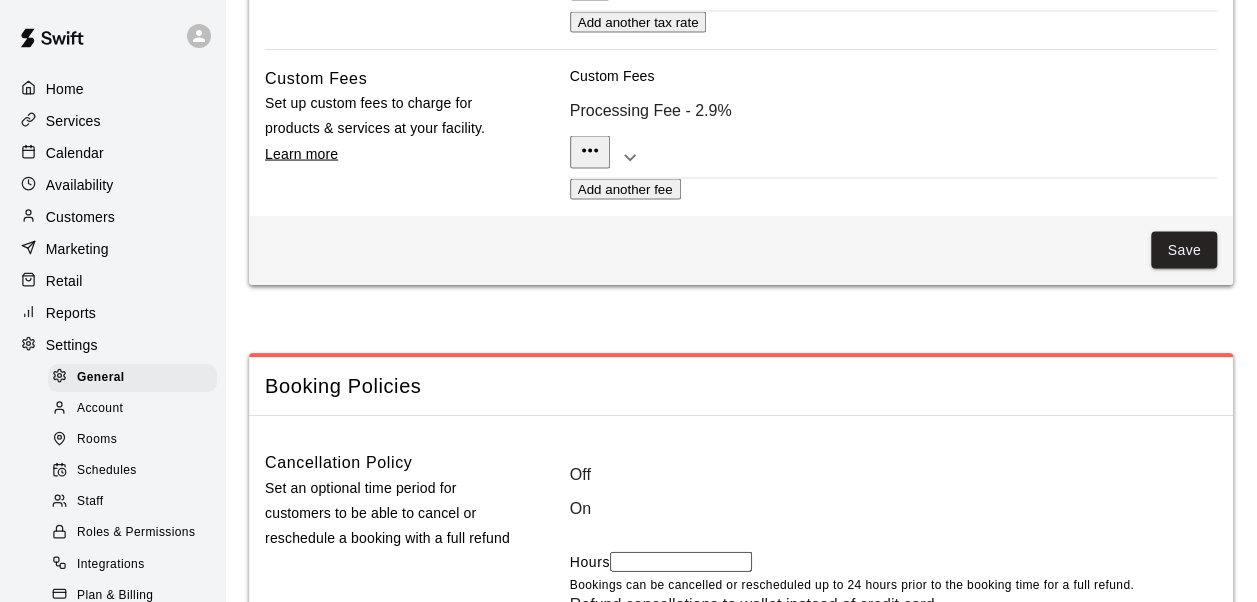 click on "80a5dfc1-dfb2-4aa1-8e74-3564083b0125%2Faf33d990-046e-40a4-91d9-3138f0b4dec4_Swift_Waiver_and_Release_Template.pdf" at bounding box center (799, 874) 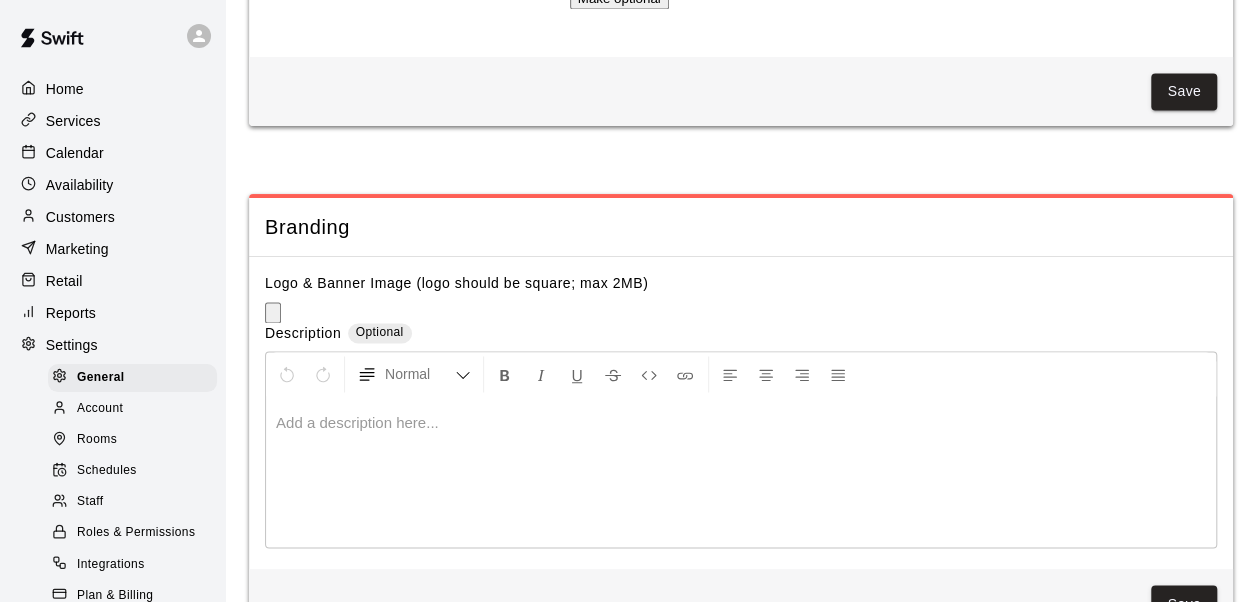 scroll, scrollTop: 5360, scrollLeft: 0, axis: vertical 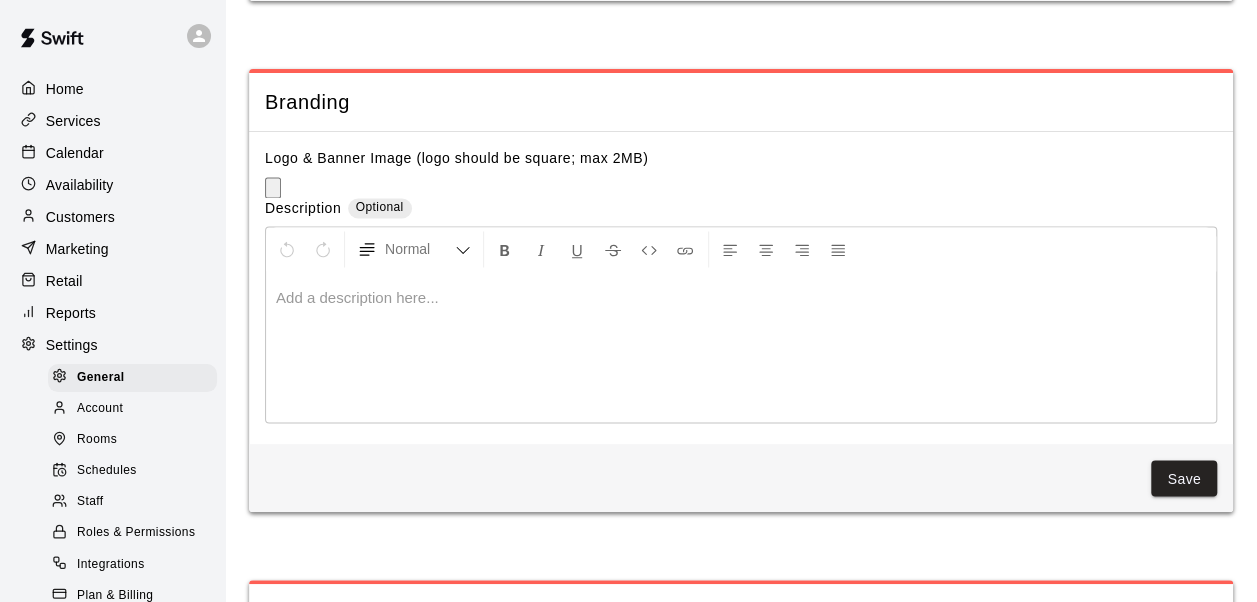 click on "Save" at bounding box center (1184, 1186) 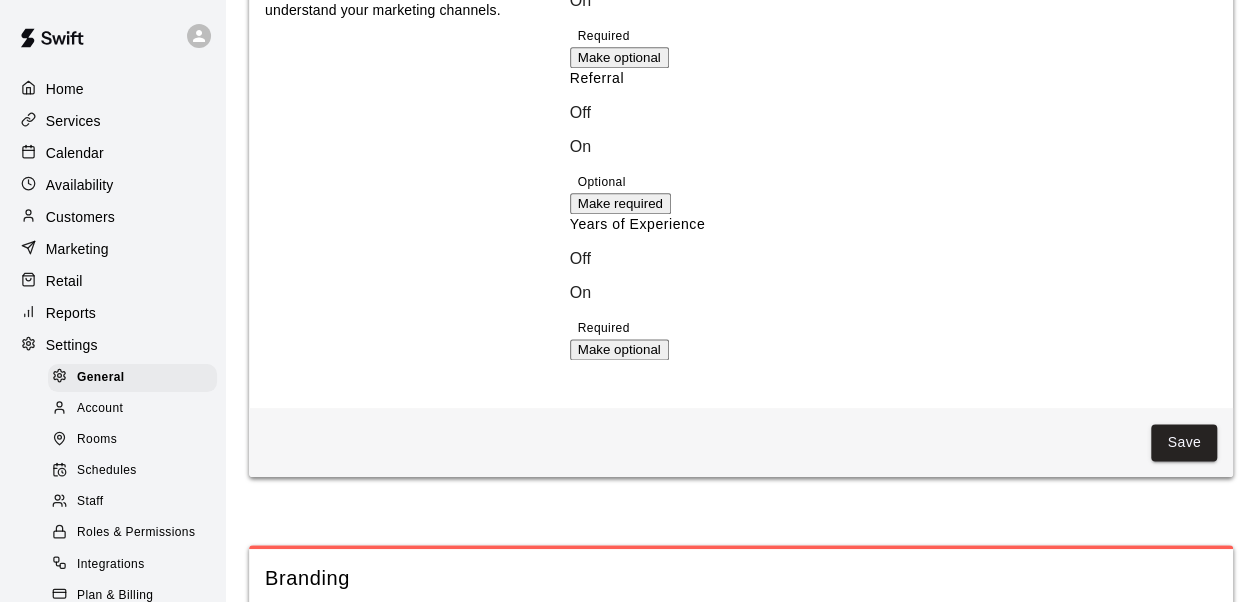 scroll, scrollTop: 4880, scrollLeft: 0, axis: vertical 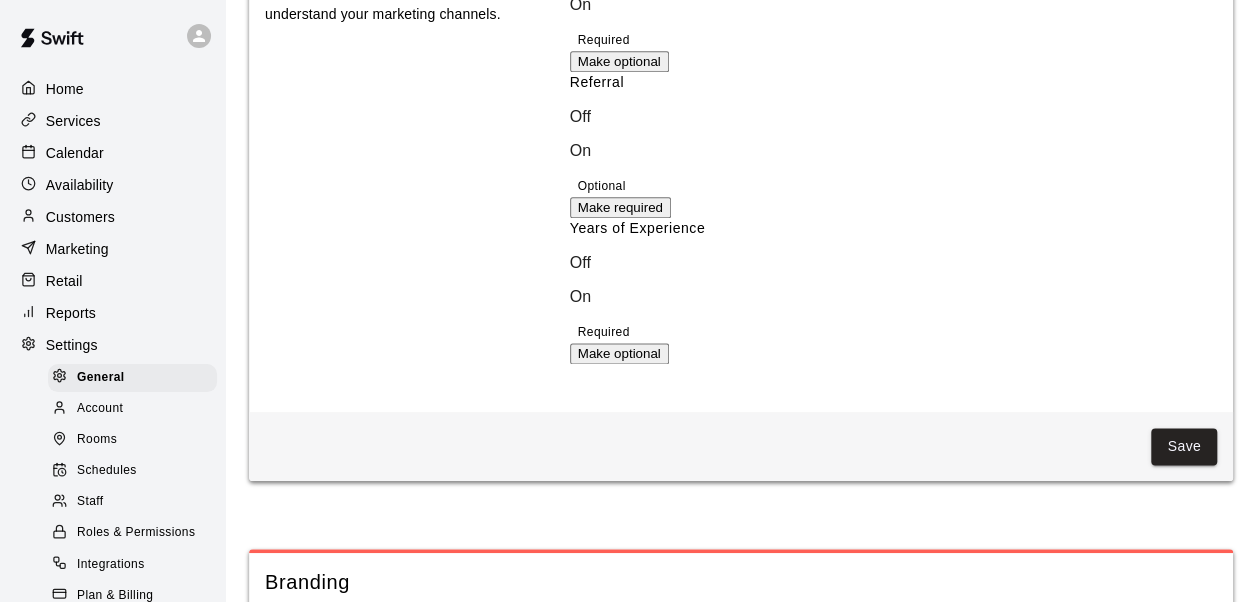 click on "Save" at bounding box center [1184, 958] 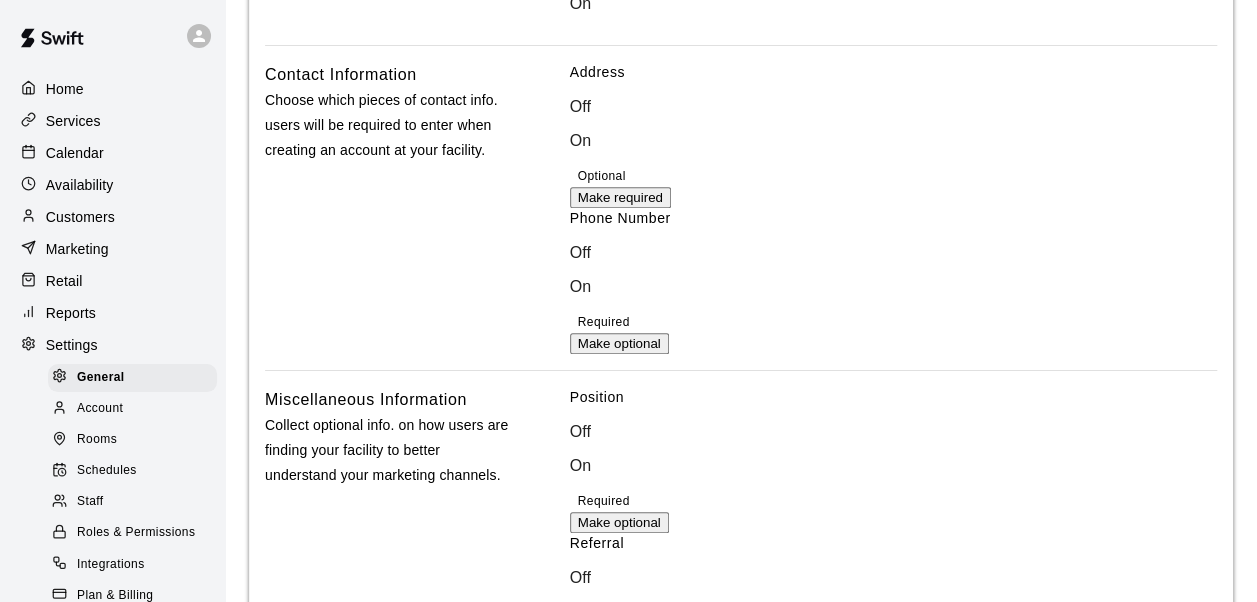 scroll, scrollTop: 4420, scrollLeft: 0, axis: vertical 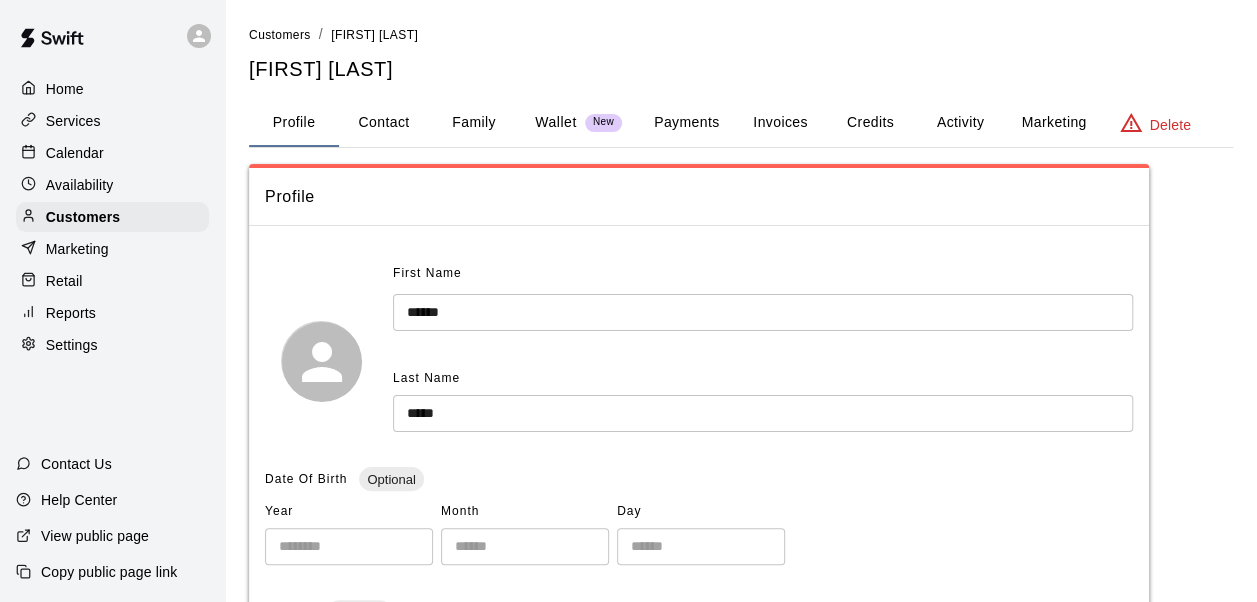 click on "Family" at bounding box center [474, 123] 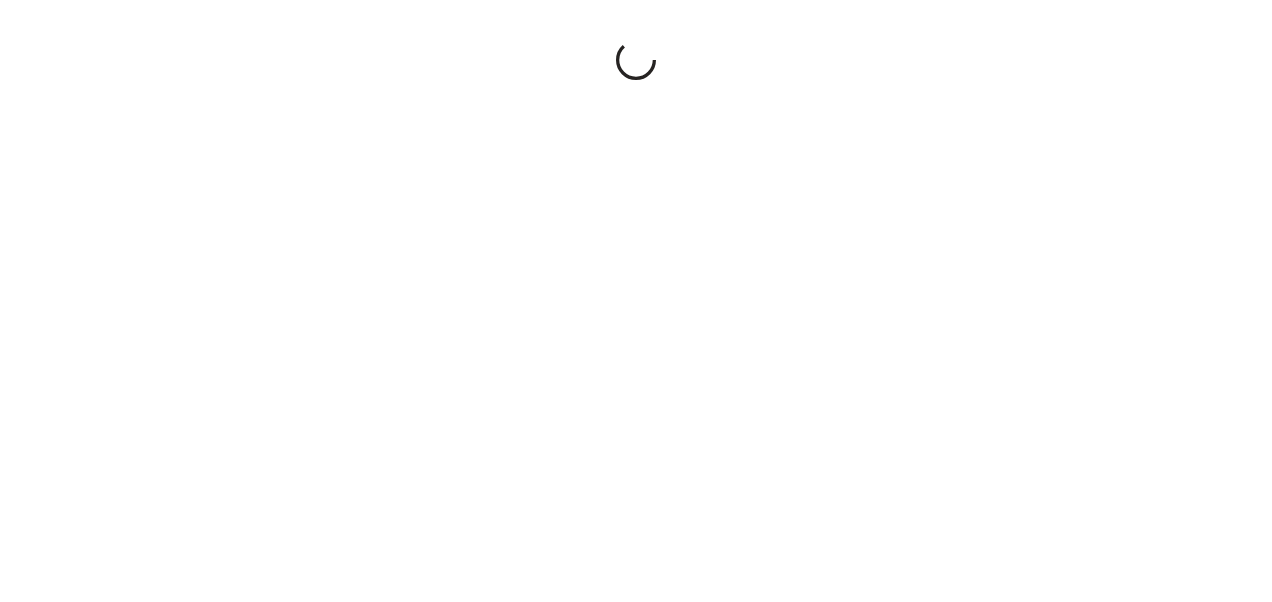 scroll, scrollTop: 0, scrollLeft: 0, axis: both 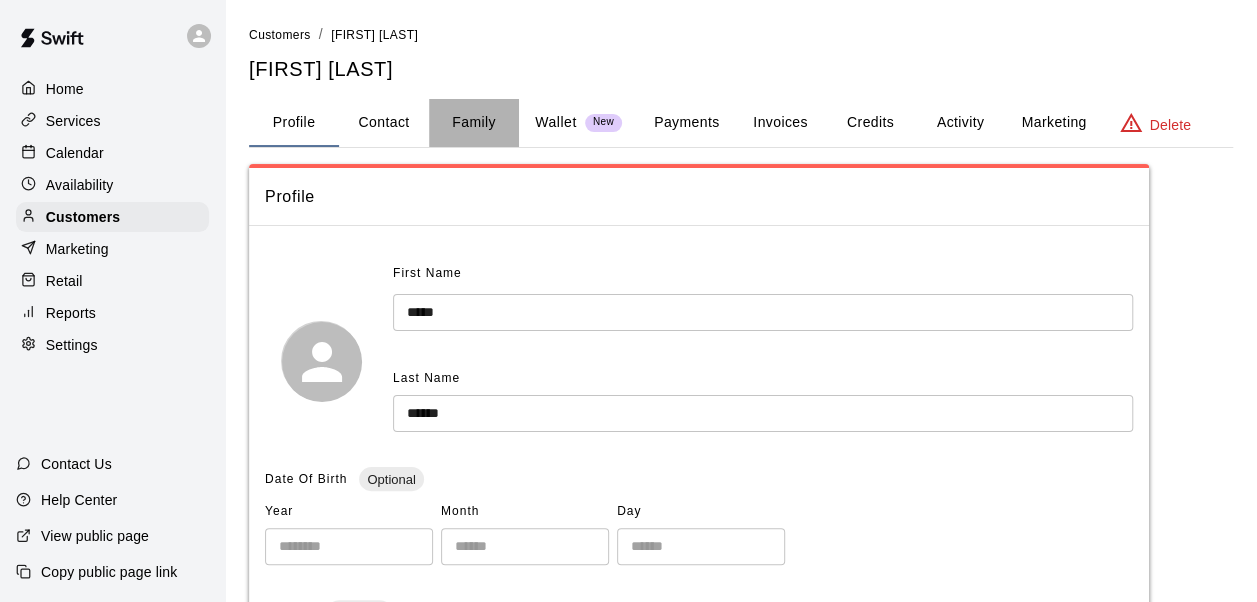 click on "Family" at bounding box center (474, 123) 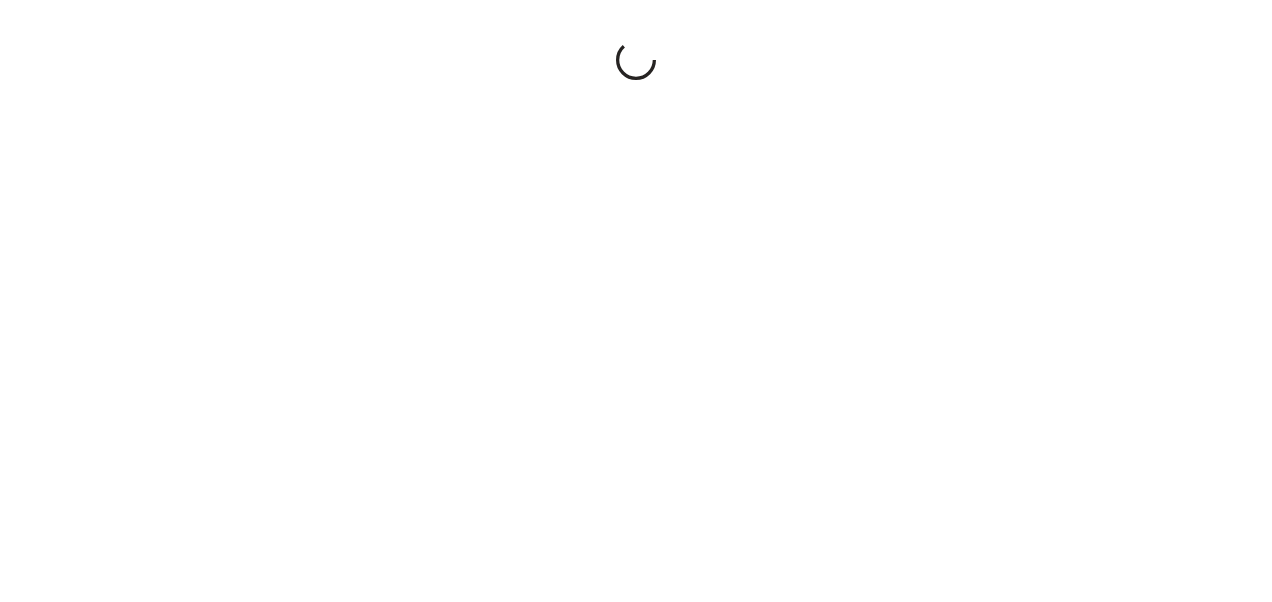 scroll, scrollTop: 0, scrollLeft: 0, axis: both 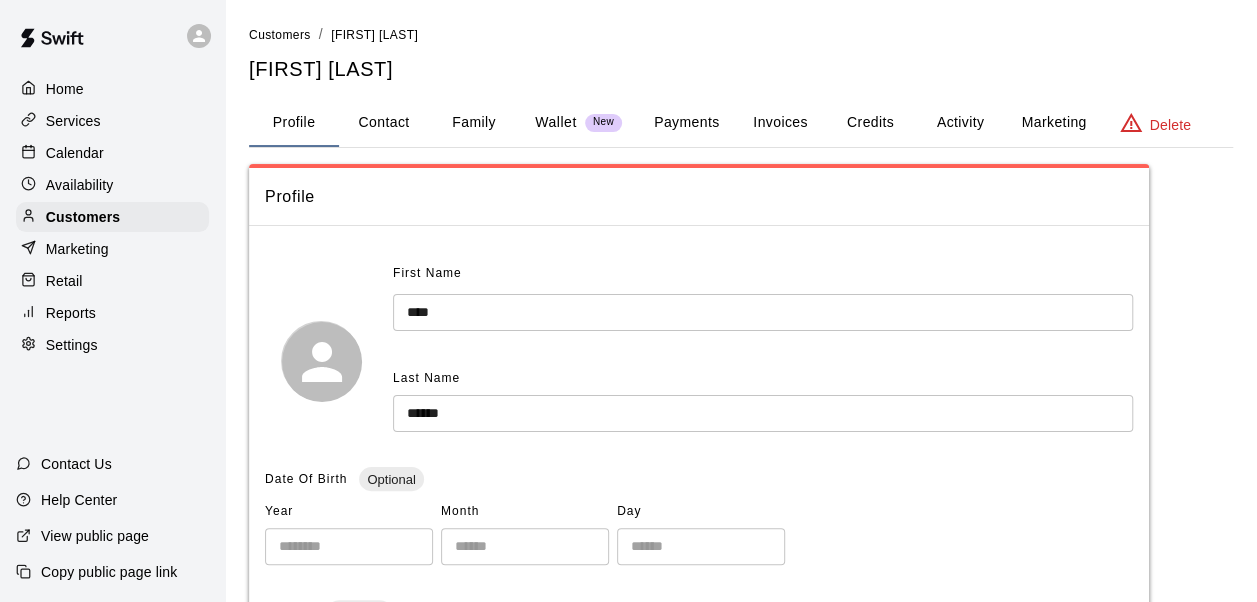 click on "Family" at bounding box center (474, 123) 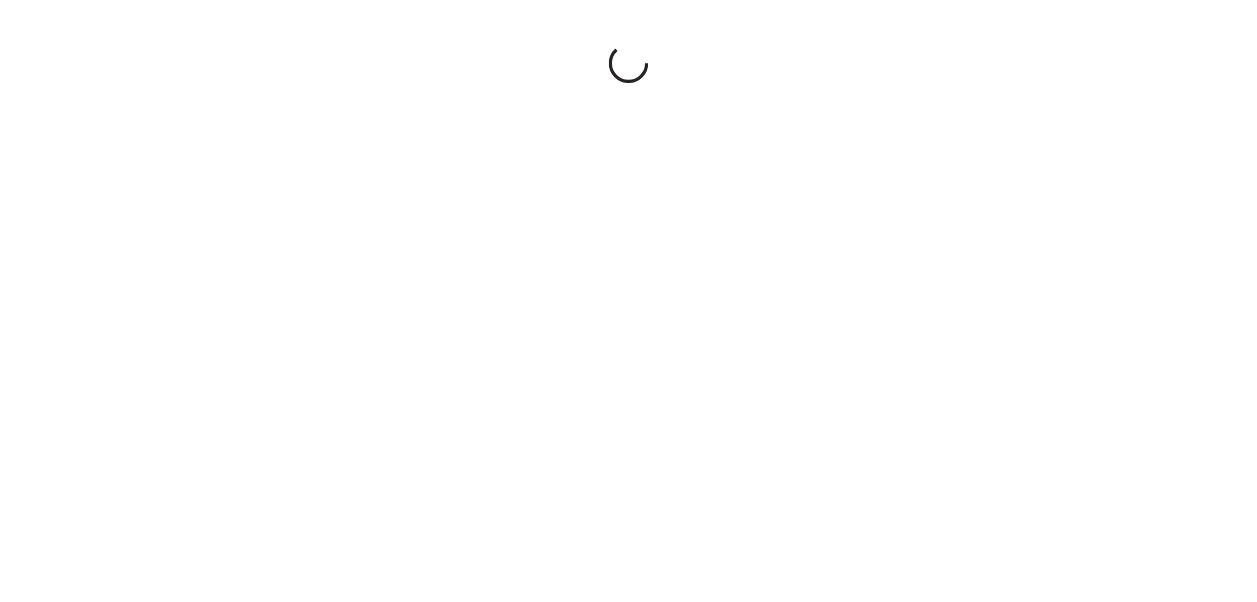 scroll, scrollTop: 0, scrollLeft: 0, axis: both 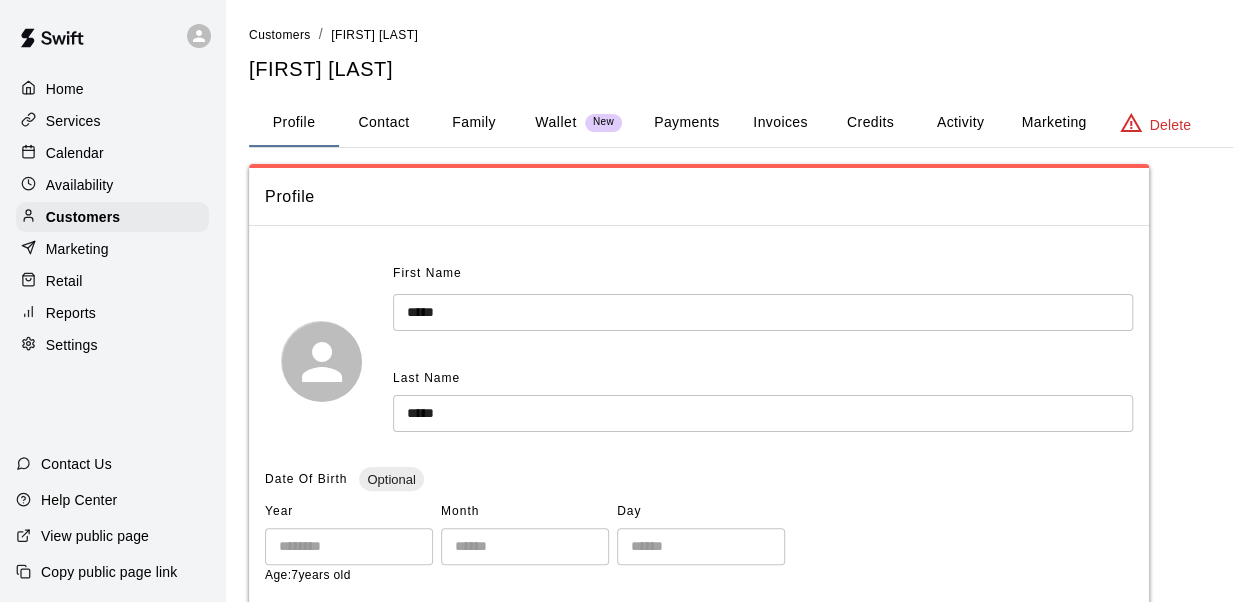 click on "Family" at bounding box center [474, 123] 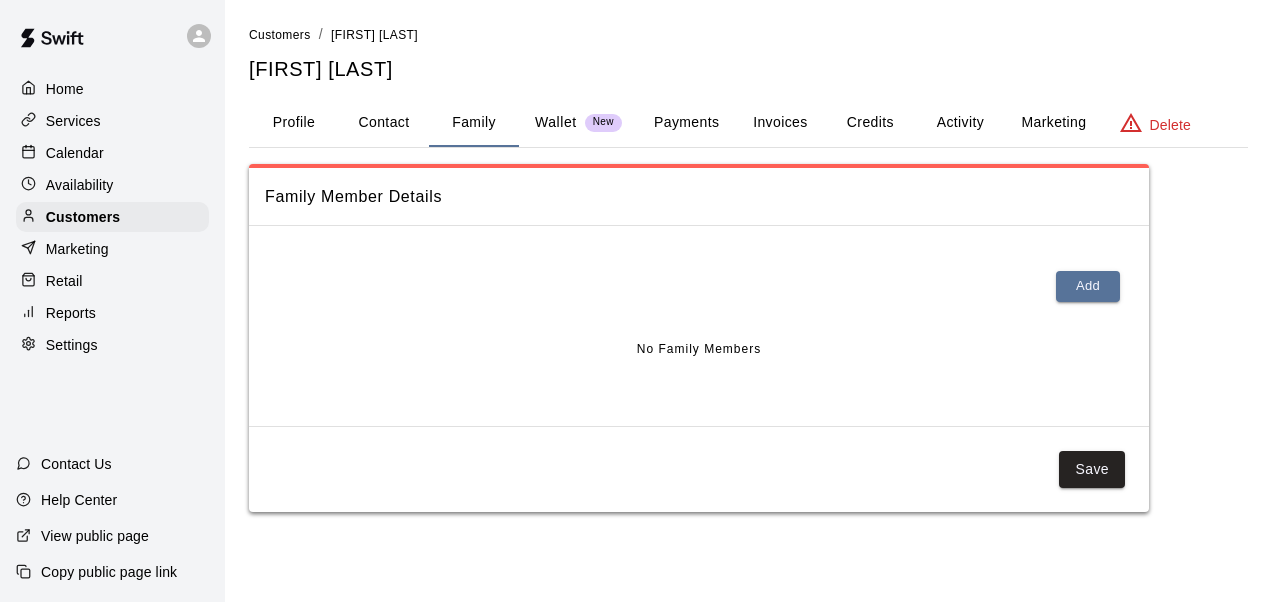 click on "Profile" at bounding box center (294, 123) 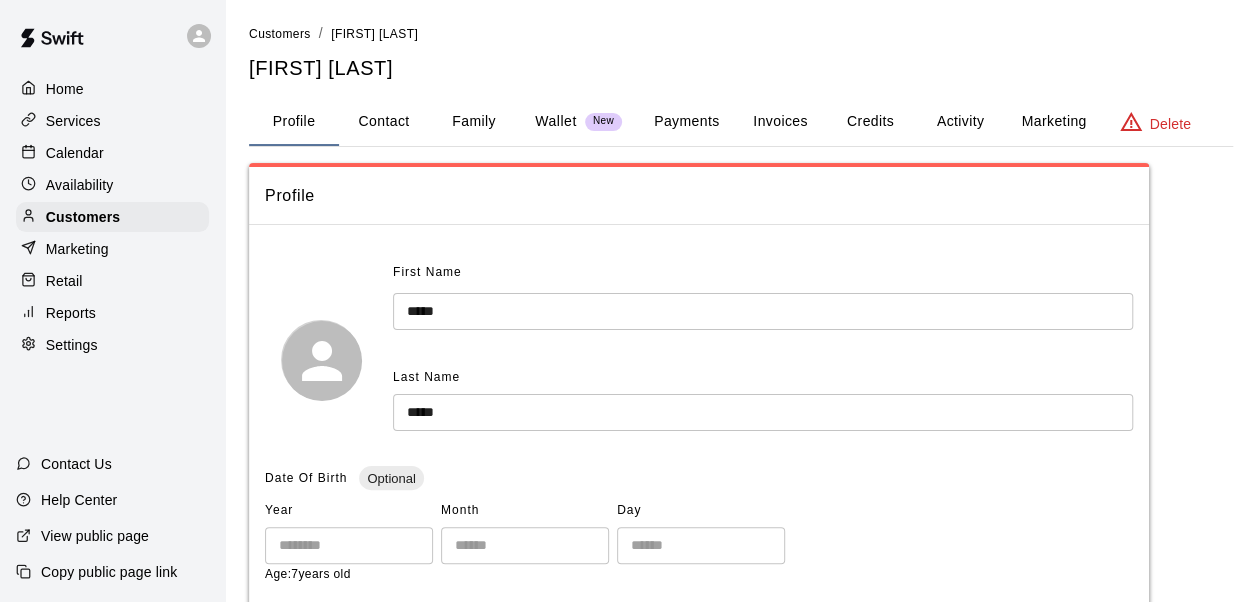 scroll, scrollTop: 0, scrollLeft: 0, axis: both 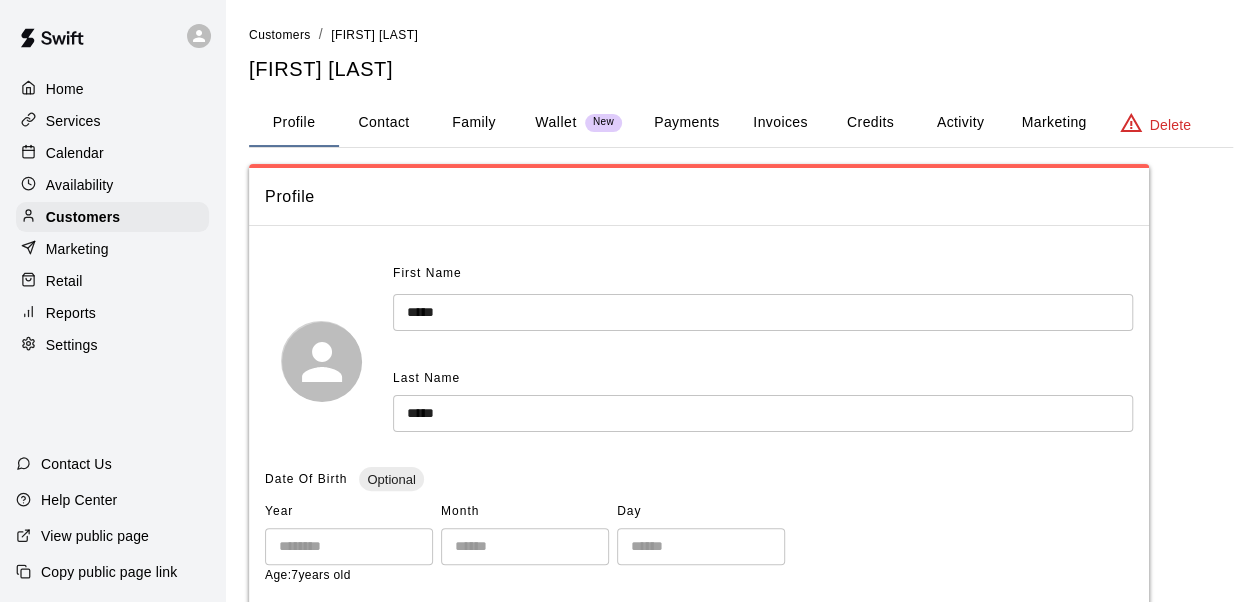 click on "Family" at bounding box center [474, 123] 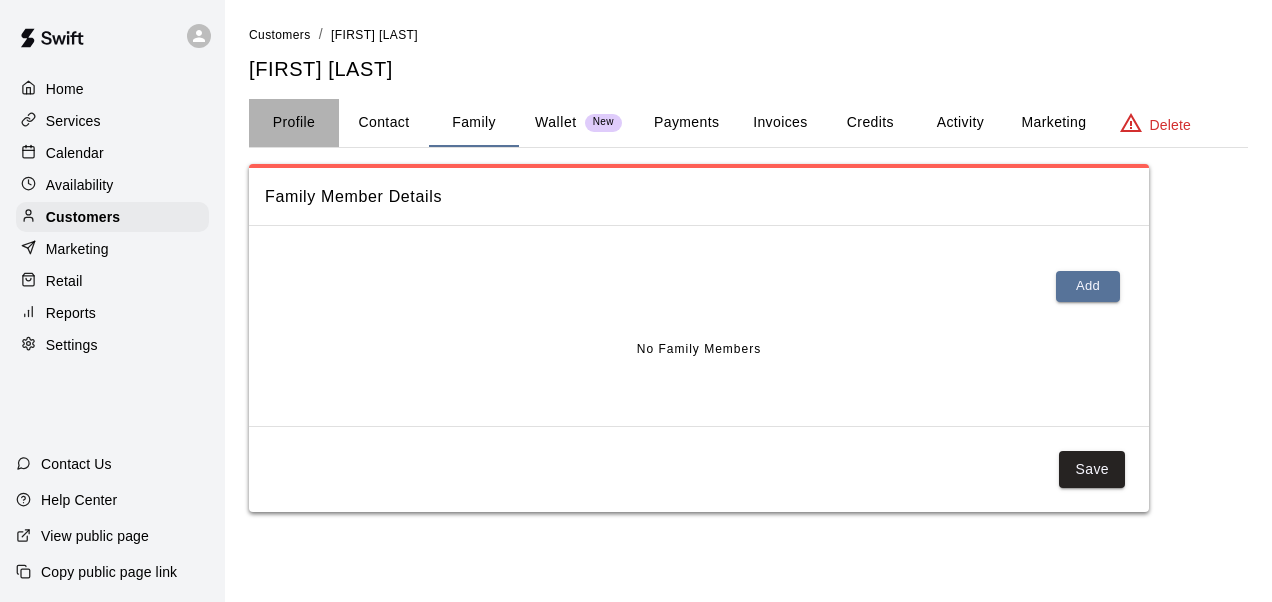 click on "Profile" at bounding box center (294, 123) 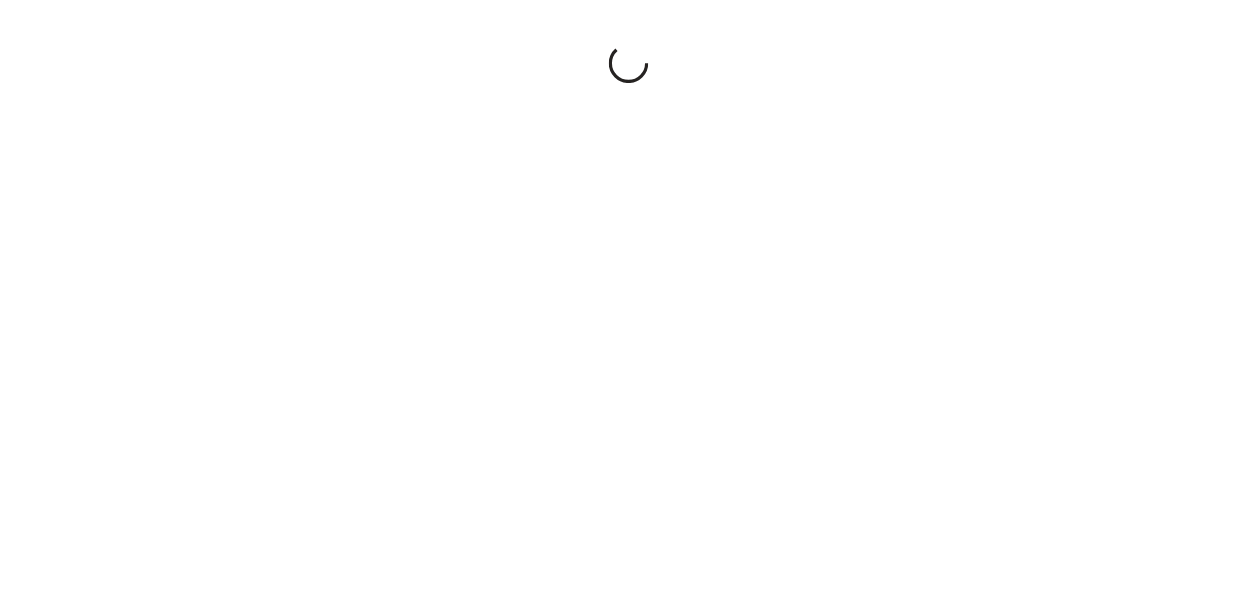 scroll, scrollTop: 0, scrollLeft: 0, axis: both 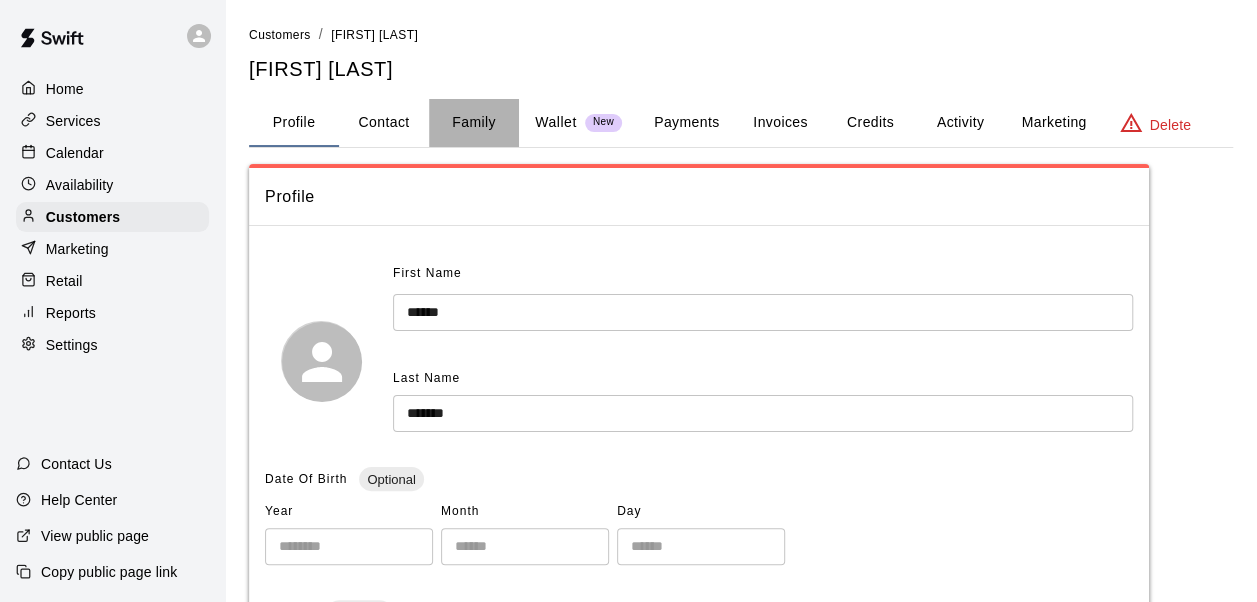click on "Family" at bounding box center [474, 123] 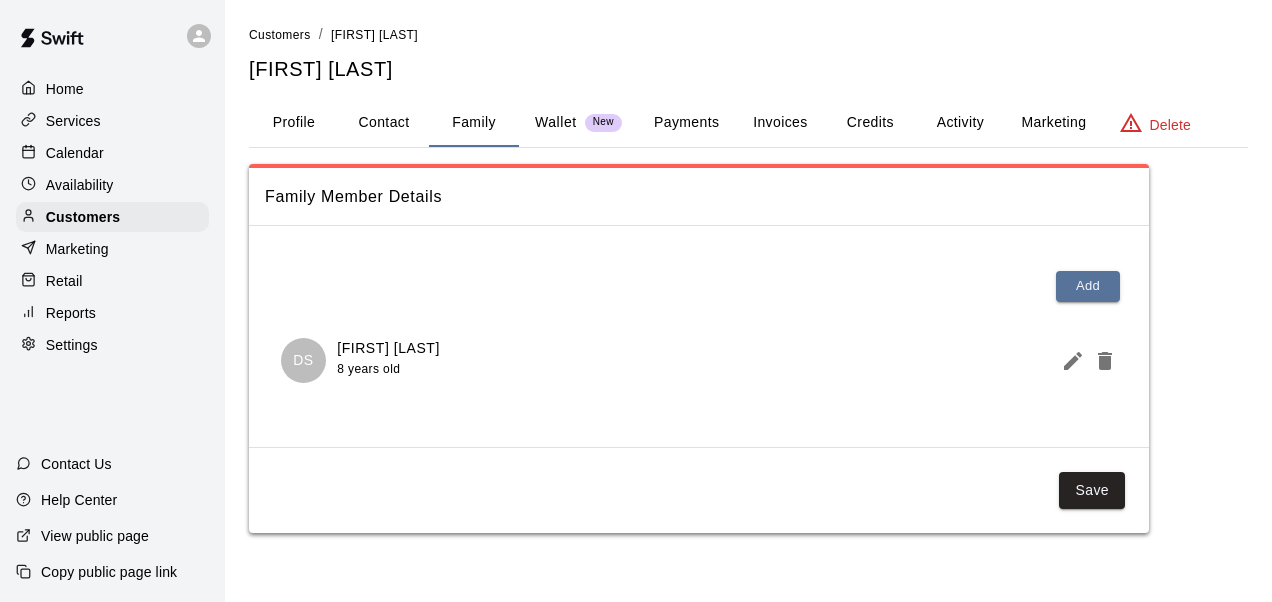 click on "Contact" at bounding box center [384, 123] 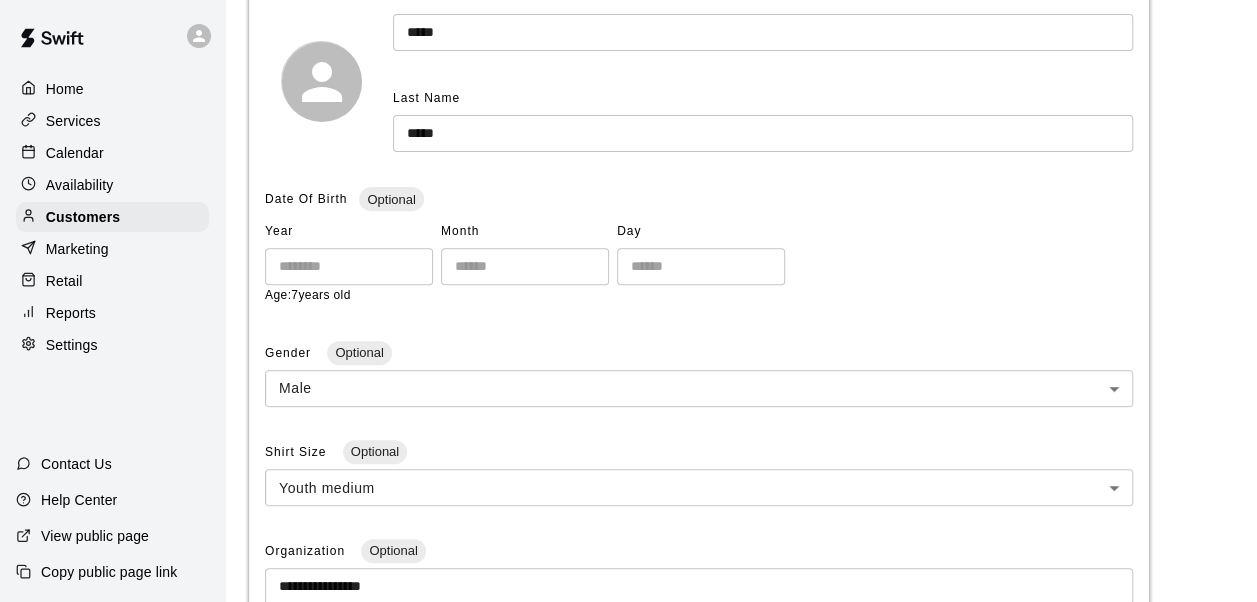 scroll, scrollTop: 275, scrollLeft: 0, axis: vertical 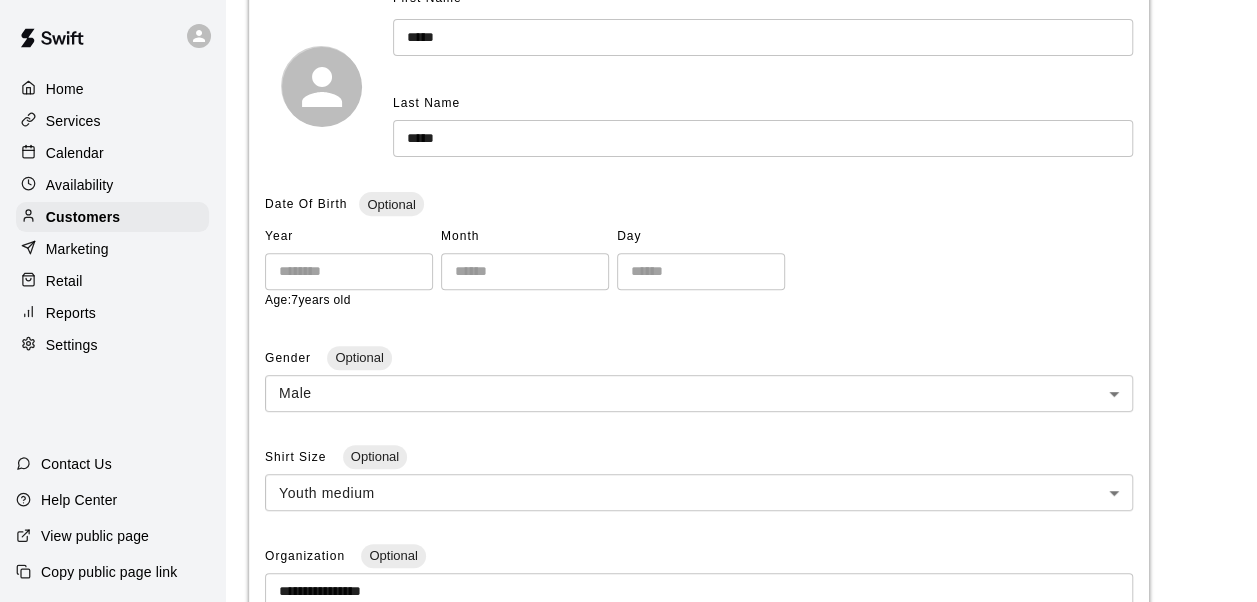 click on "Date Of Birth Optional" at bounding box center [699, 205] 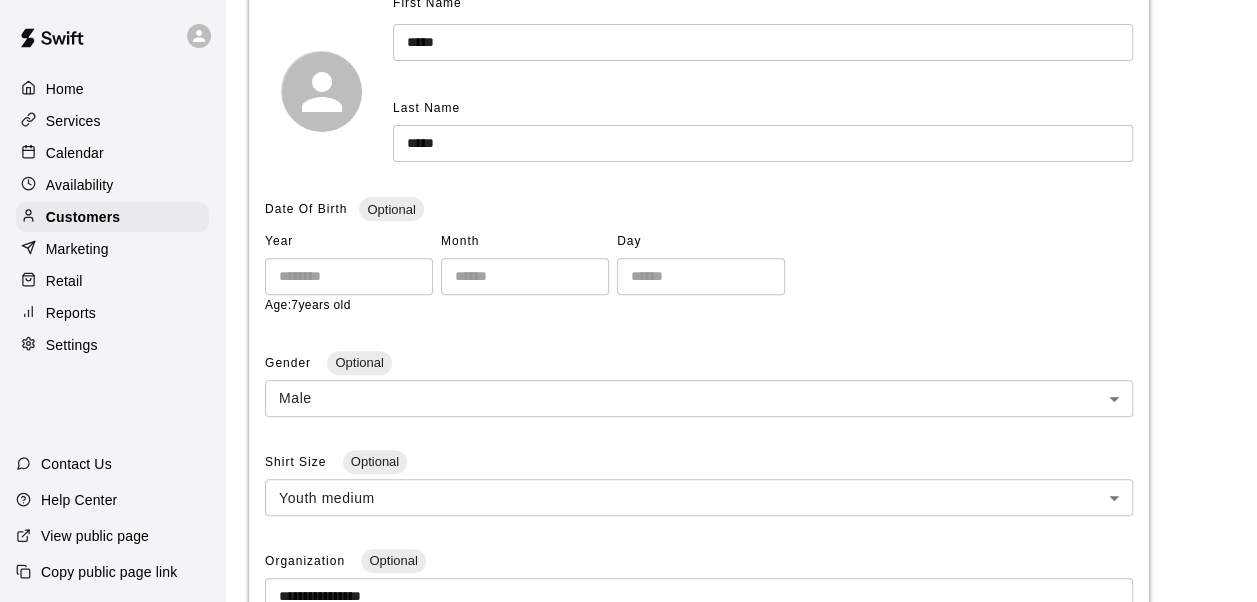 scroll, scrollTop: 267, scrollLeft: 0, axis: vertical 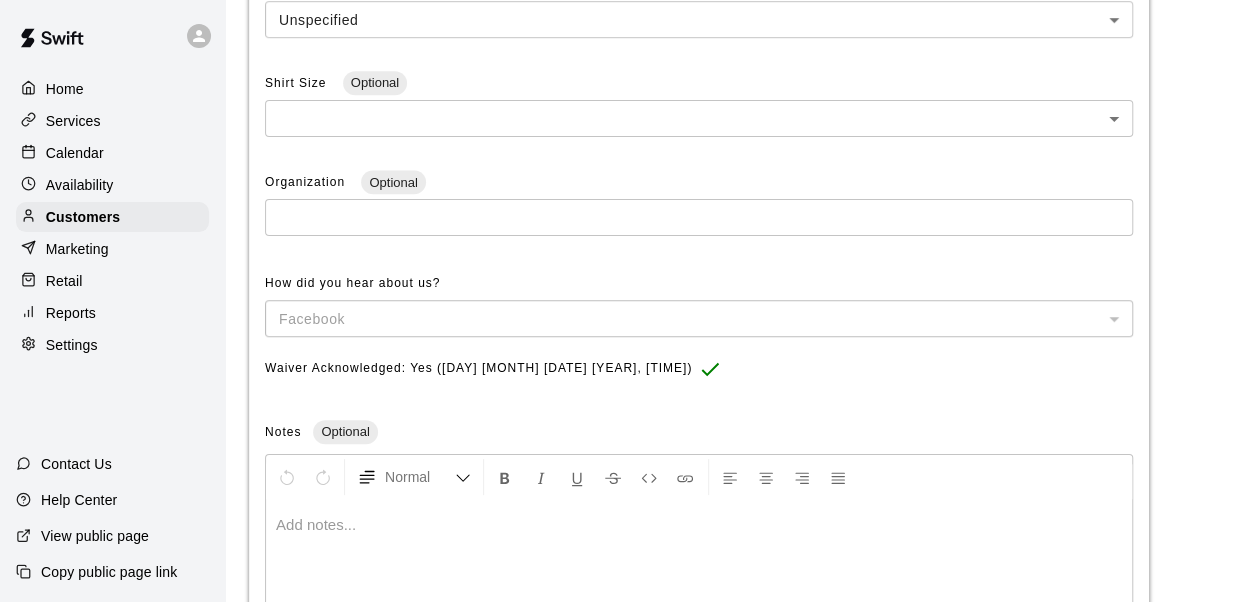 click on "Waiver Acknowledged:   Yes ([DAY] [MONTH] [DATE] [YEAR], [TIME])" at bounding box center [478, 369] 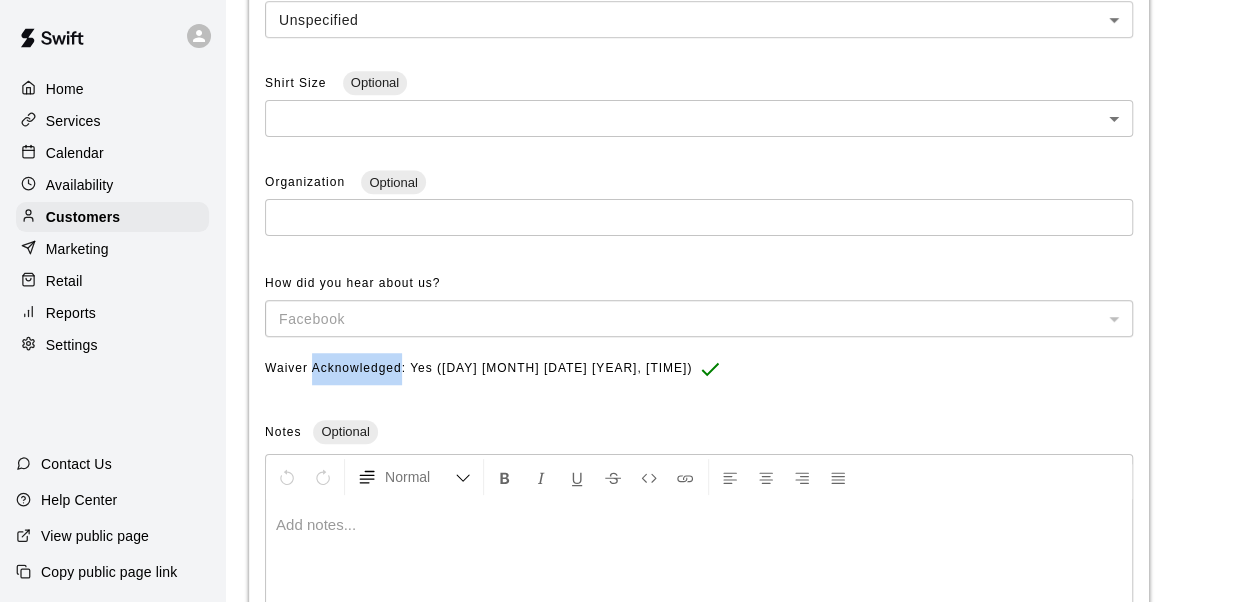 click on "Waiver Acknowledged:   Yes ([DAY] [MONTH] [DATE] [YEAR], [TIME])" at bounding box center (478, 369) 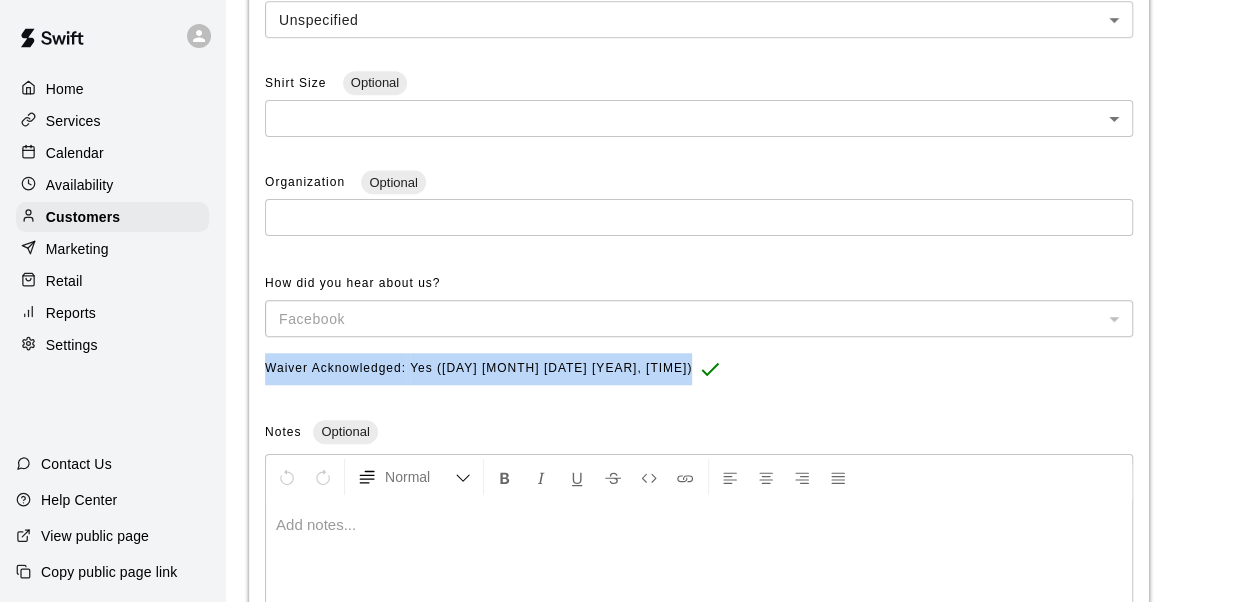 click on "Waiver Acknowledged:   Yes ([DAY] [MONTH] [DATE] [YEAR], [TIME])" at bounding box center (478, 369) 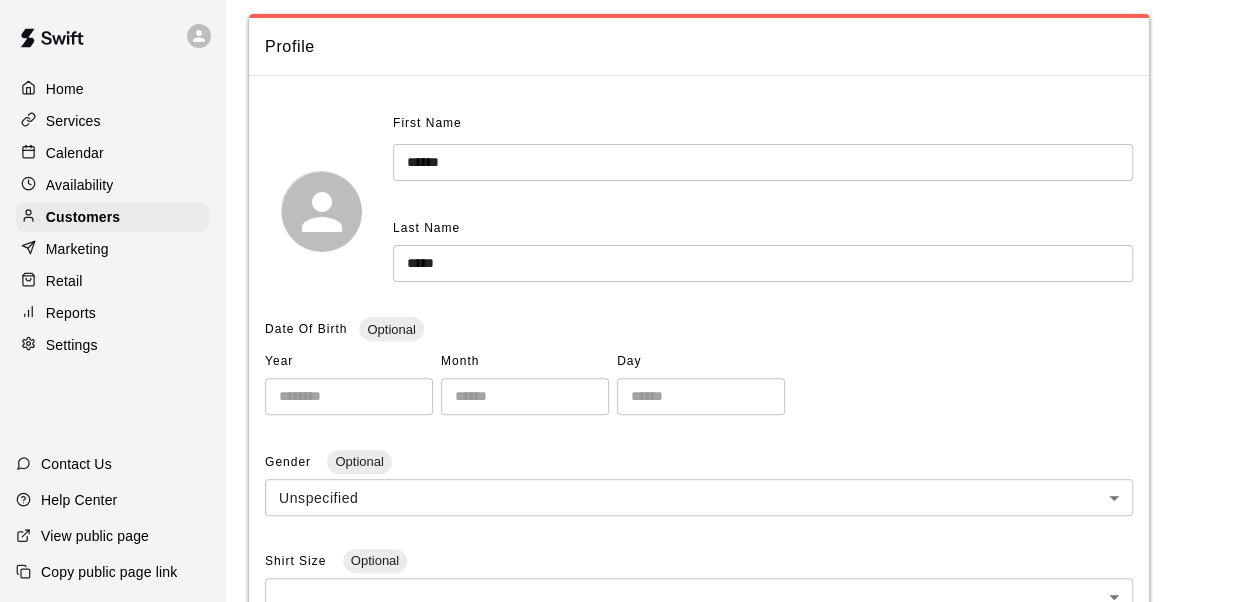 scroll, scrollTop: 0, scrollLeft: 0, axis: both 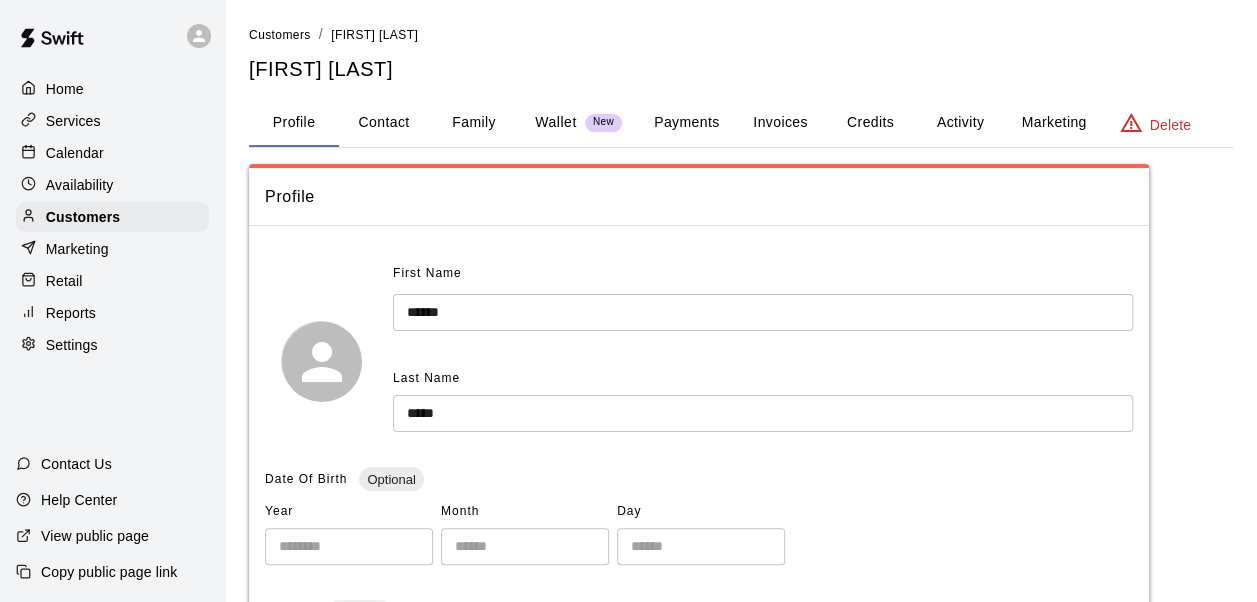 click on "Marketing" at bounding box center [1053, 123] 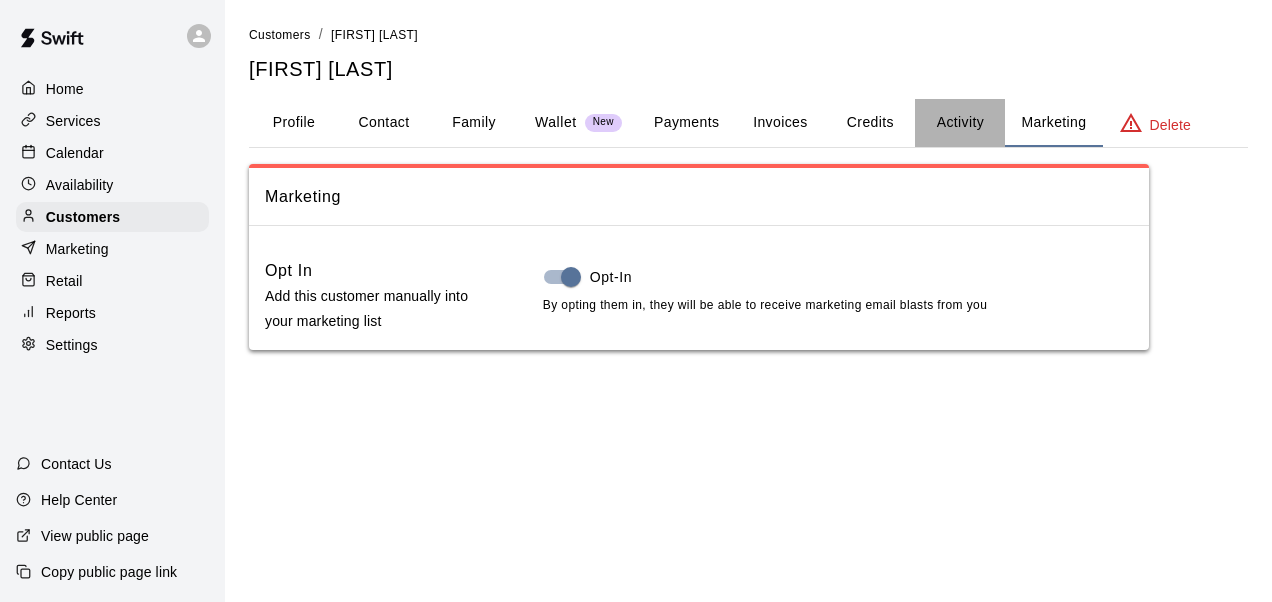 click on "Activity" at bounding box center [960, 123] 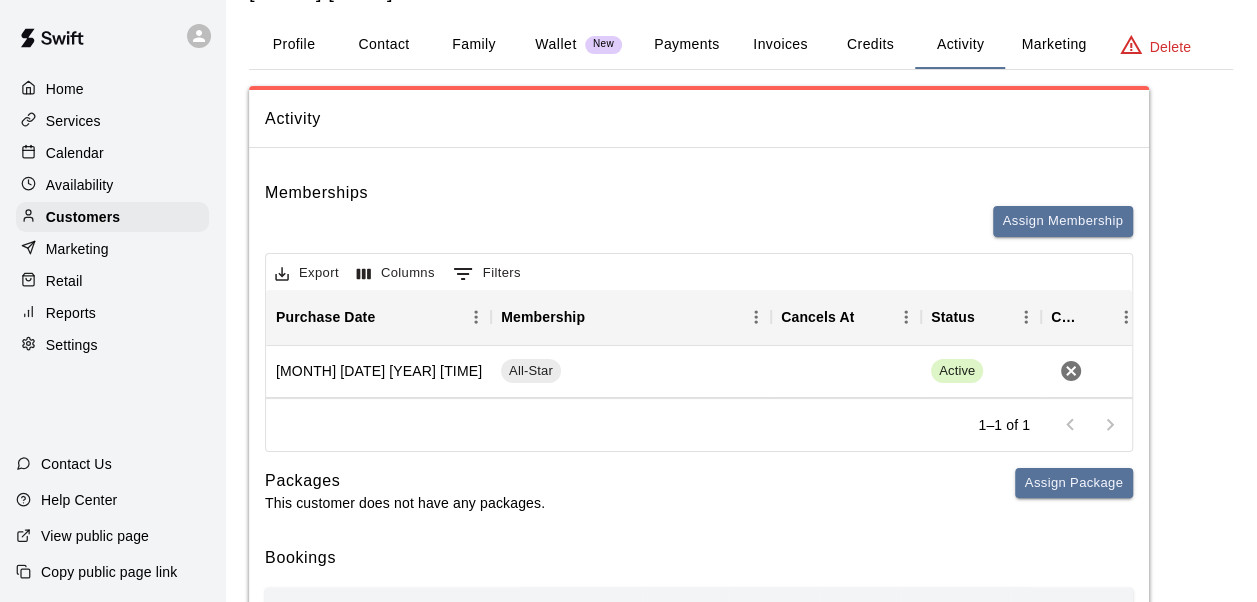 scroll, scrollTop: 72, scrollLeft: 0, axis: vertical 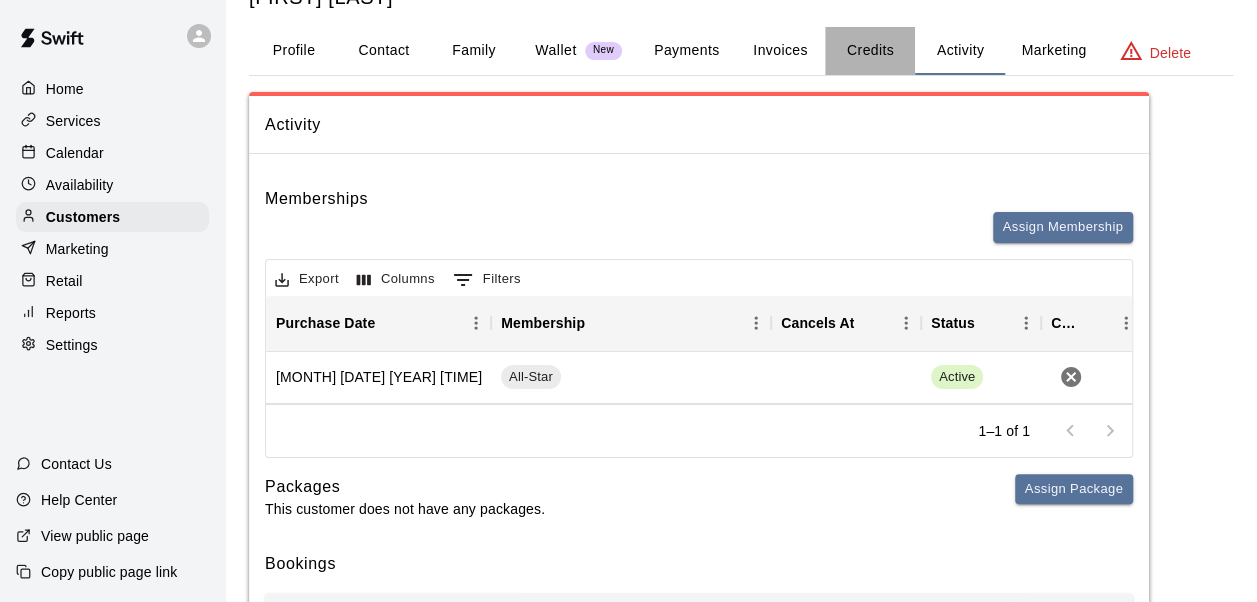 click on "Credits" at bounding box center (870, 51) 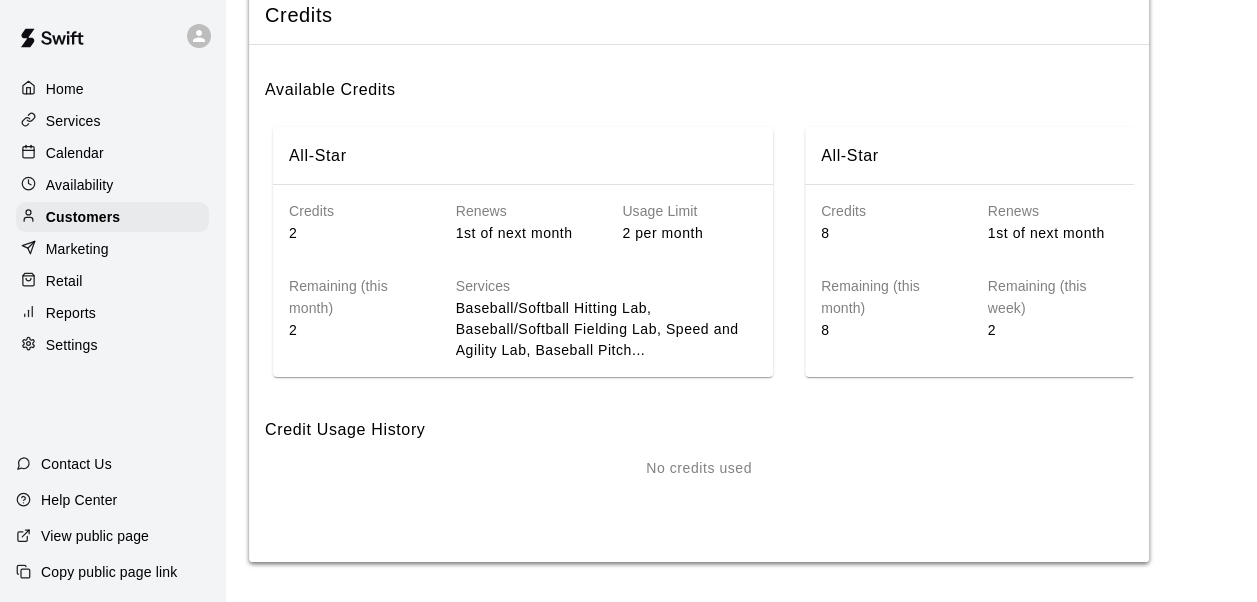 scroll, scrollTop: 23, scrollLeft: 0, axis: vertical 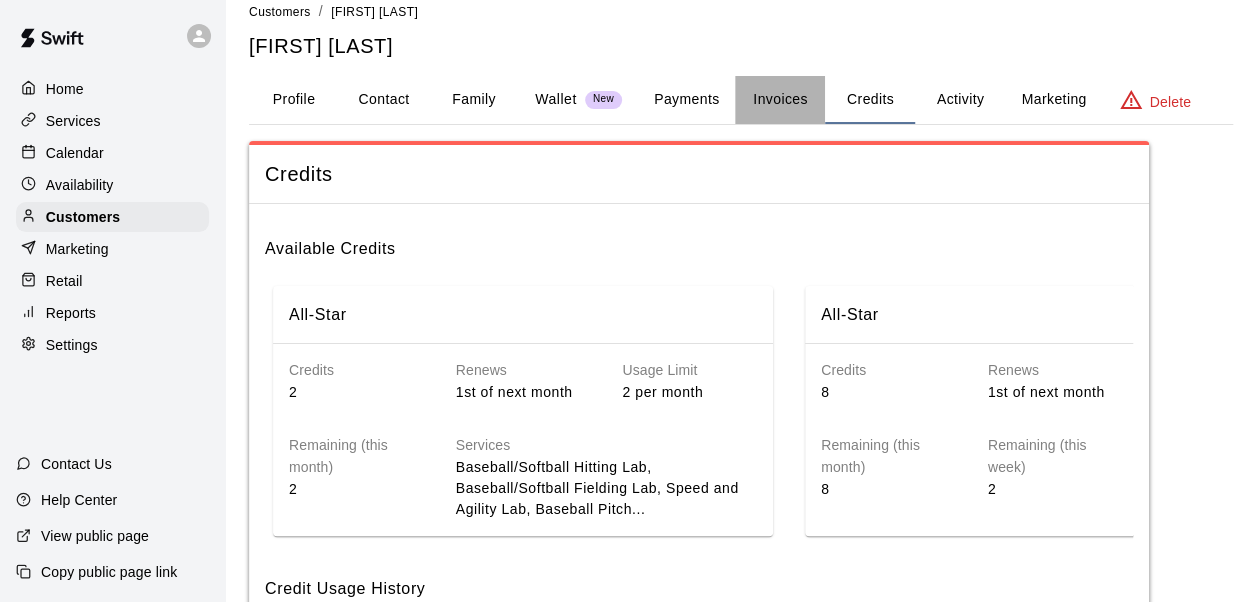 click on "Invoices" at bounding box center (780, 100) 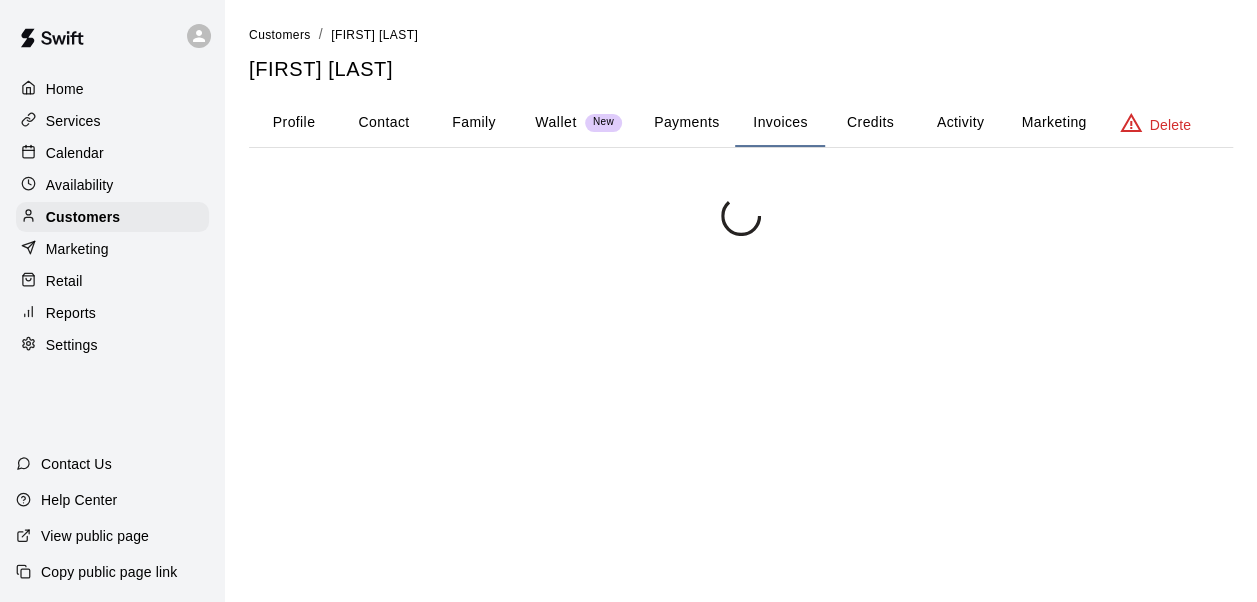 scroll, scrollTop: 0, scrollLeft: 0, axis: both 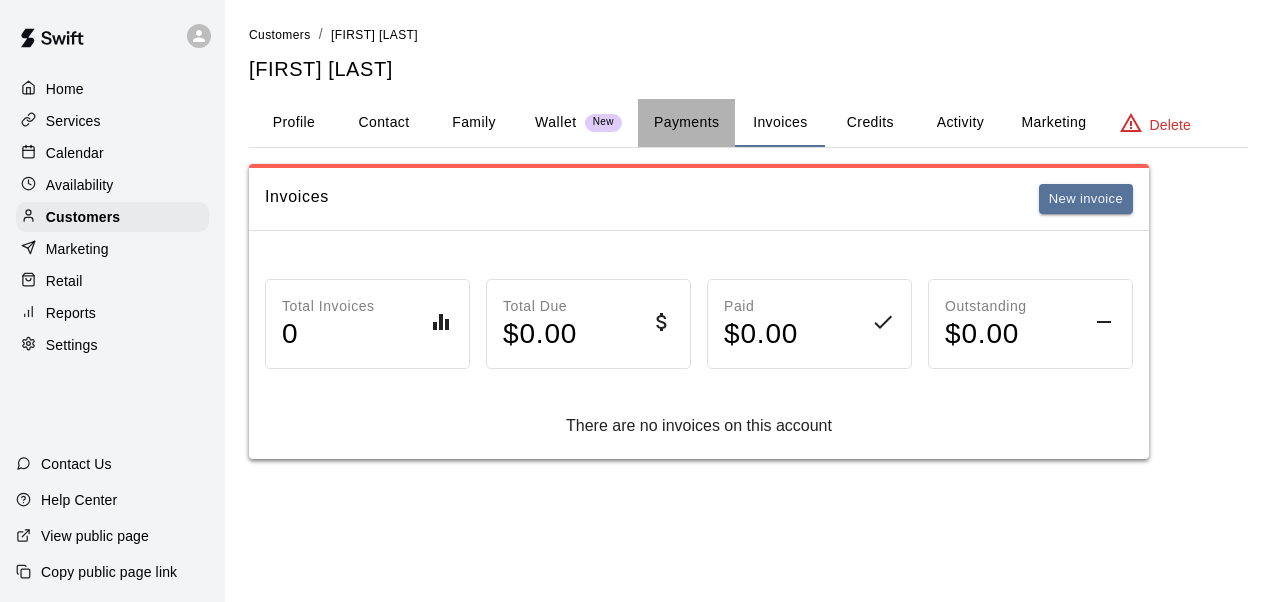 click on "Payments" at bounding box center [686, 123] 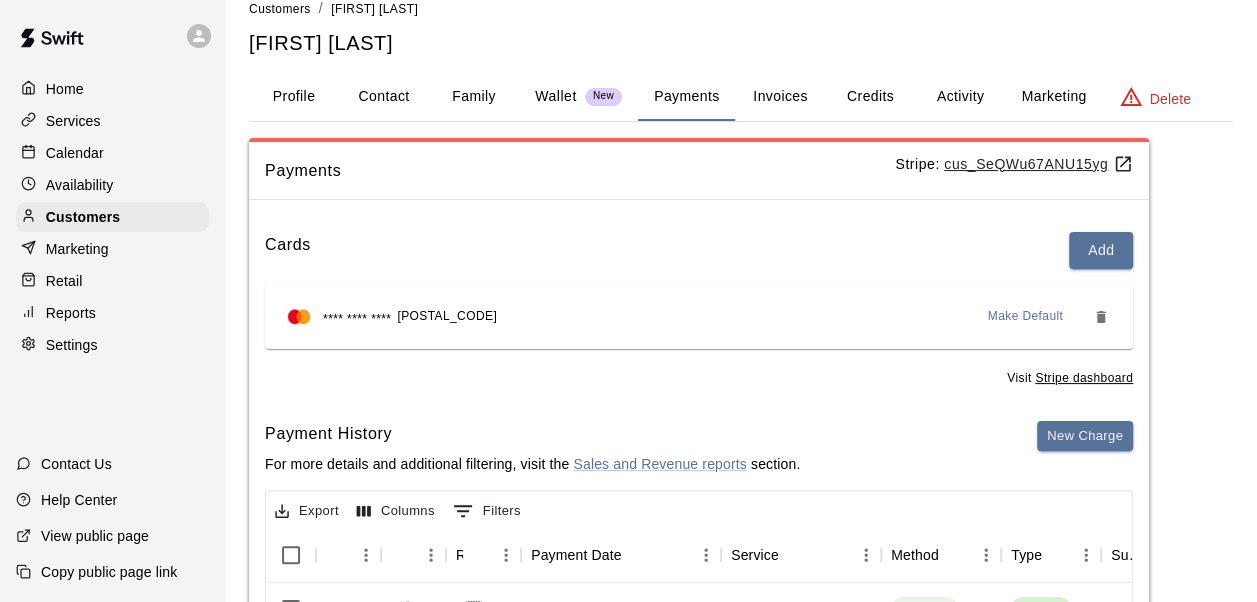 scroll, scrollTop: 0, scrollLeft: 0, axis: both 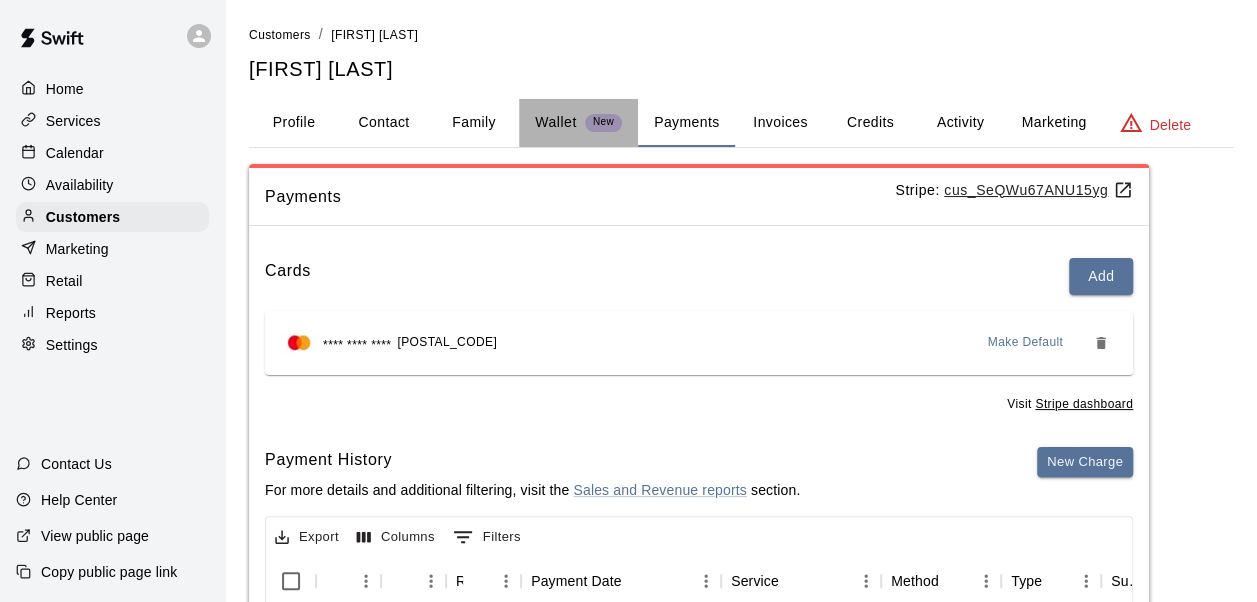 click on "Wallet New" at bounding box center [578, 123] 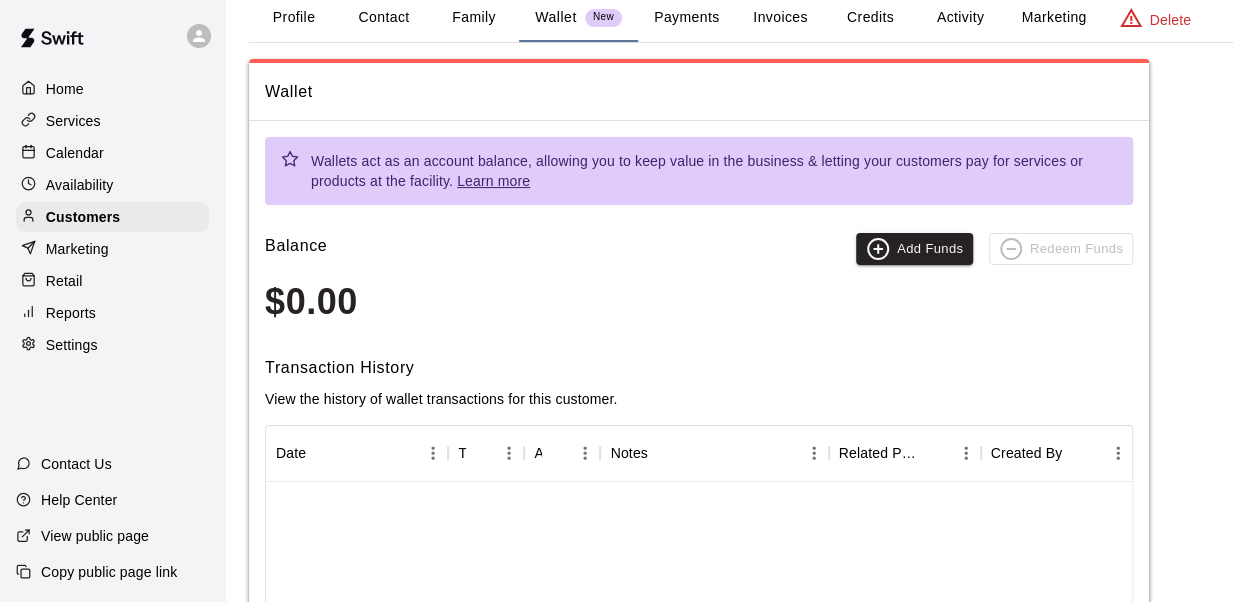 scroll, scrollTop: 102, scrollLeft: 0, axis: vertical 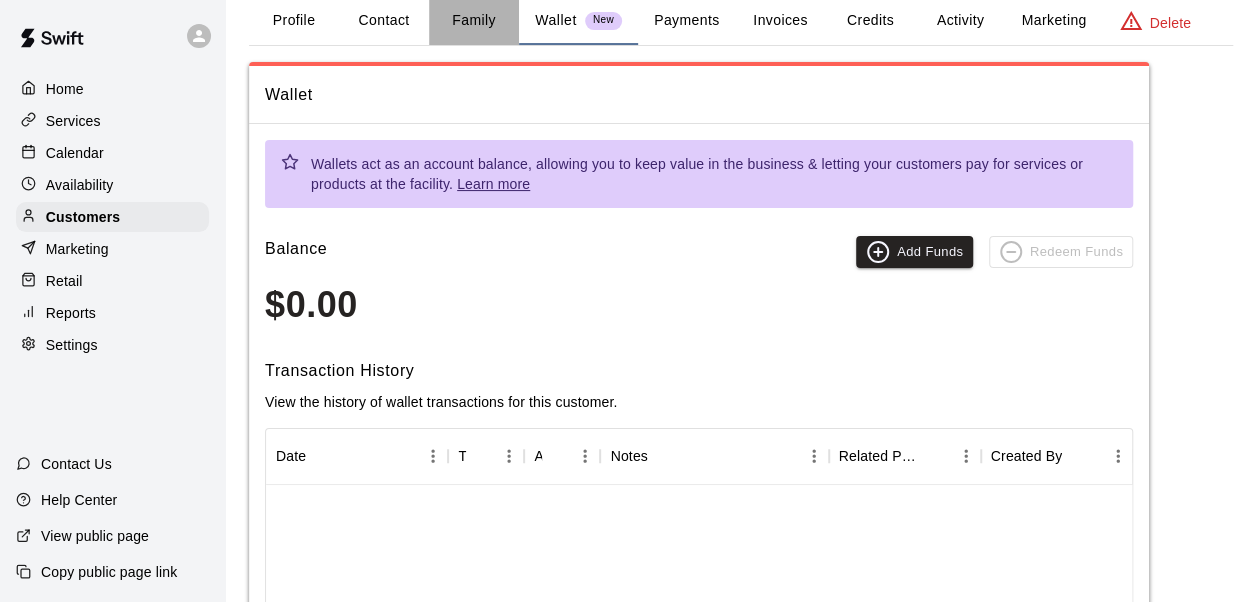 click on "Family" at bounding box center [474, 21] 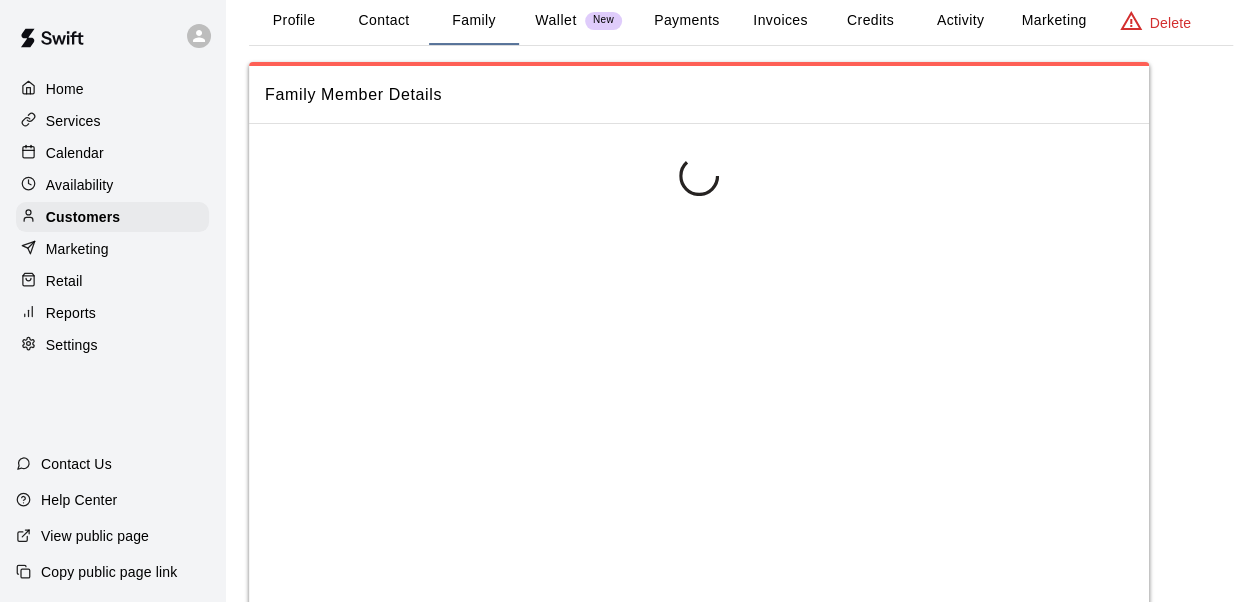 scroll, scrollTop: 0, scrollLeft: 0, axis: both 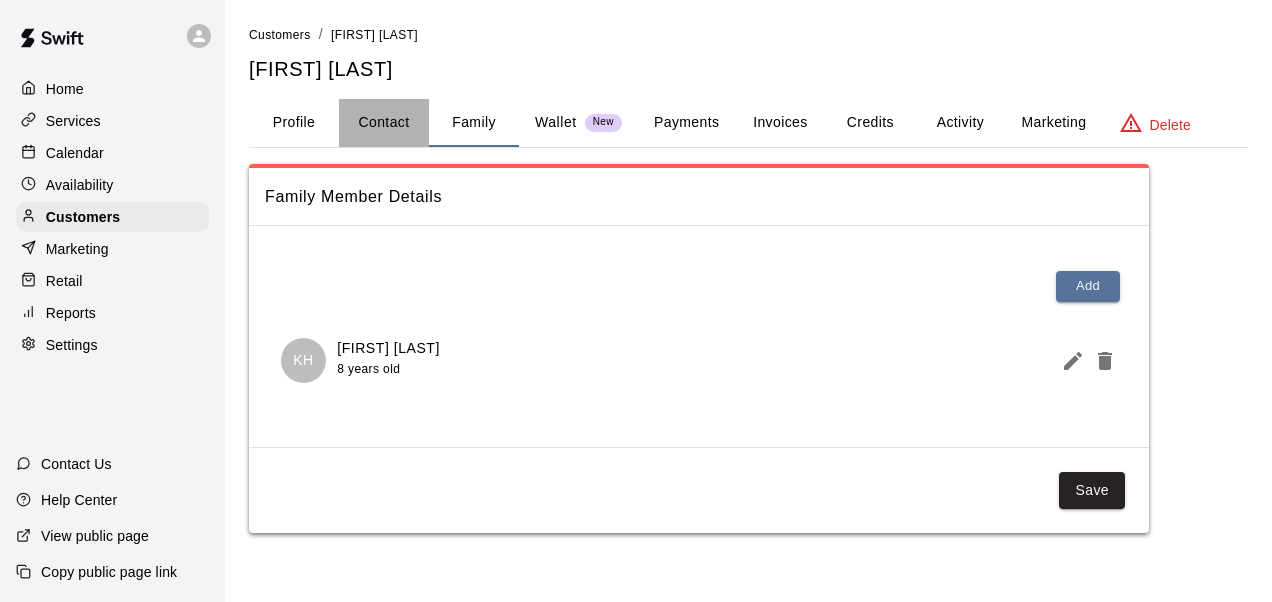 click on "Contact" at bounding box center [384, 123] 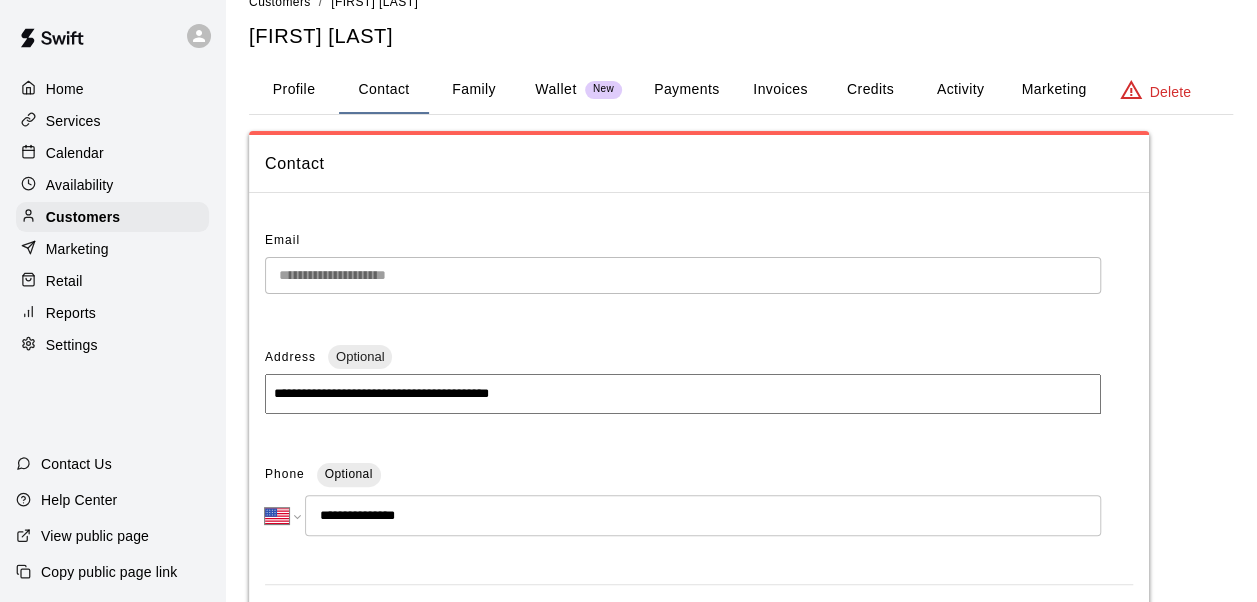 scroll, scrollTop: 0, scrollLeft: 0, axis: both 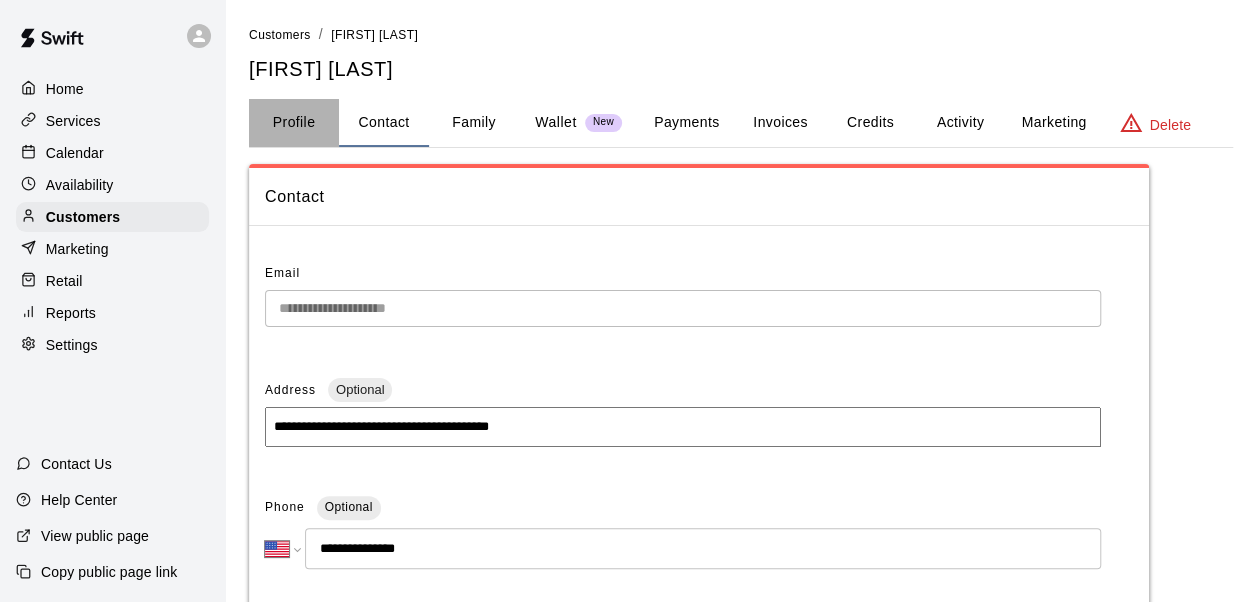 click on "Profile" at bounding box center (294, 123) 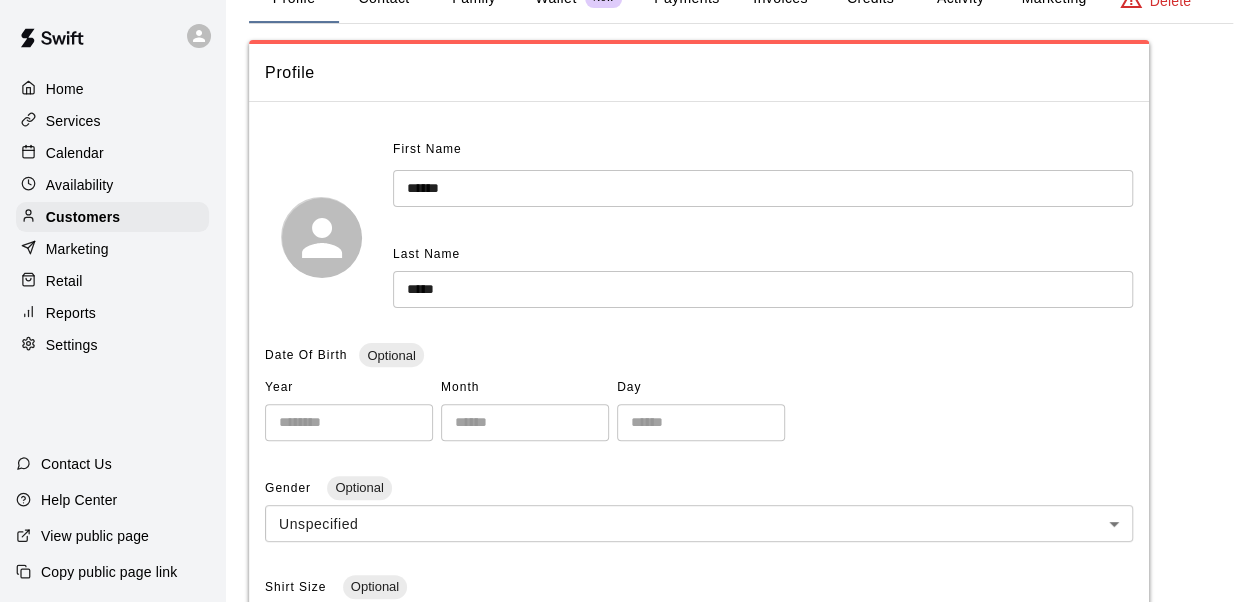 scroll, scrollTop: 0, scrollLeft: 0, axis: both 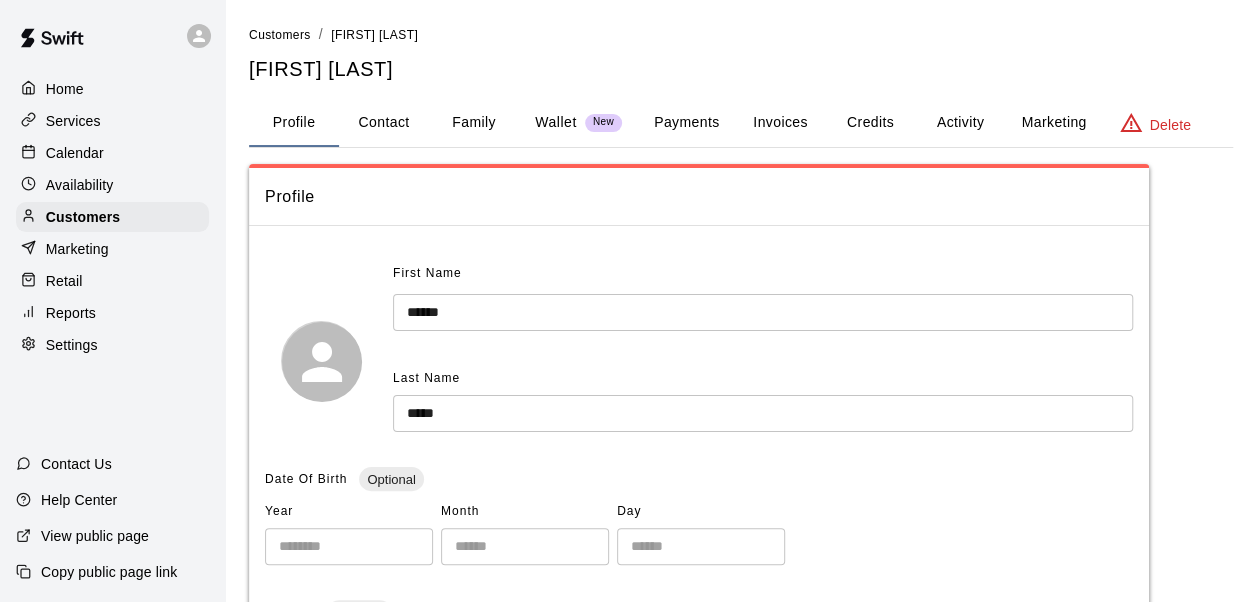 click on "Settings" at bounding box center [72, 345] 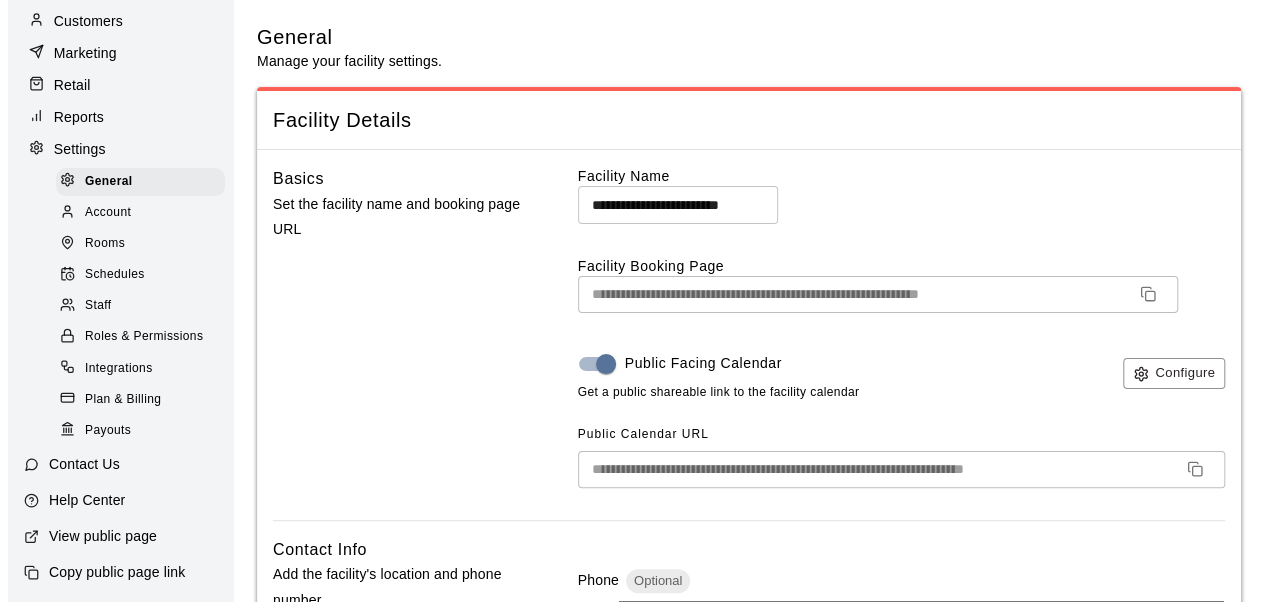 scroll, scrollTop: 201, scrollLeft: 0, axis: vertical 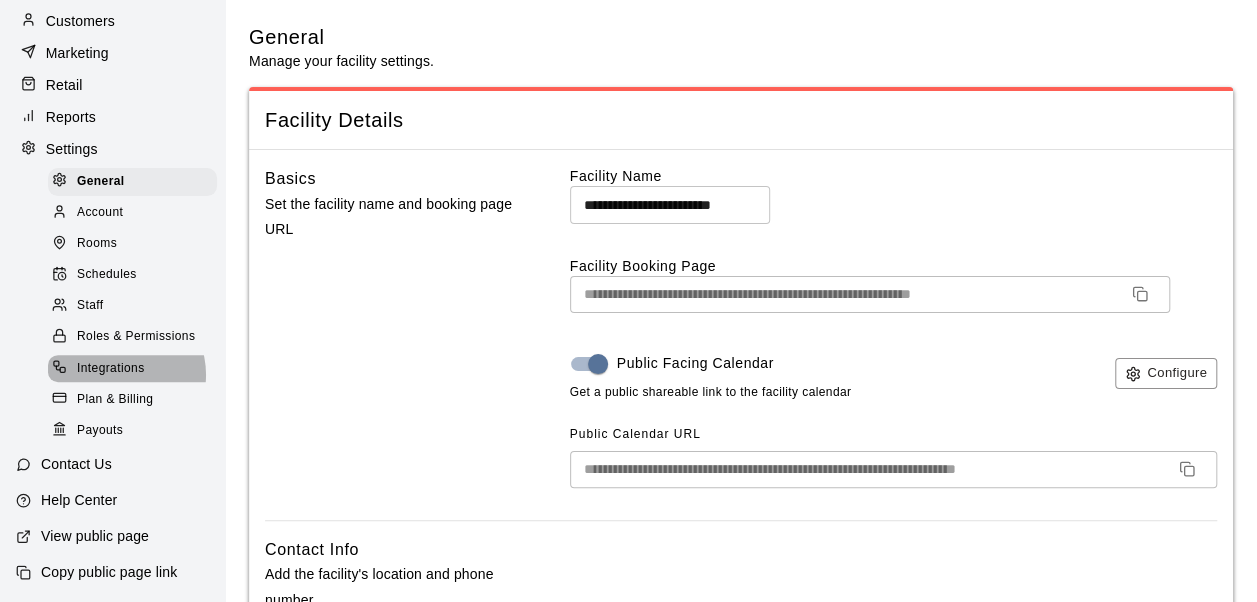 click on "Integrations" at bounding box center (111, 369) 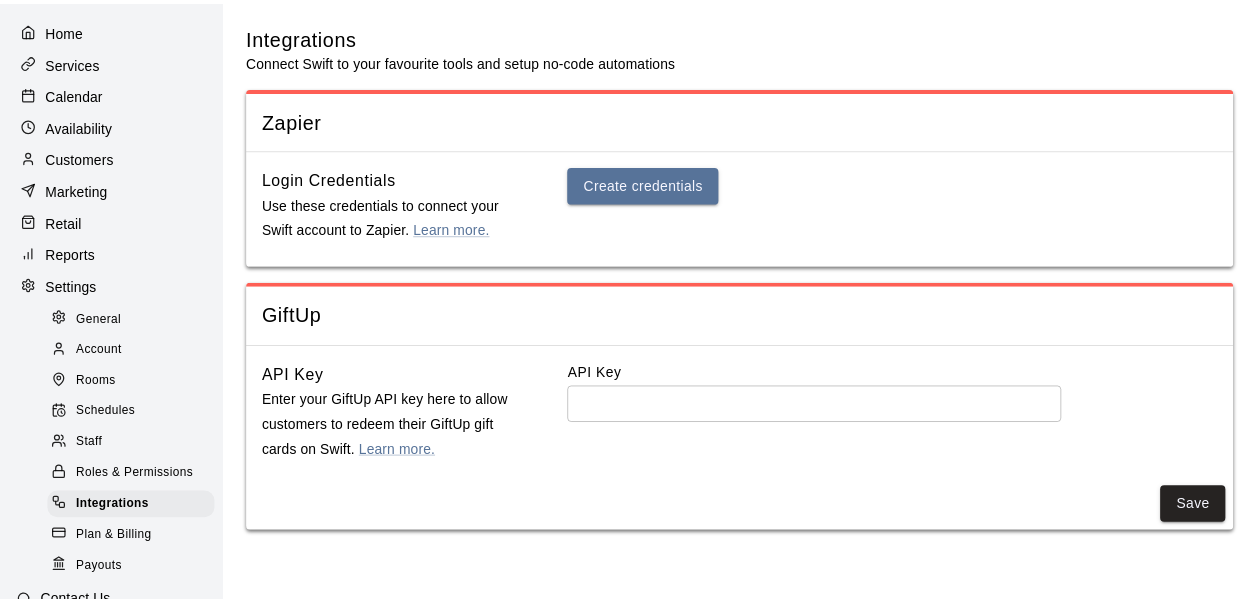 scroll, scrollTop: 0, scrollLeft: 0, axis: both 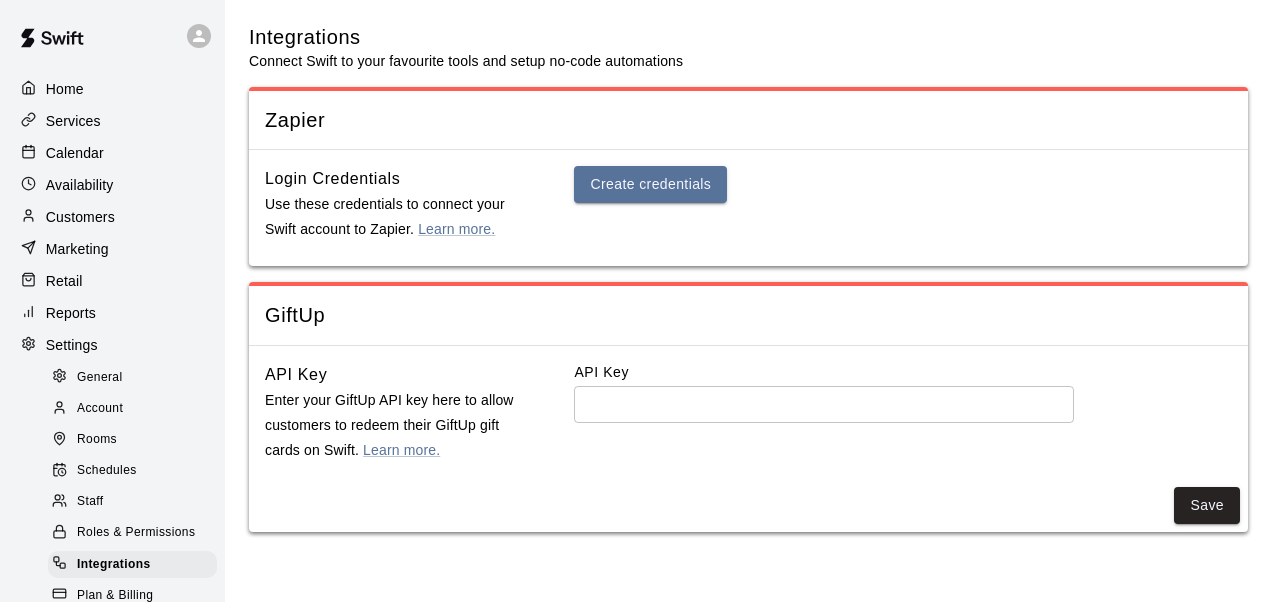 click on "Home" at bounding box center [65, 89] 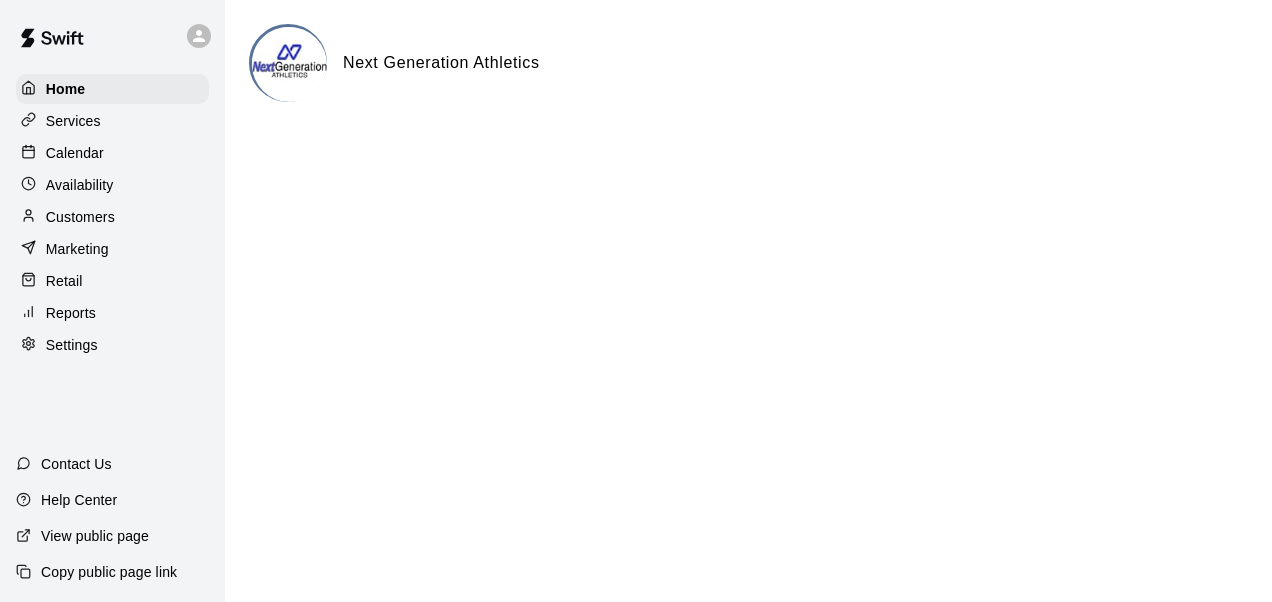 click on "Next Generation Athletics" at bounding box center [441, 63] 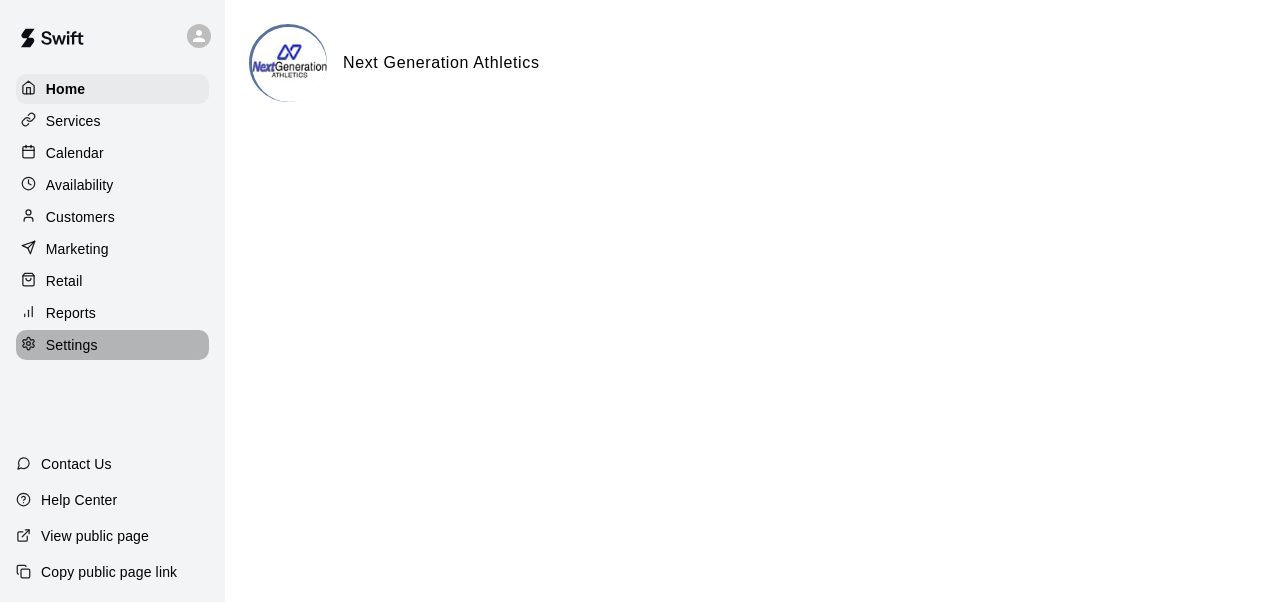 click on "Settings" at bounding box center (72, 345) 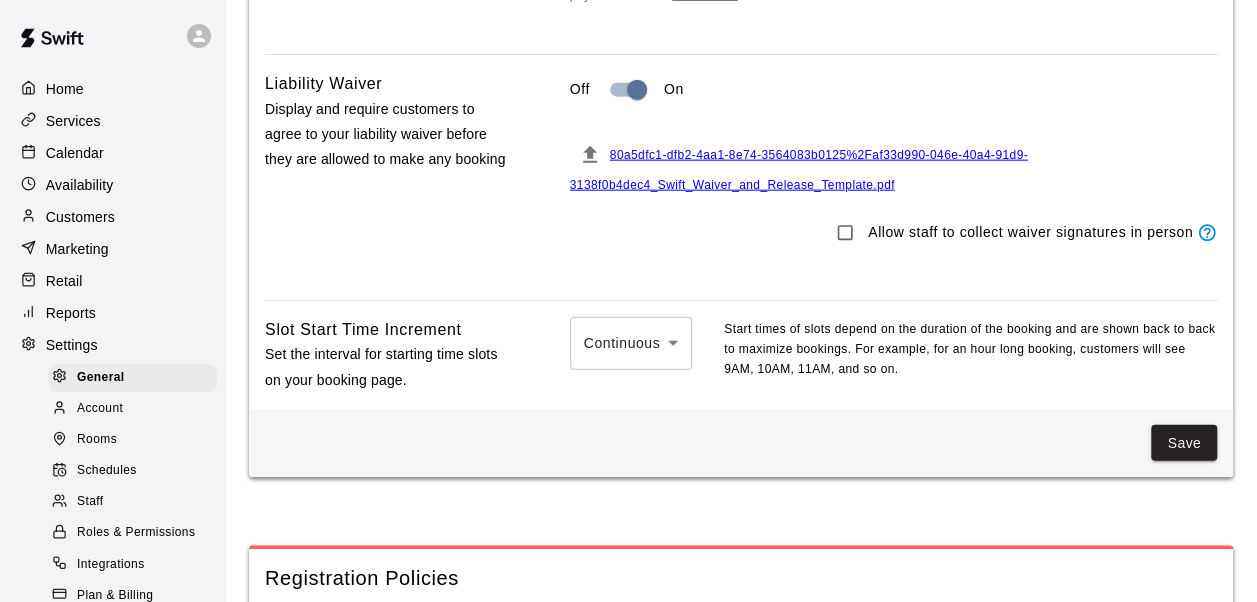 scroll, scrollTop: 2280, scrollLeft: 0, axis: vertical 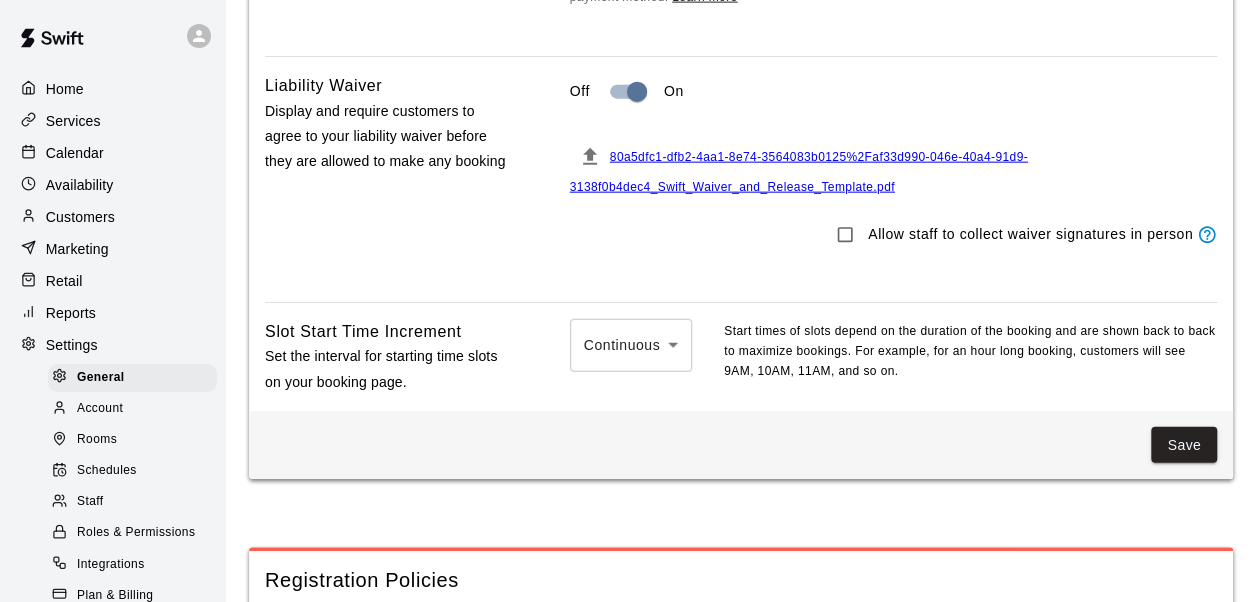 click on "80a5dfc1-dfb2-4aa1-8e74-3564083b0125%2Faf33d990-046e-40a4-91d9-3138f0b4dec4_Swift_Waiver_and_Release_Template.pdf" at bounding box center [799, 172] 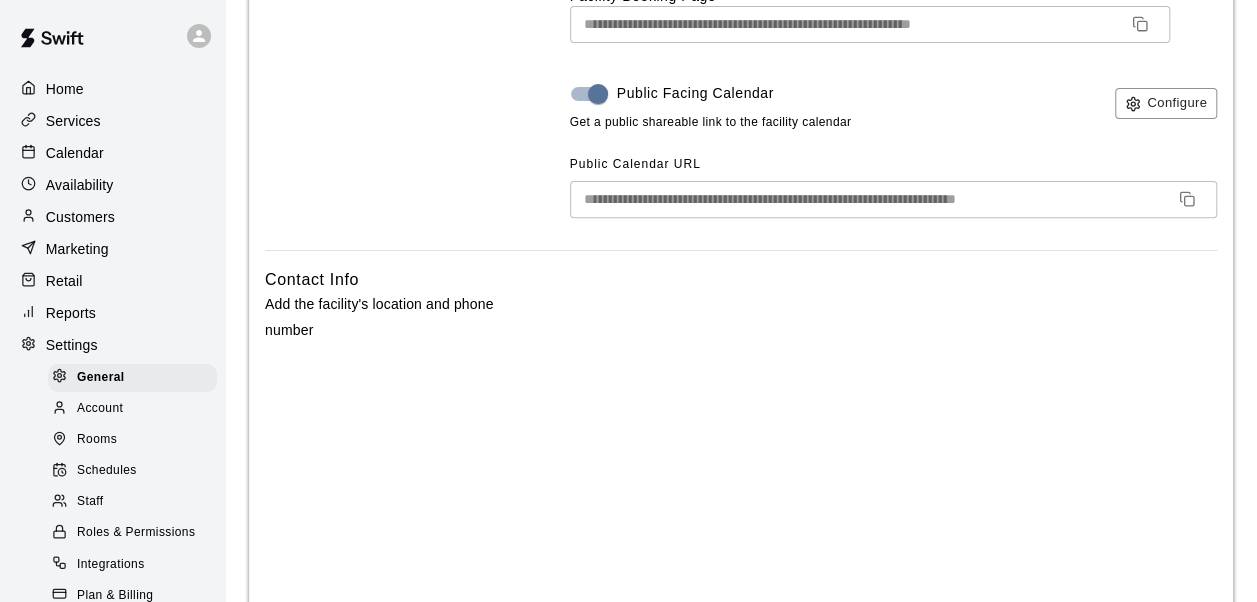 scroll, scrollTop: 271, scrollLeft: 0, axis: vertical 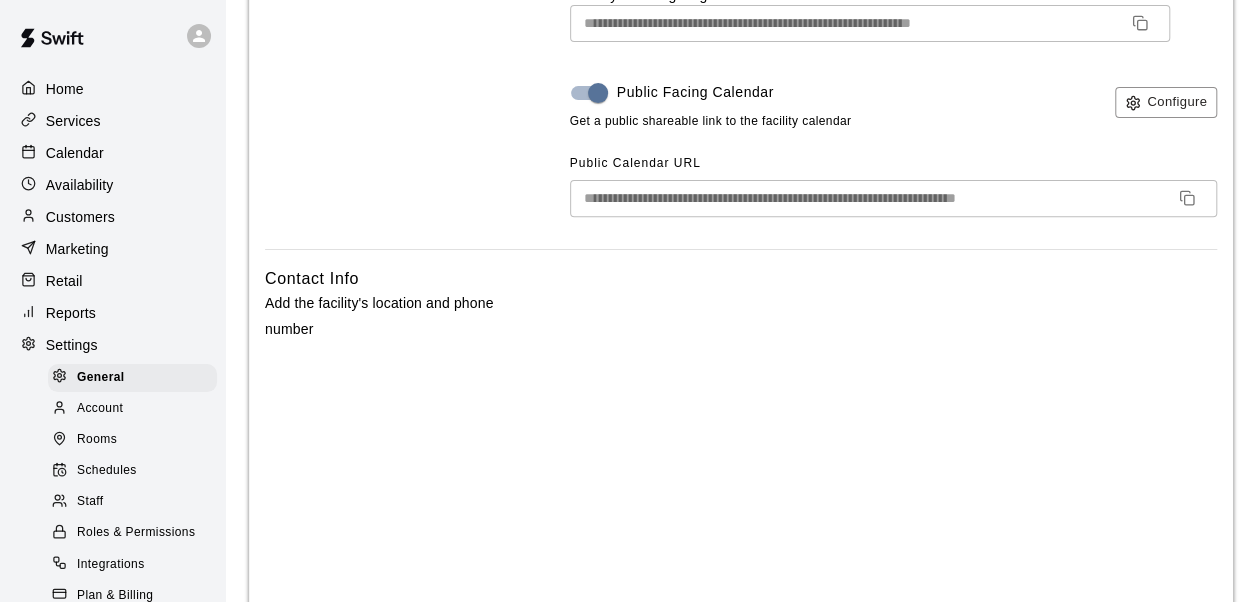 click on "Services" at bounding box center (112, 121) 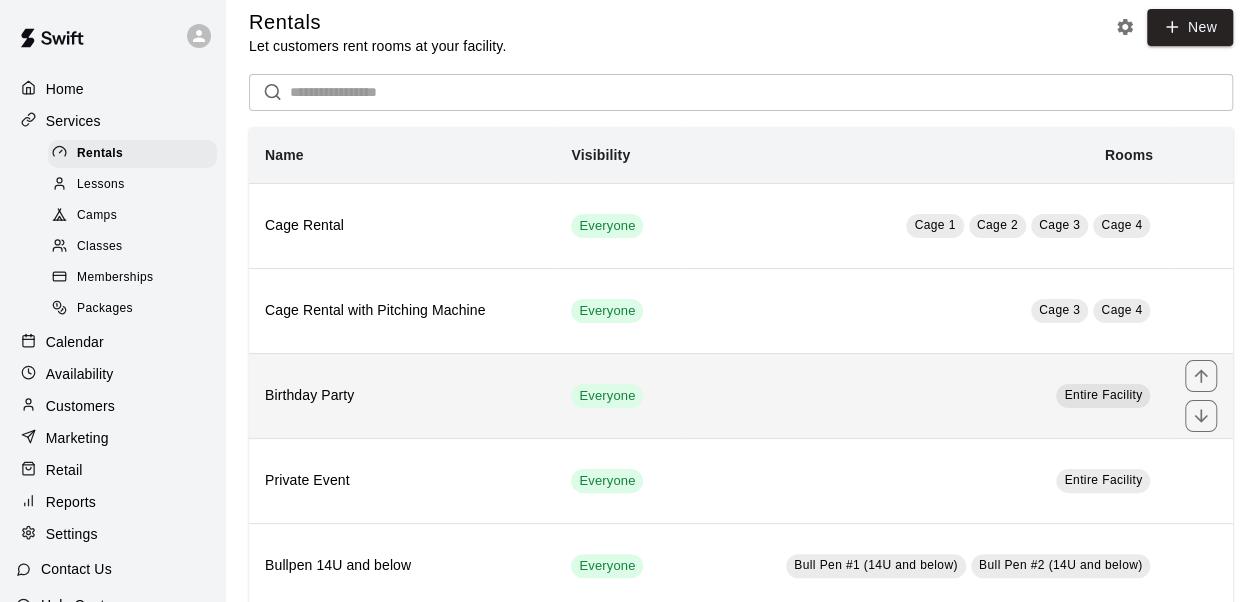 scroll, scrollTop: 0, scrollLeft: 0, axis: both 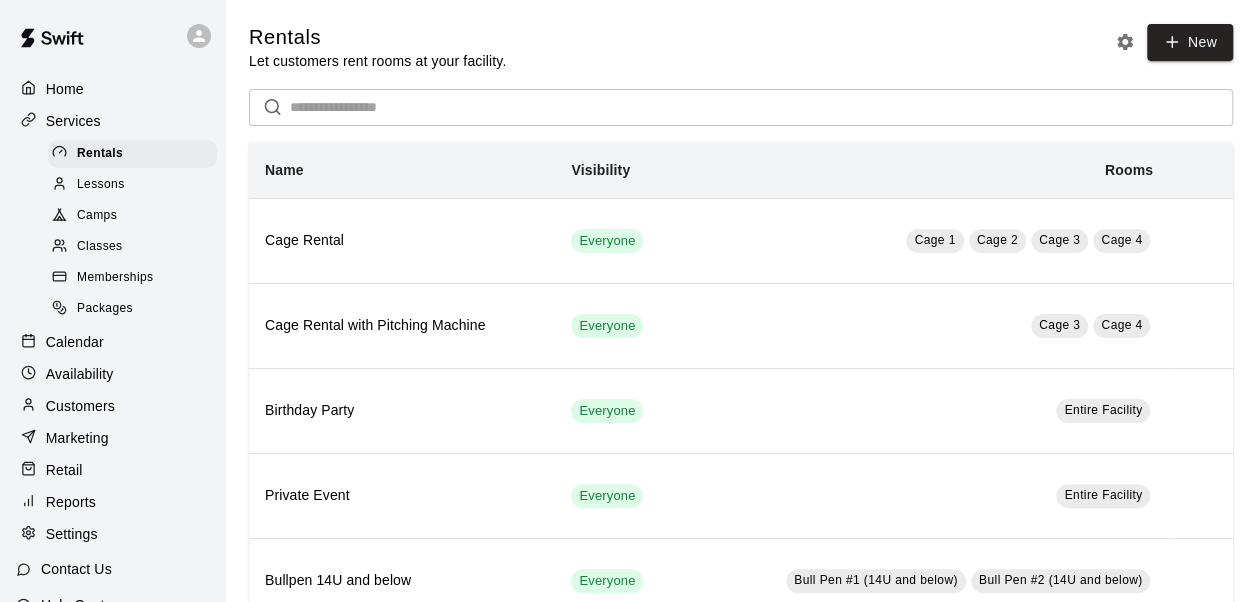 click on "Lessons" at bounding box center (132, 185) 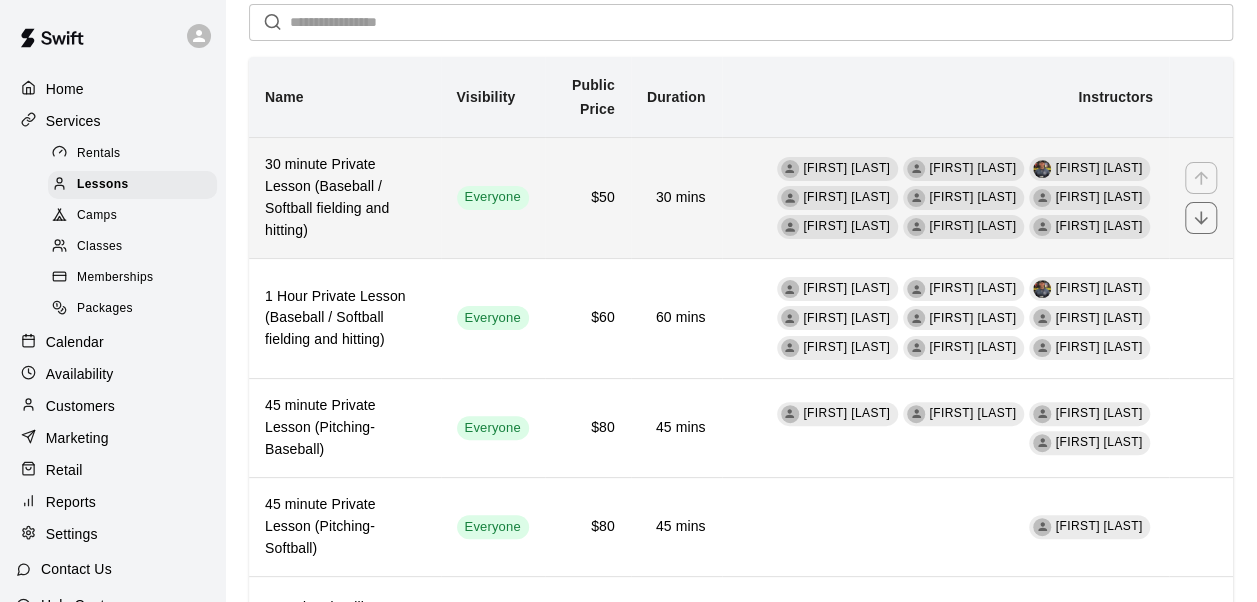 scroll, scrollTop: 87, scrollLeft: 0, axis: vertical 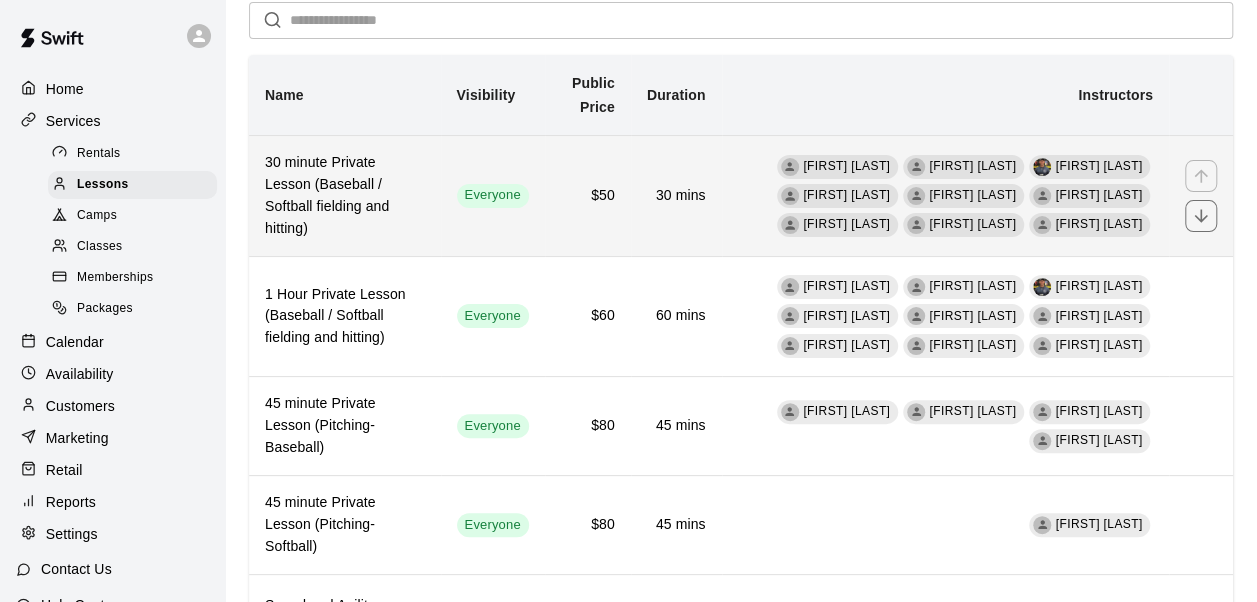 click on "30 minute Private Lesson (Baseball / Softball fielding and hitting)" at bounding box center (345, 196) 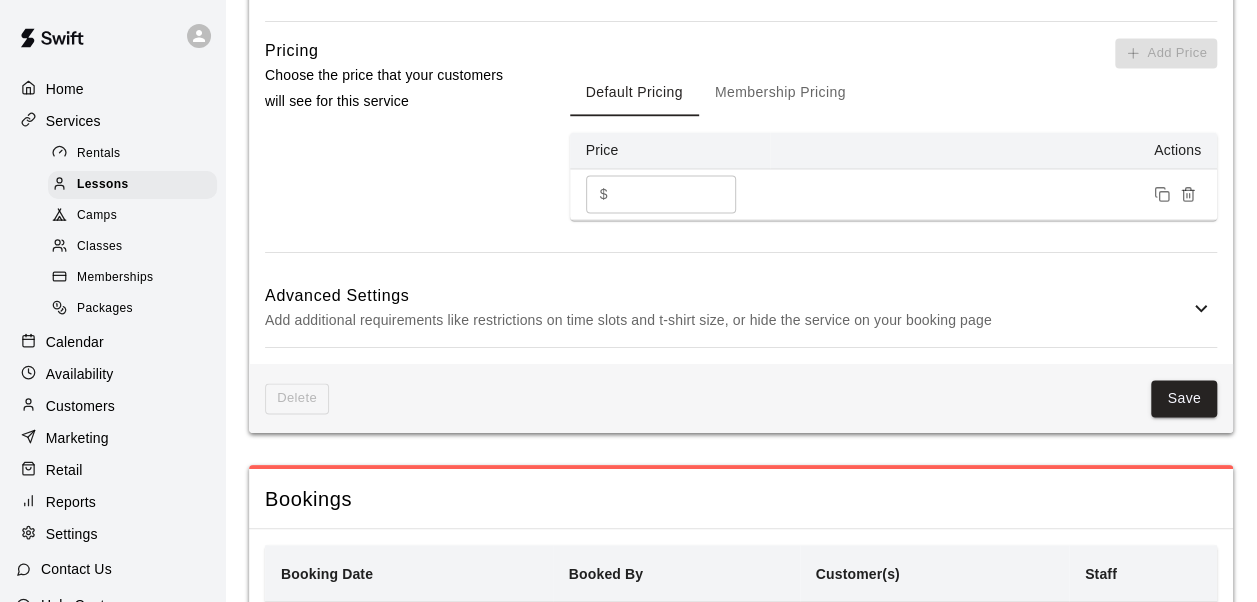 scroll, scrollTop: 1469, scrollLeft: 0, axis: vertical 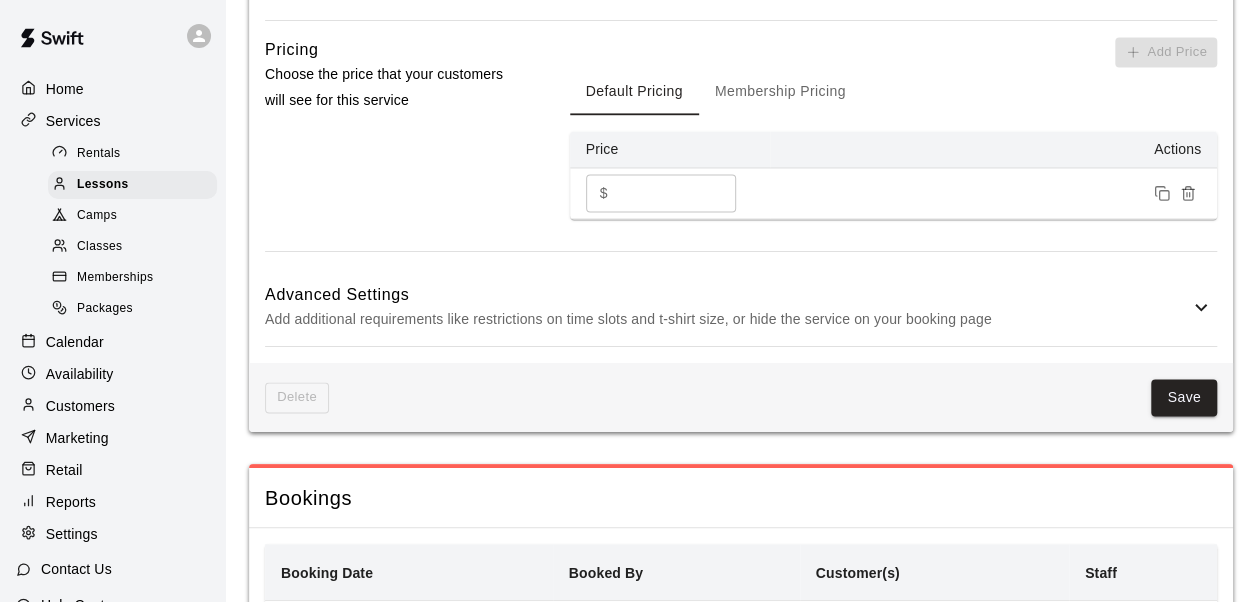 click on "Add additional requirements like restrictions on time slots and t-shirt size, or hide the service on your booking page" at bounding box center (727, 319) 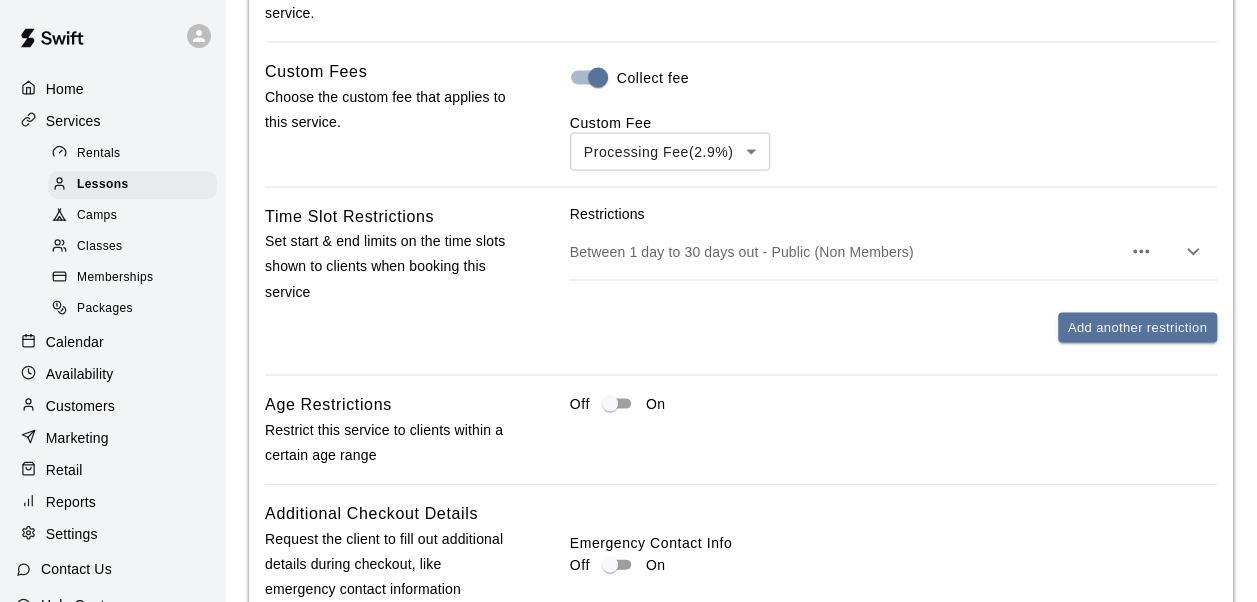 scroll, scrollTop: 1923, scrollLeft: 0, axis: vertical 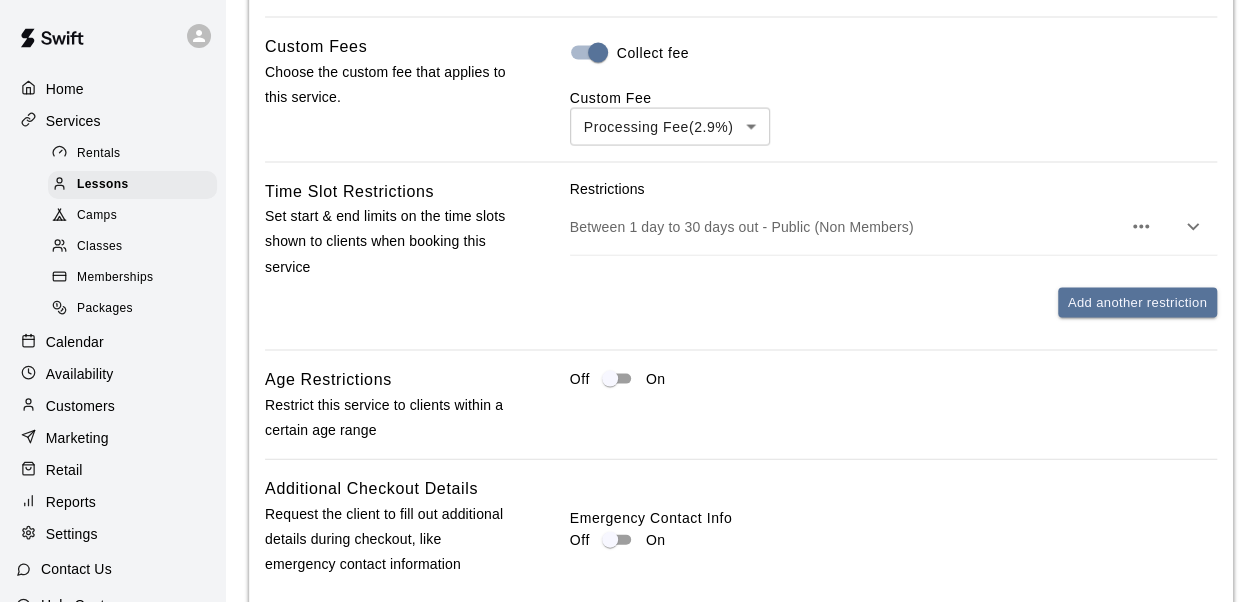 click on "Between 1 day to 30 days out - Public (Non Members)" at bounding box center (845, 227) 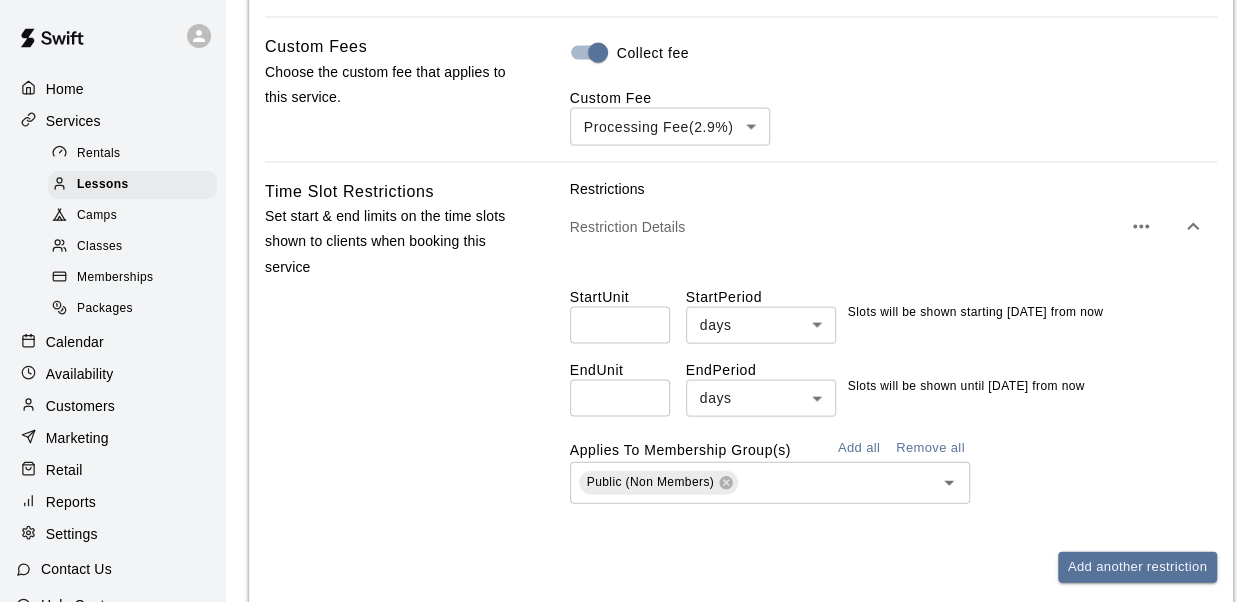 click on "**********" at bounding box center (628, -259) 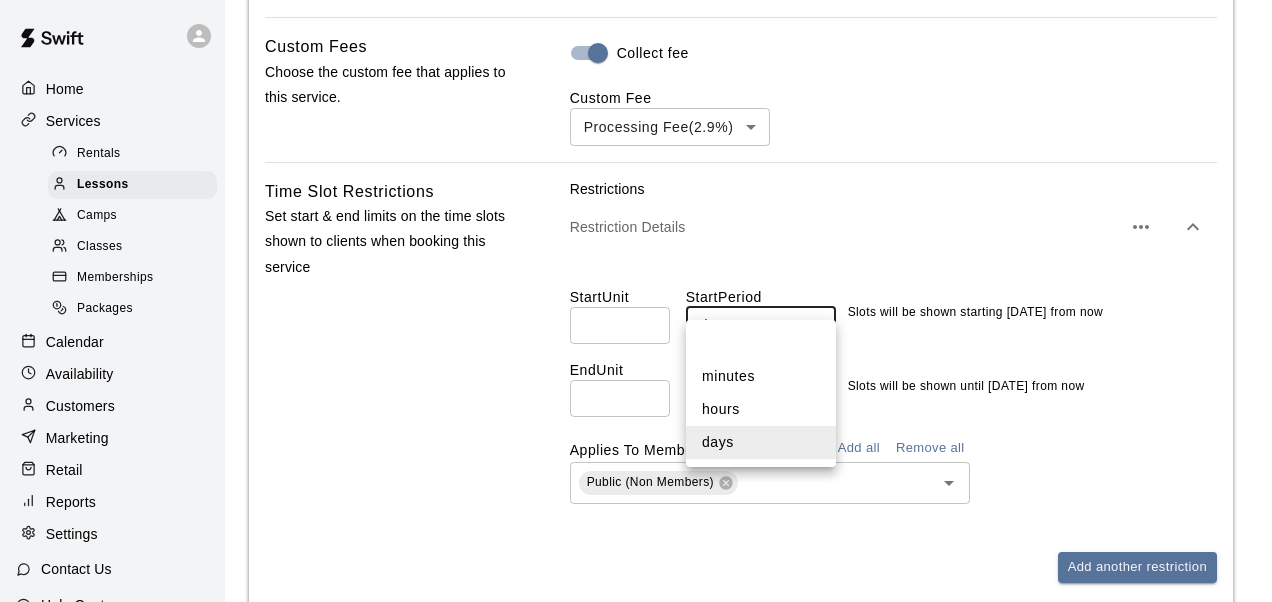 click on "hours" at bounding box center [761, 409] 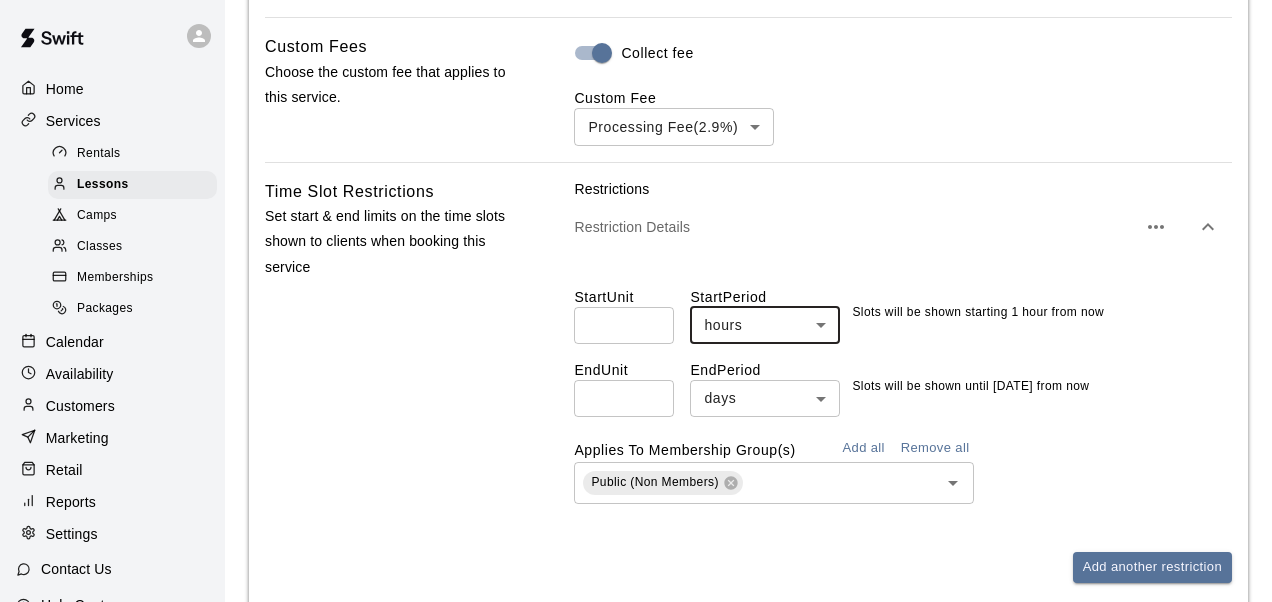 type on "*****" 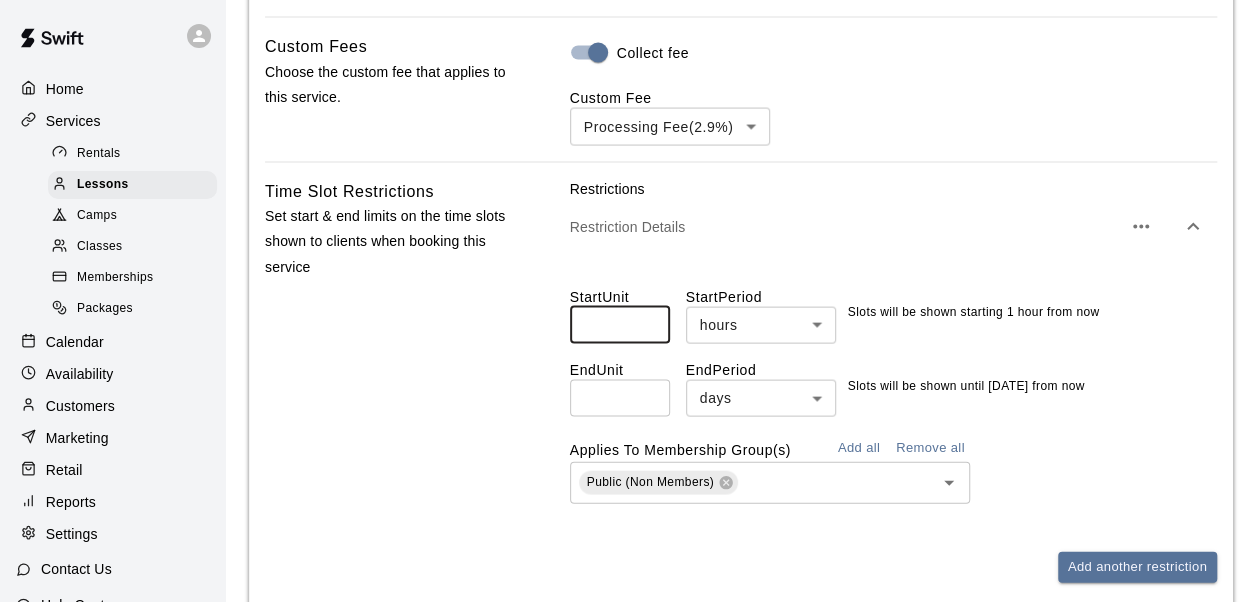 click on "*" at bounding box center [620, 325] 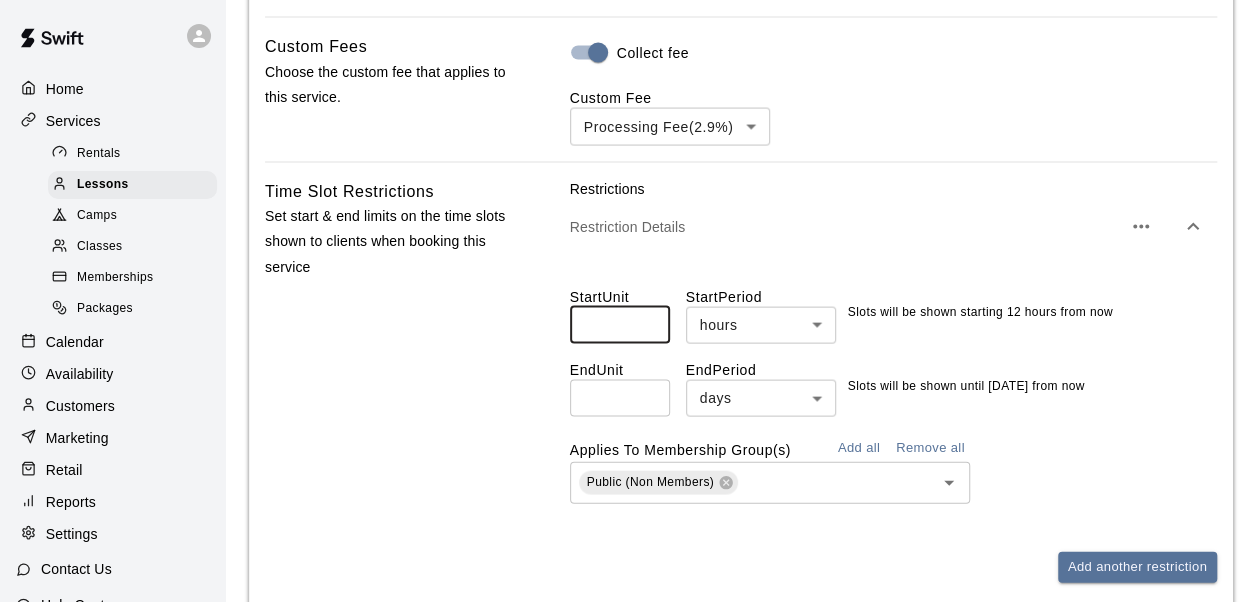 type on "*" 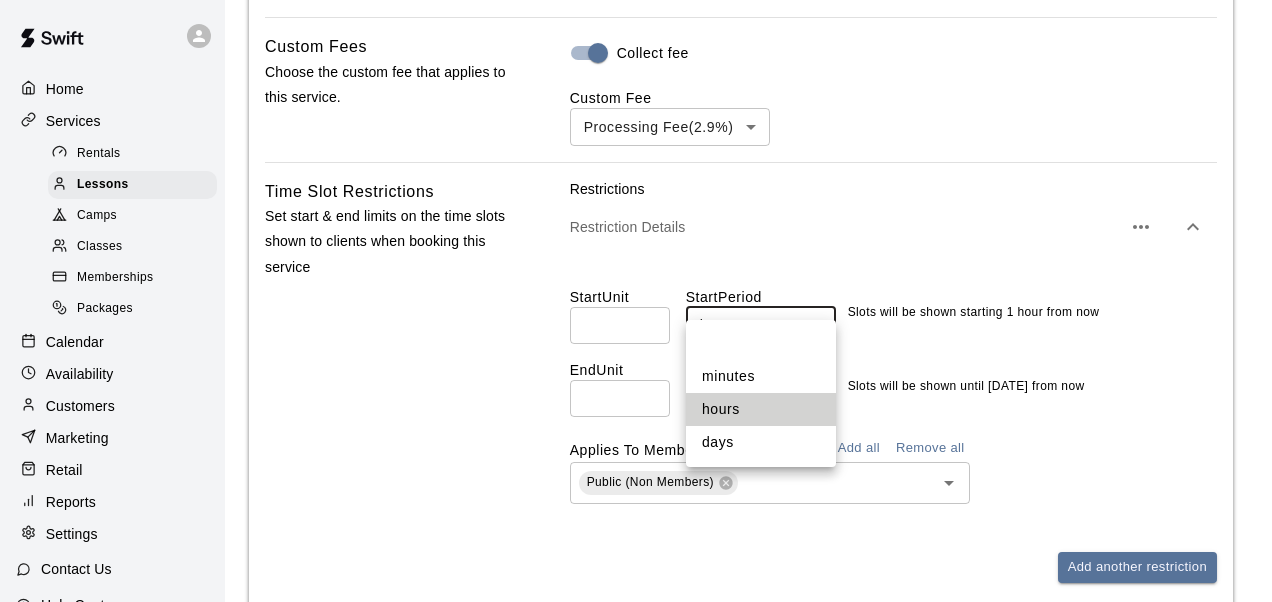 click on "**********" at bounding box center [636, -259] 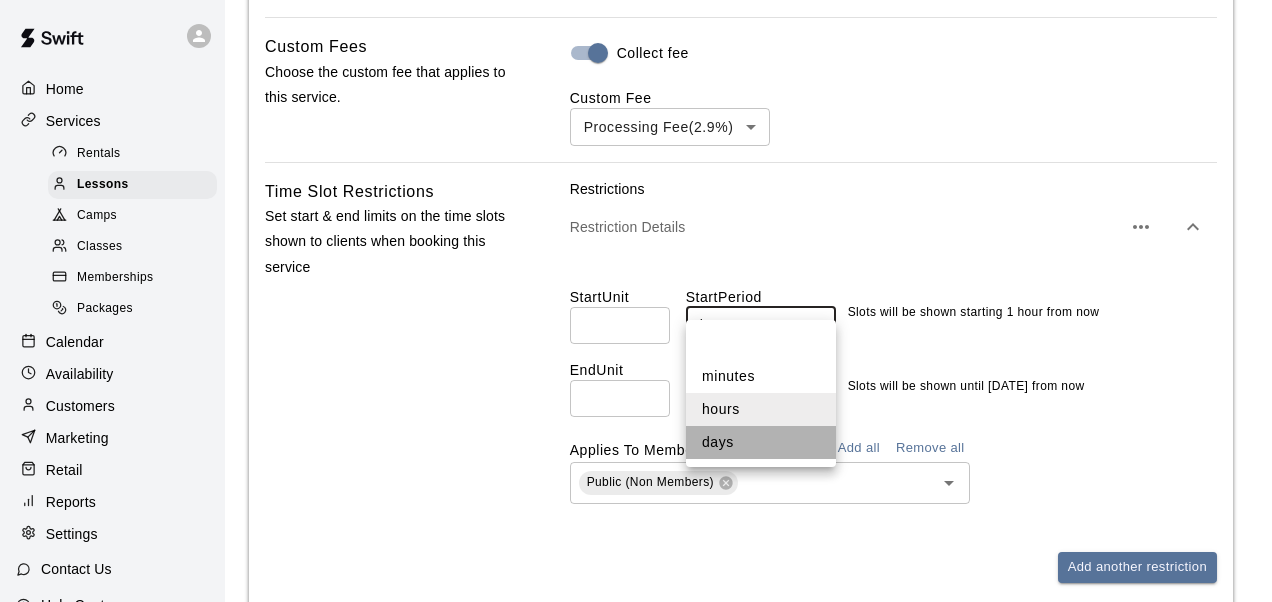 click on "days" at bounding box center [761, 442] 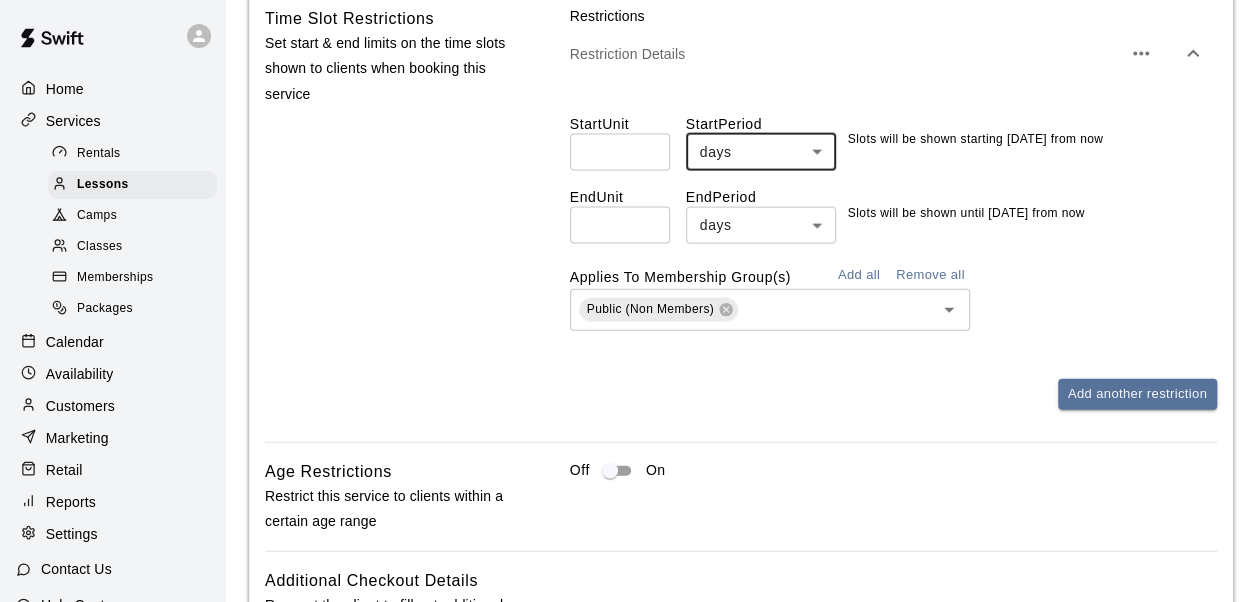 scroll, scrollTop: 2098, scrollLeft: 0, axis: vertical 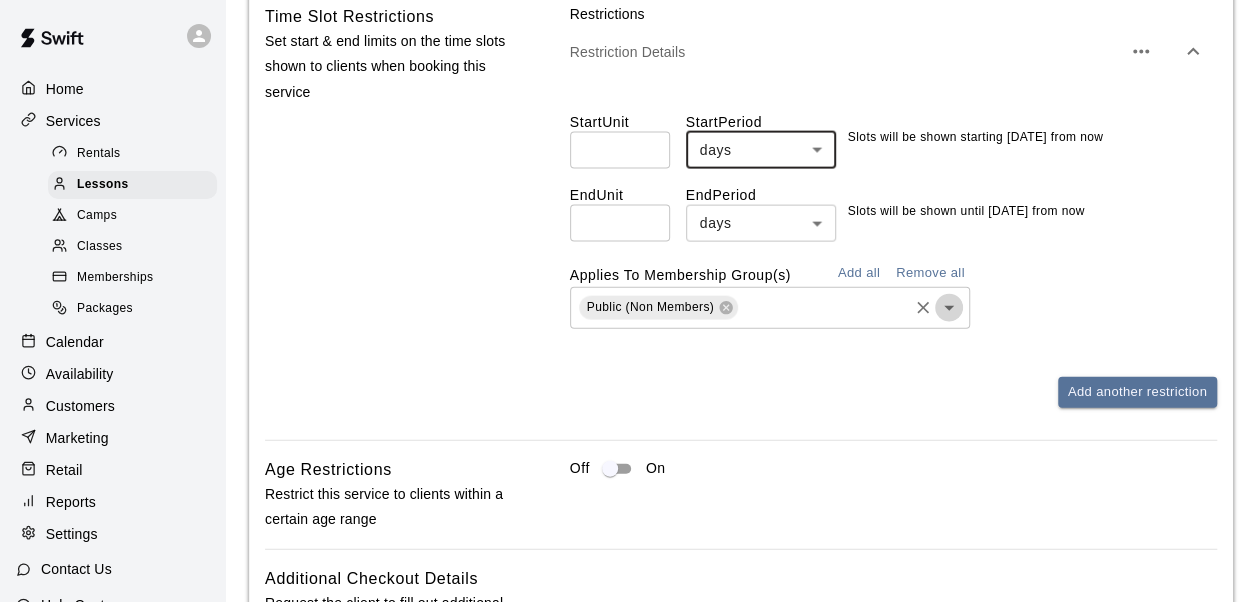 click 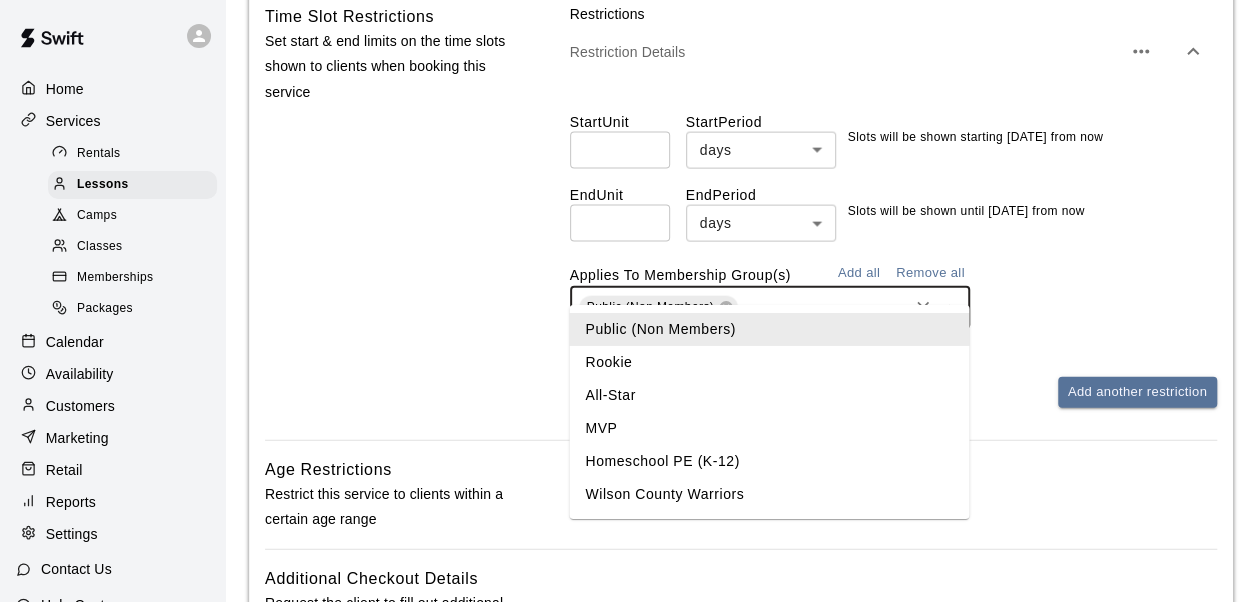 click on "Public (Non Members) ​" at bounding box center (893, 308) 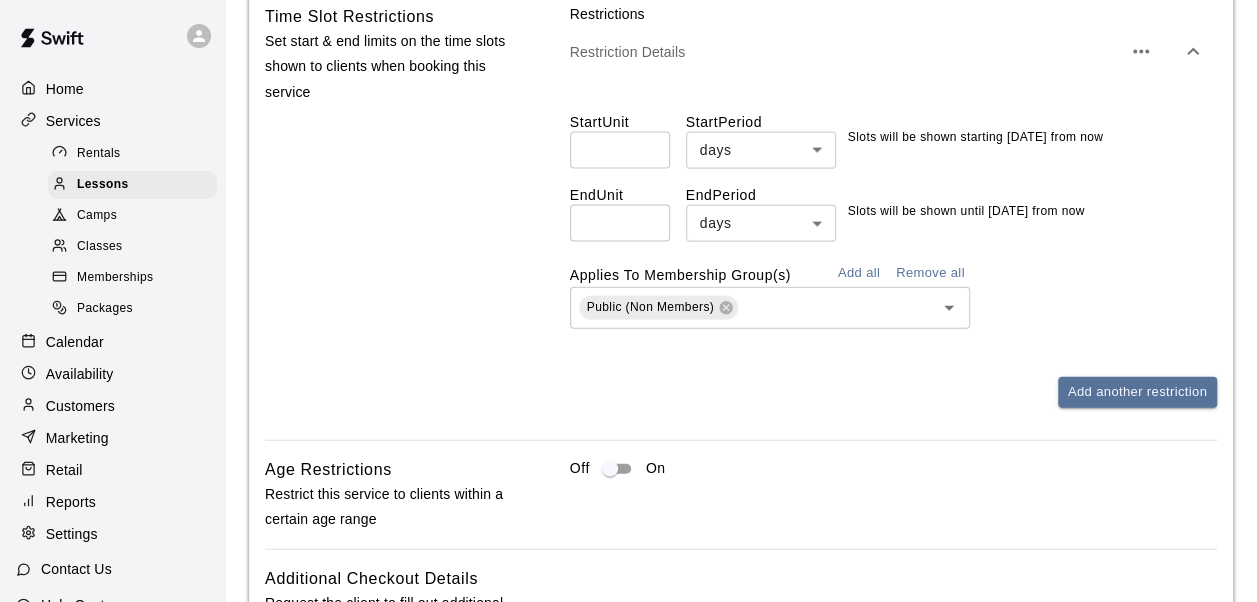 click on "Start  Unit * ​ Start  Period days **** ​ Slots will be shown starting [DATE] from now End  Unit ** ​ End  Period days **** ​ Slots will be shown until [DATE] from now Applies To Membership Group(s) Add all Remove all Public (Non Members) ​" at bounding box center [893, 212] 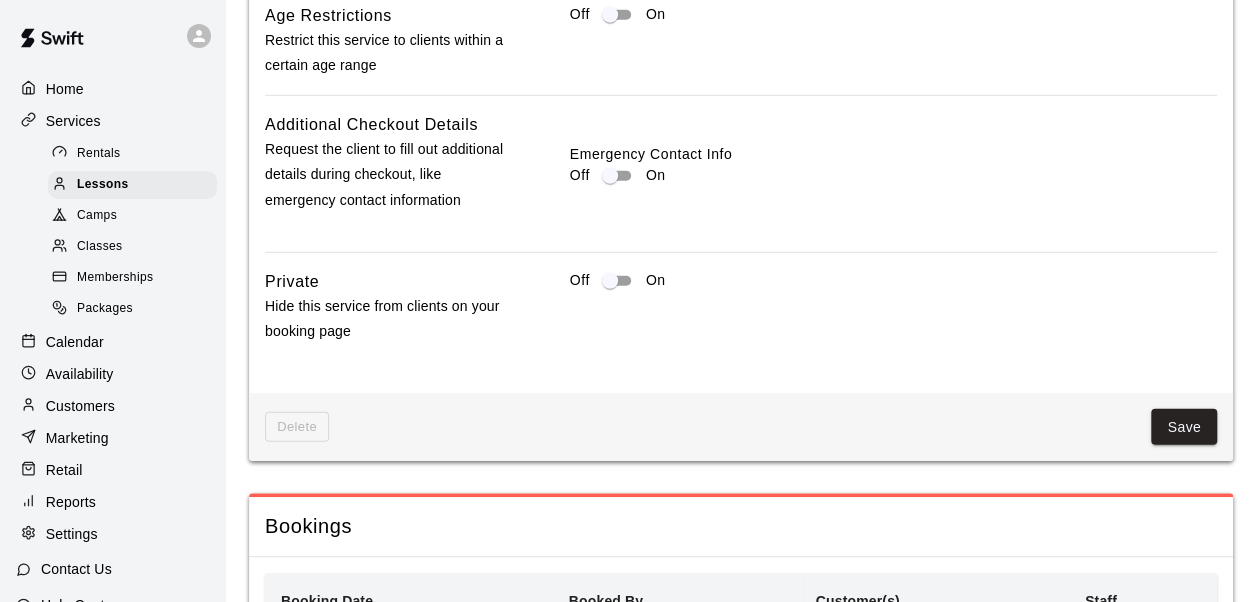 scroll, scrollTop: 2579, scrollLeft: 0, axis: vertical 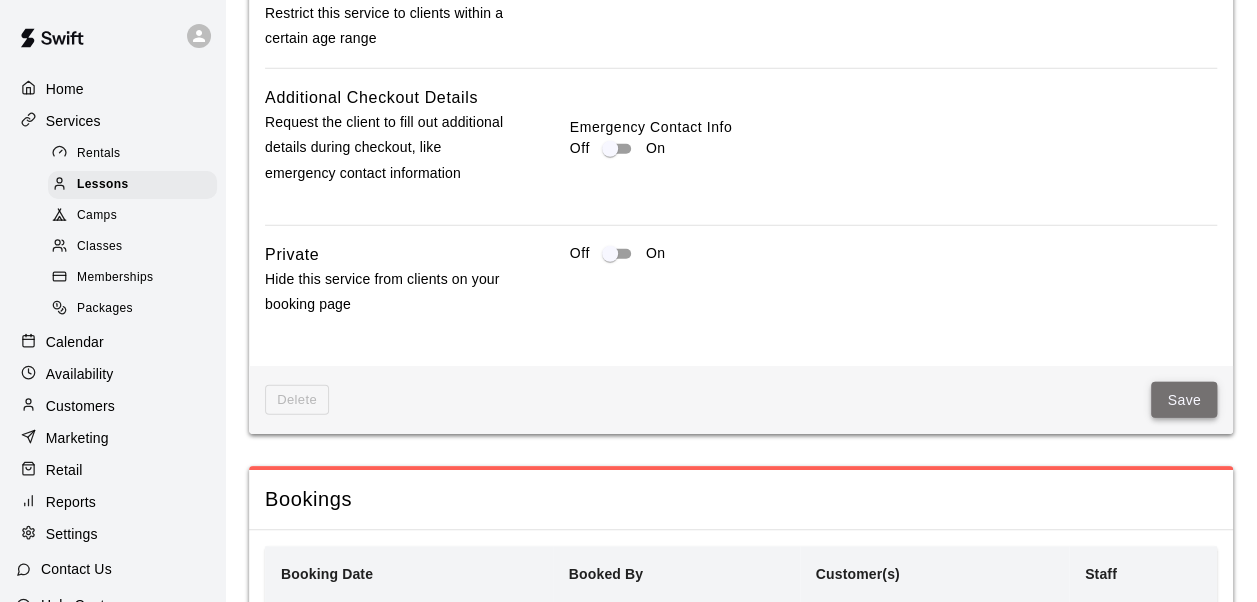 click on "Save" at bounding box center [1184, 400] 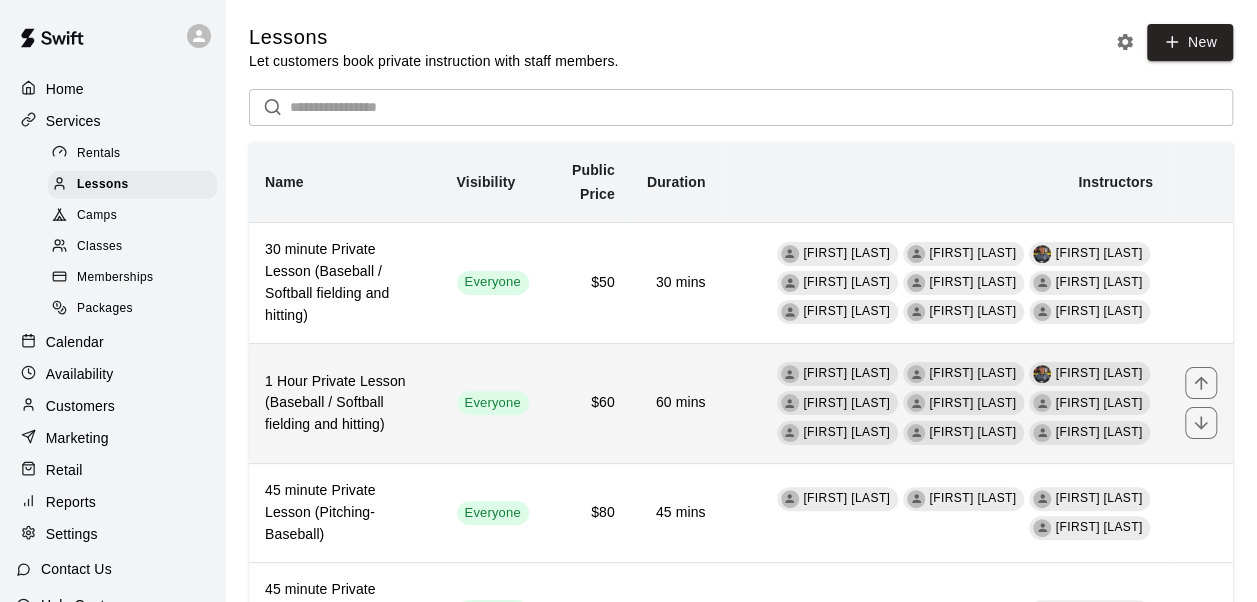 scroll, scrollTop: 177, scrollLeft: 0, axis: vertical 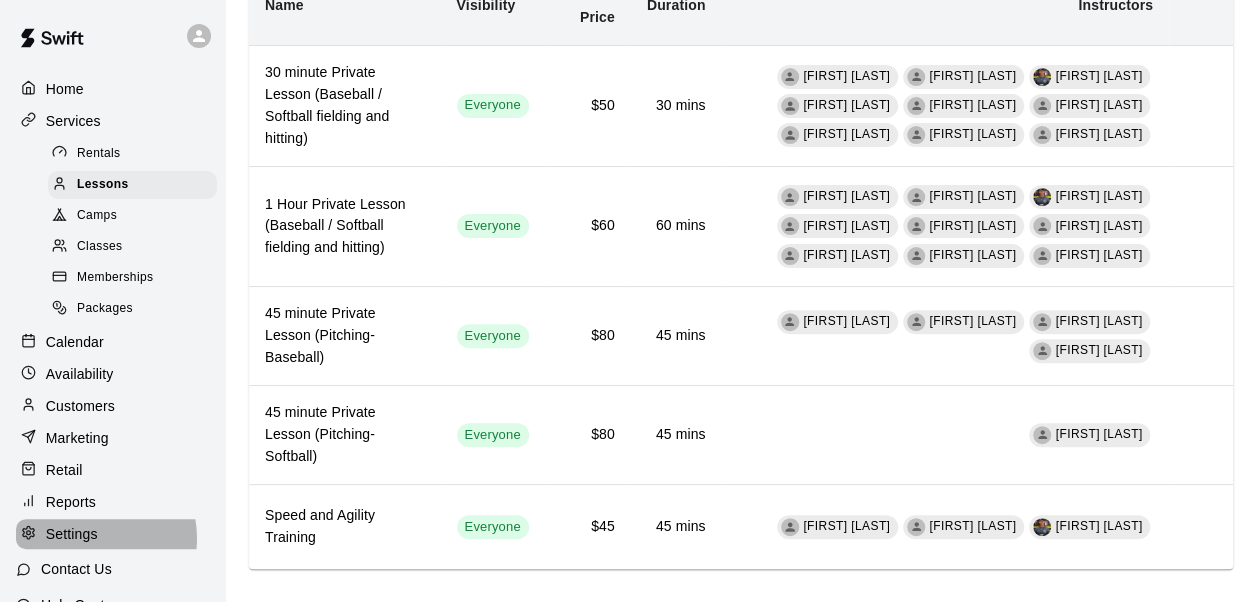 click on "Settings" at bounding box center (72, 534) 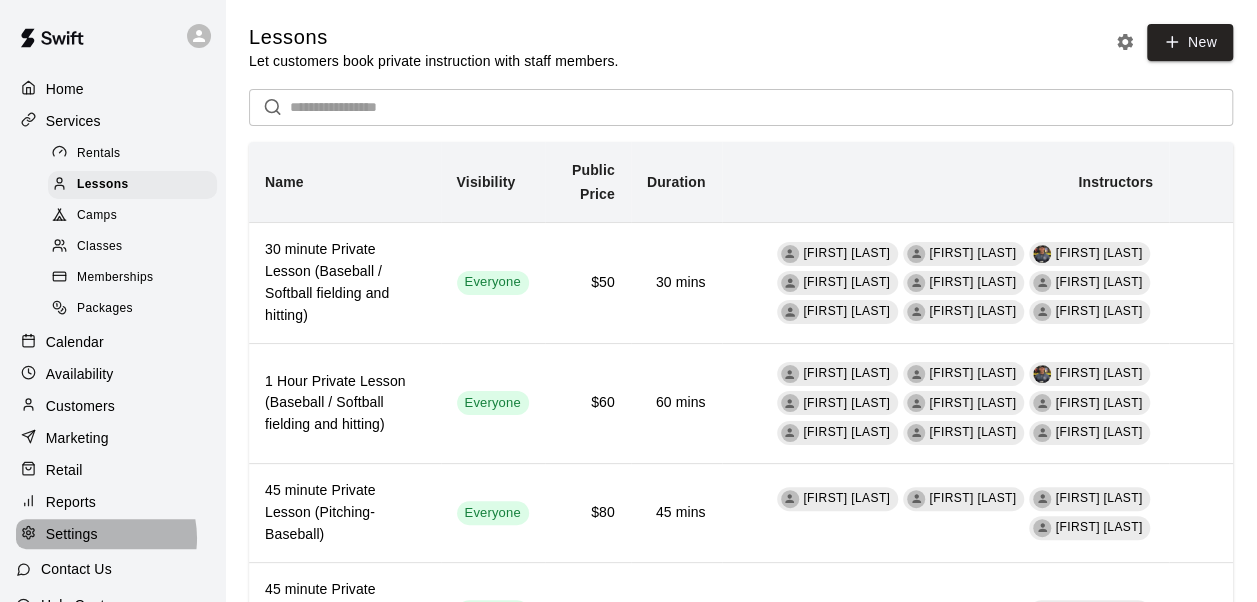 select on "**" 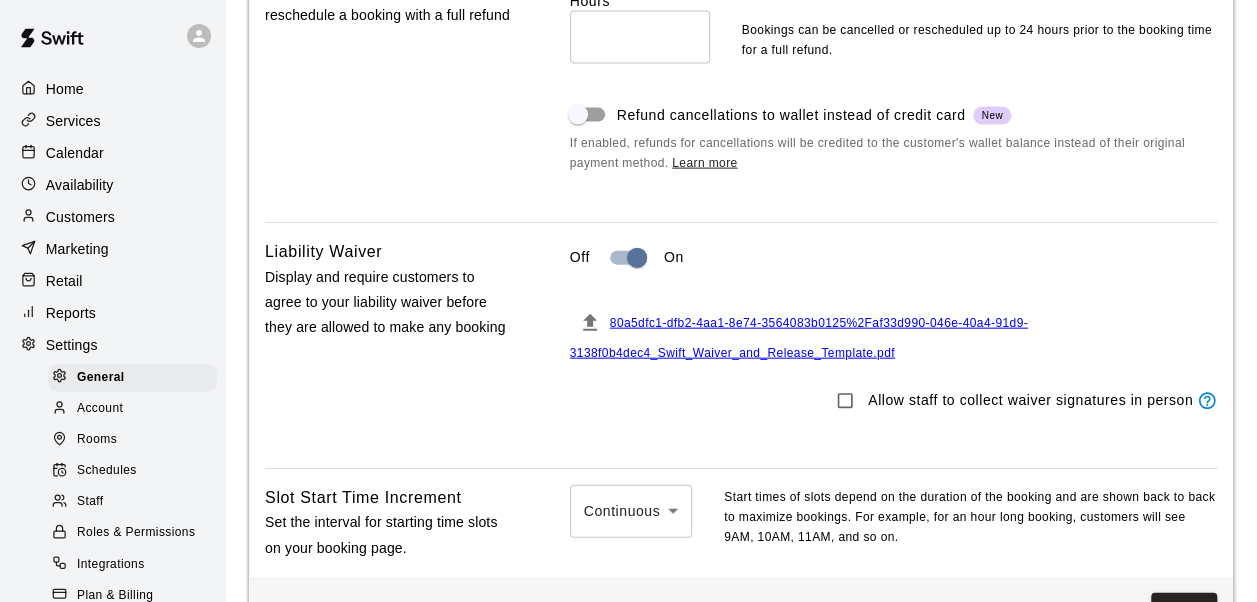 scroll, scrollTop: 2130, scrollLeft: 0, axis: vertical 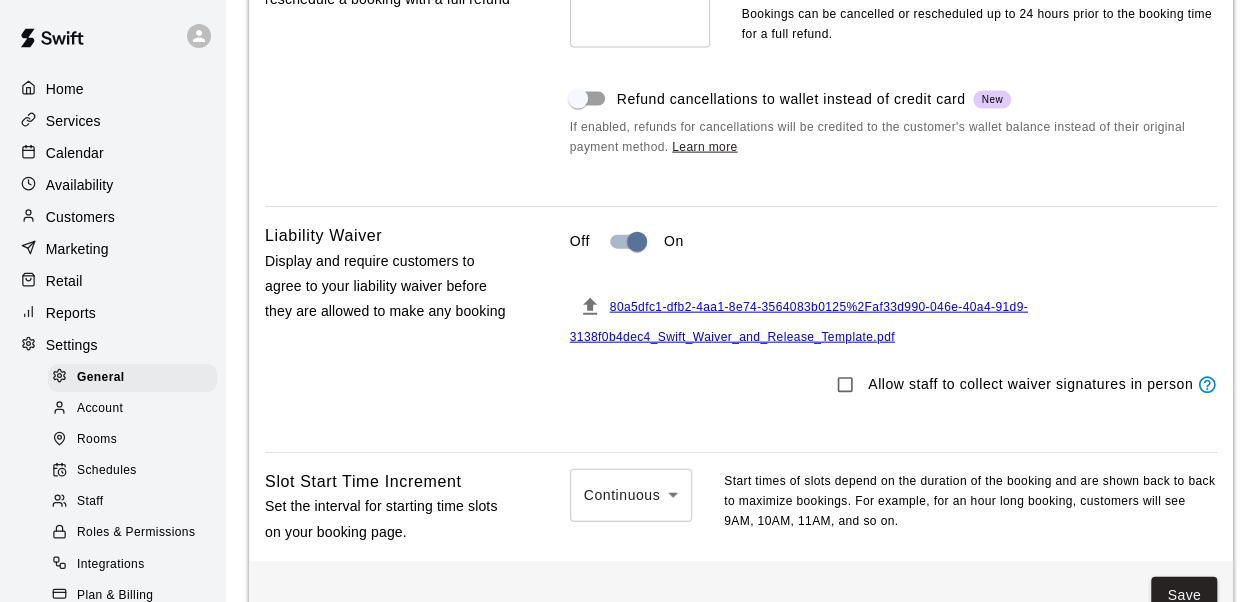 click on "Learn more" at bounding box center [704, 147] 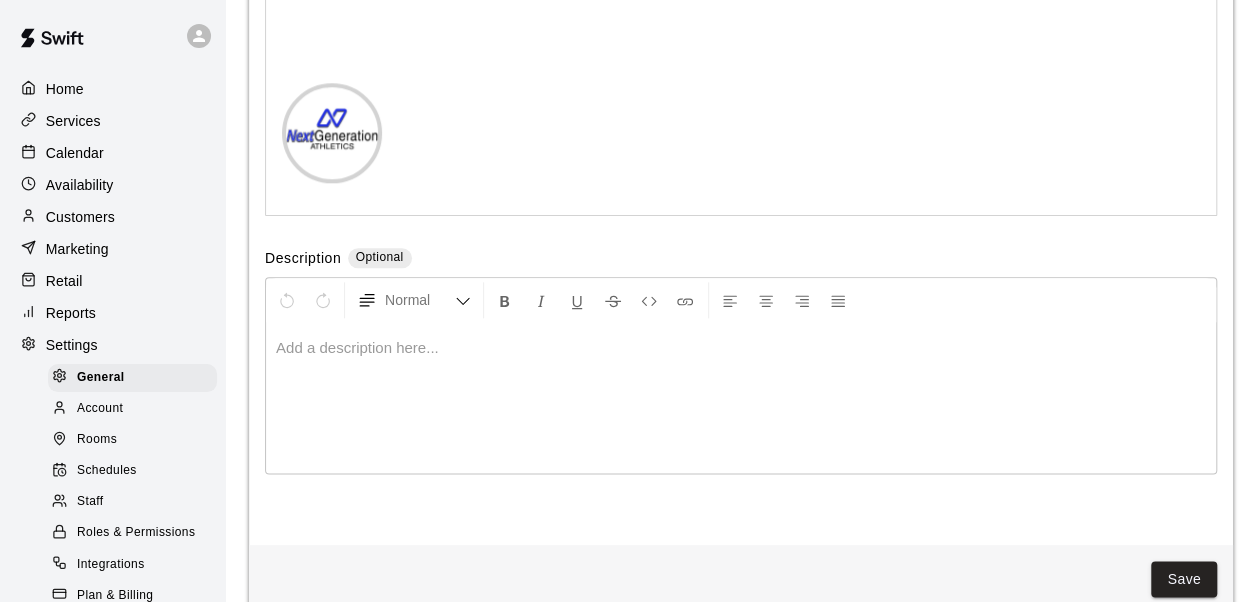 scroll, scrollTop: 4822, scrollLeft: 0, axis: vertical 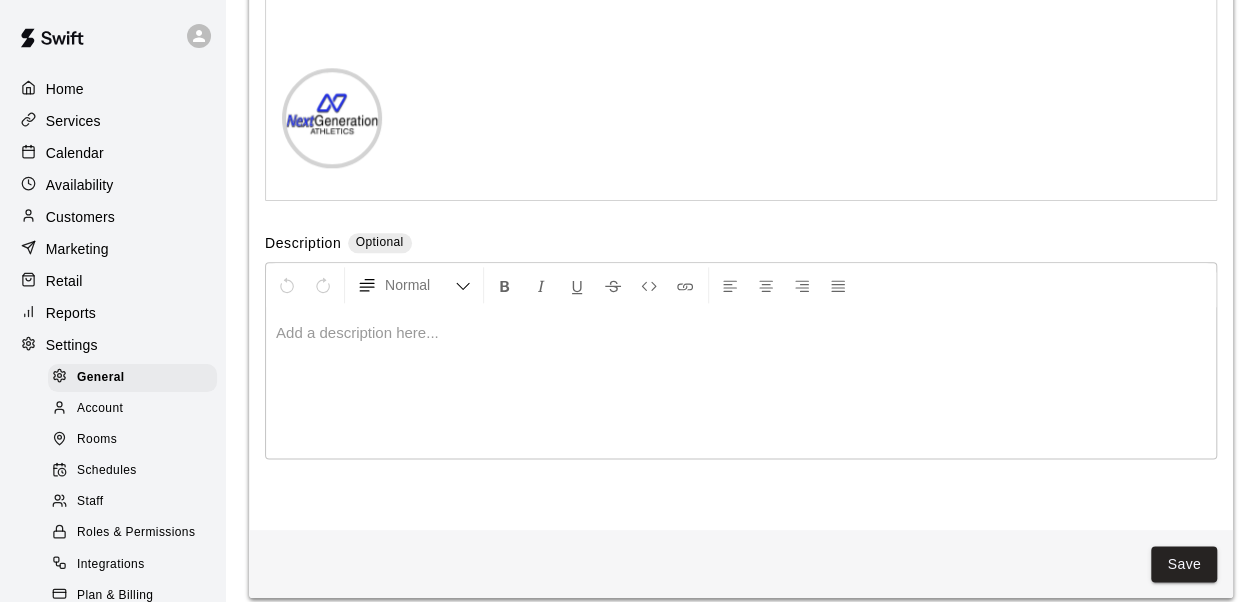 click at bounding box center [741, 383] 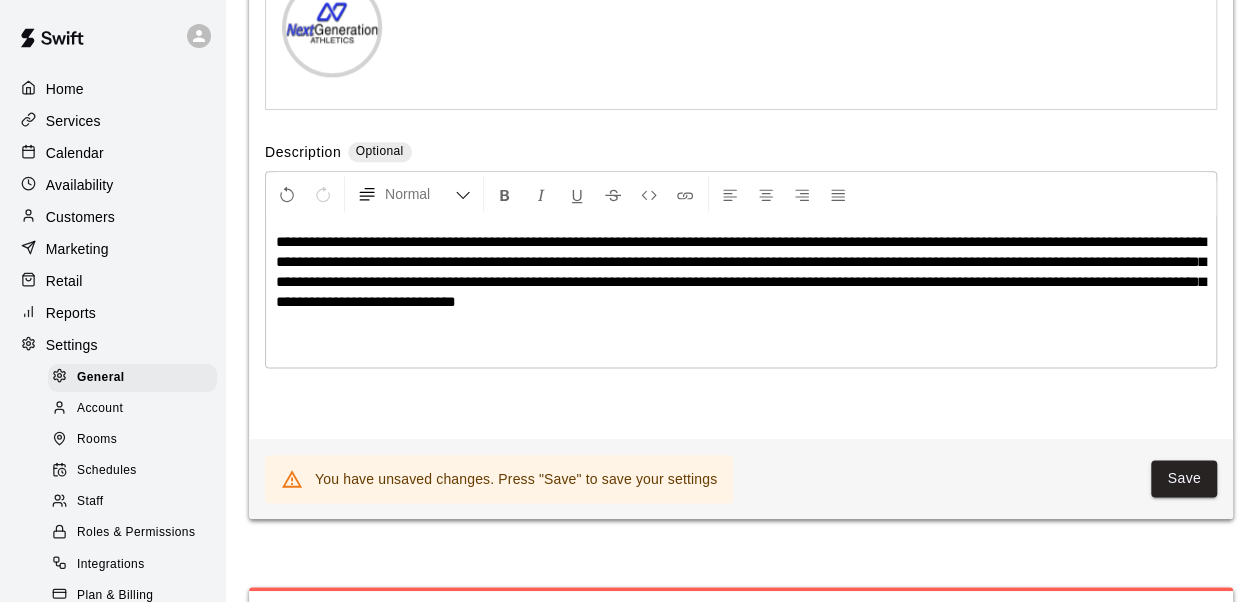 scroll, scrollTop: 4914, scrollLeft: 0, axis: vertical 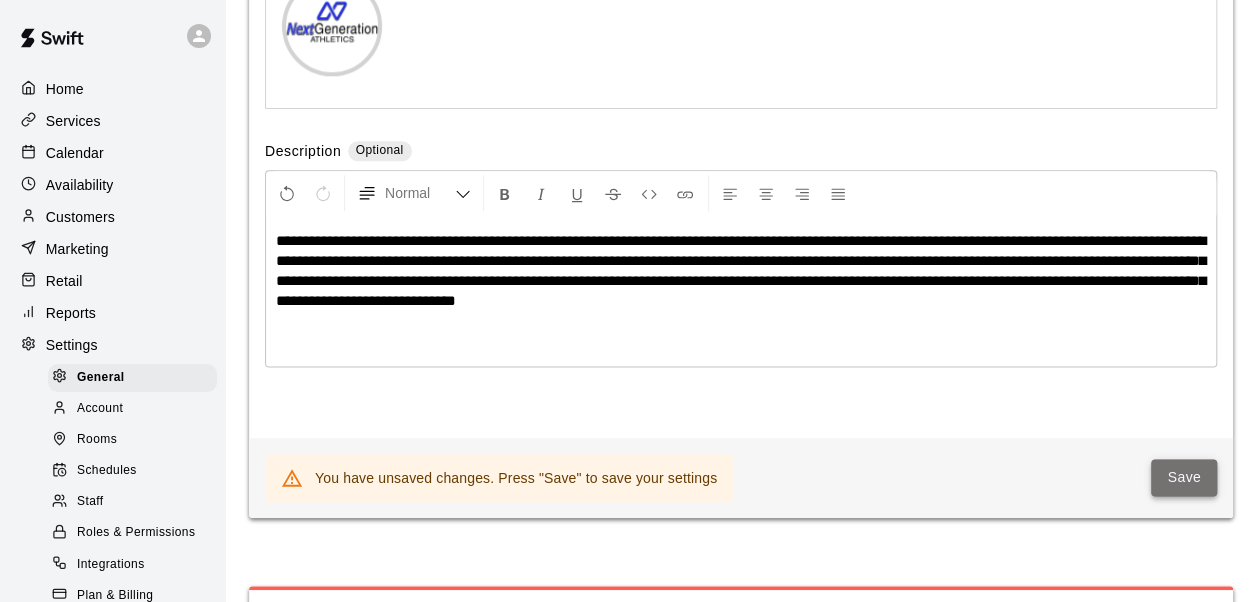 click on "Save" at bounding box center [1184, 477] 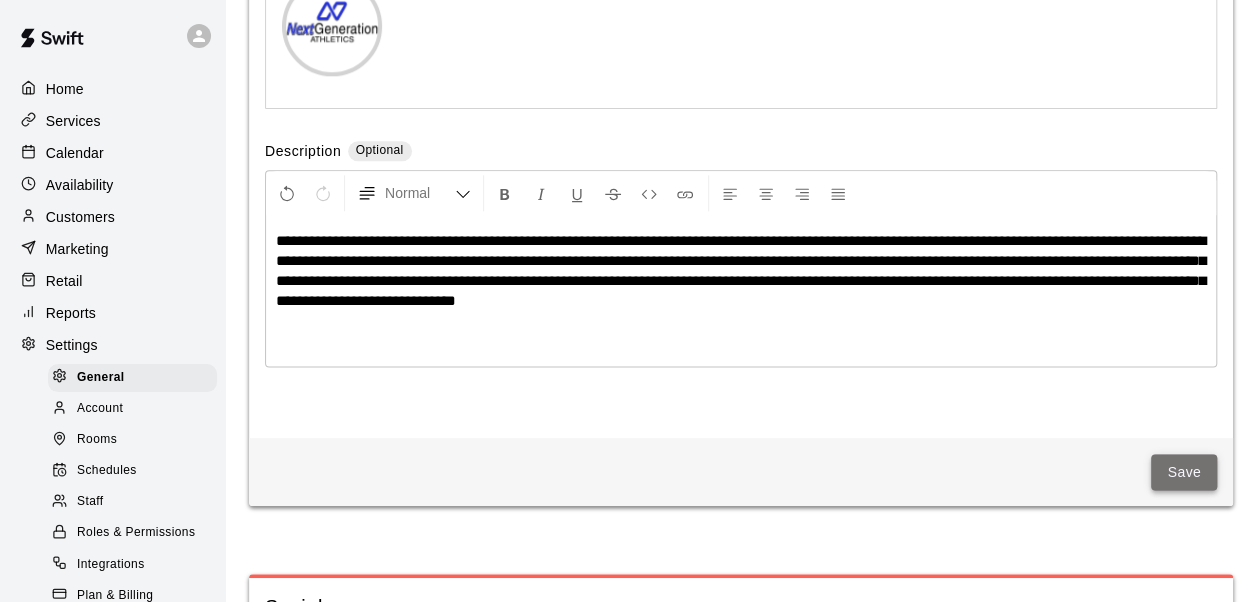 click on "Save" at bounding box center [1184, 472] 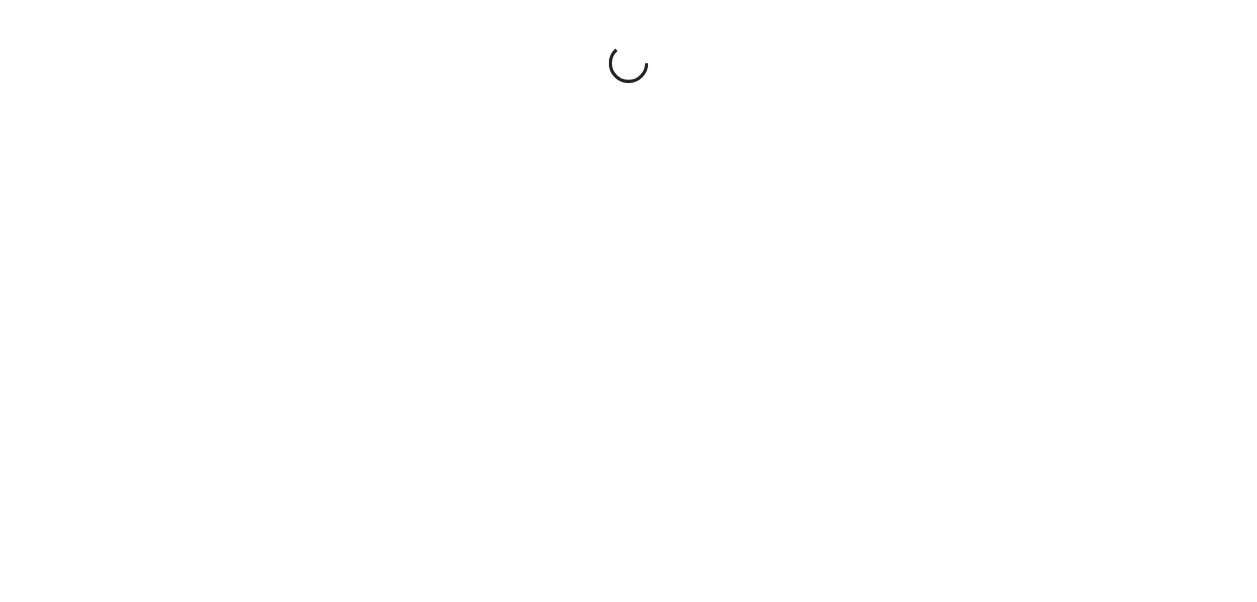 scroll, scrollTop: 0, scrollLeft: 0, axis: both 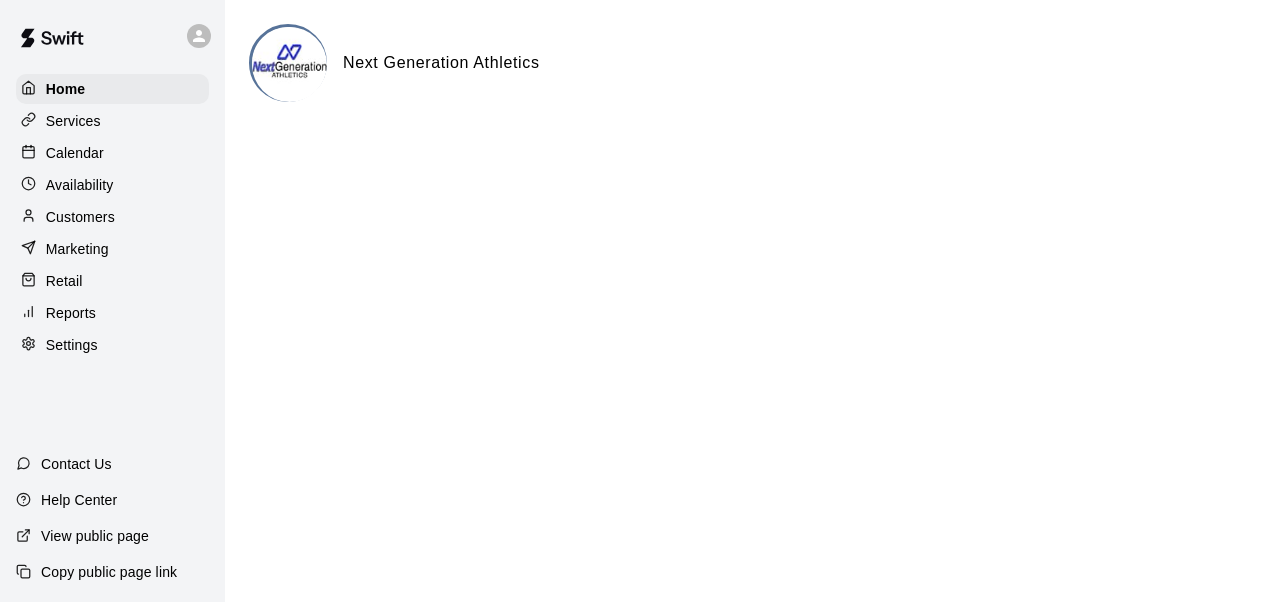 click on "Settings" at bounding box center [72, 345] 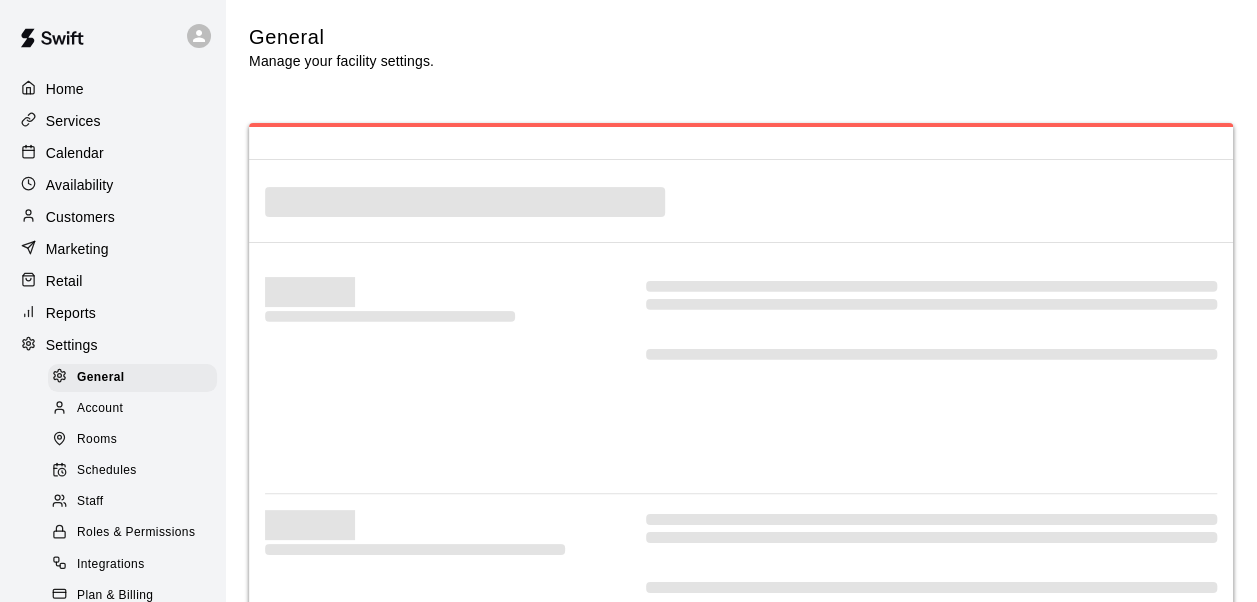 select on "**" 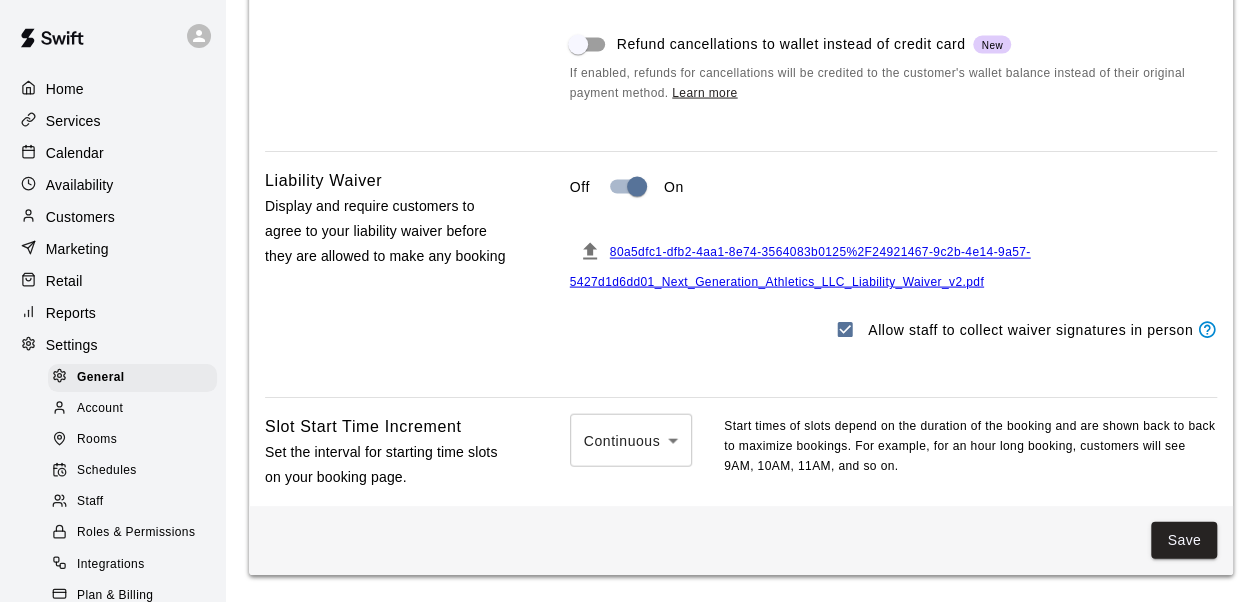 scroll, scrollTop: 1953, scrollLeft: 0, axis: vertical 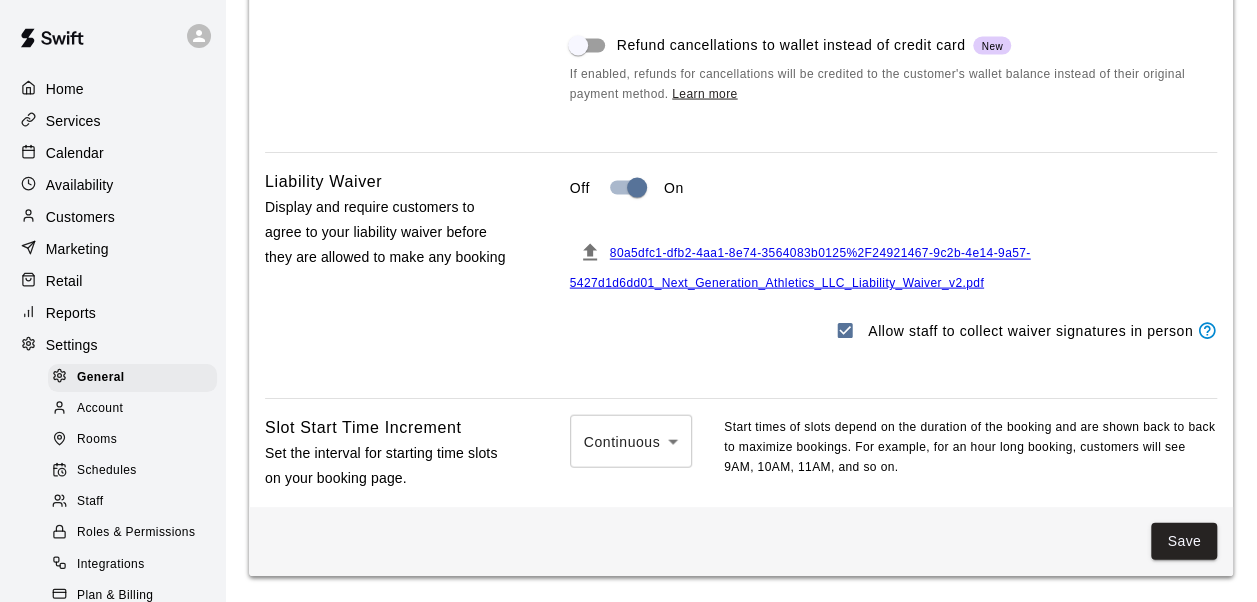 click on "80a5dfc1-dfb2-4aa1-8e74-3564083b0125%2F24921467-9c2b-4e14-9a57-5427d1d6dd01_Next_Generation_Athletics_LLC_Liability_Waiver_v2.pdf" at bounding box center (800, 269) 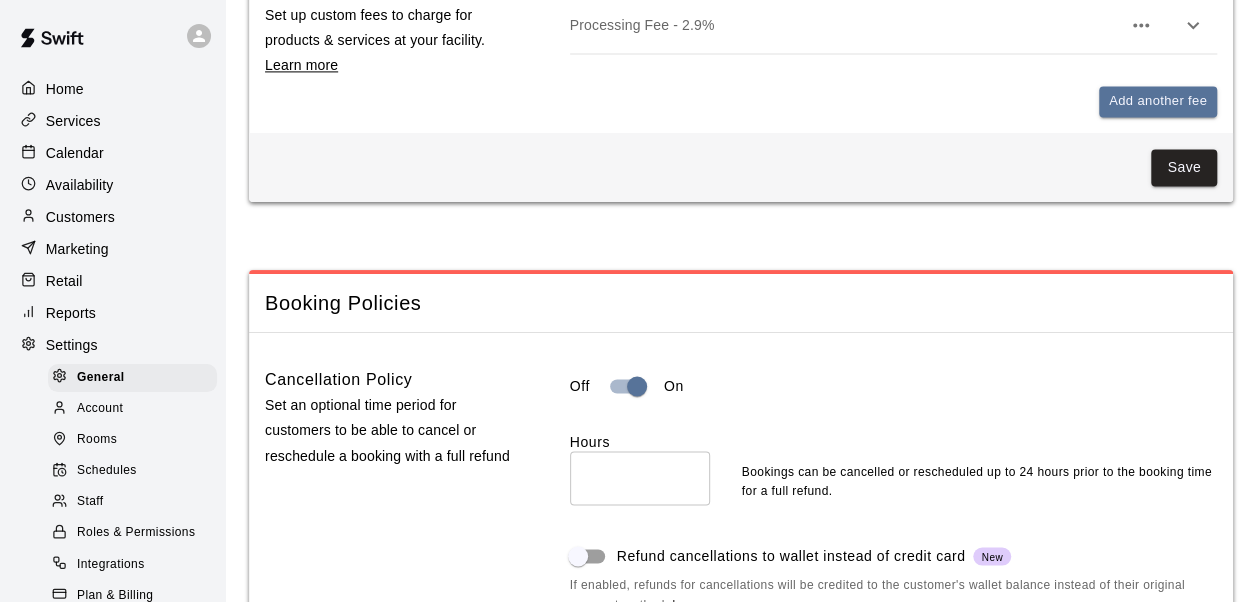 scroll, scrollTop: 1415, scrollLeft: 0, axis: vertical 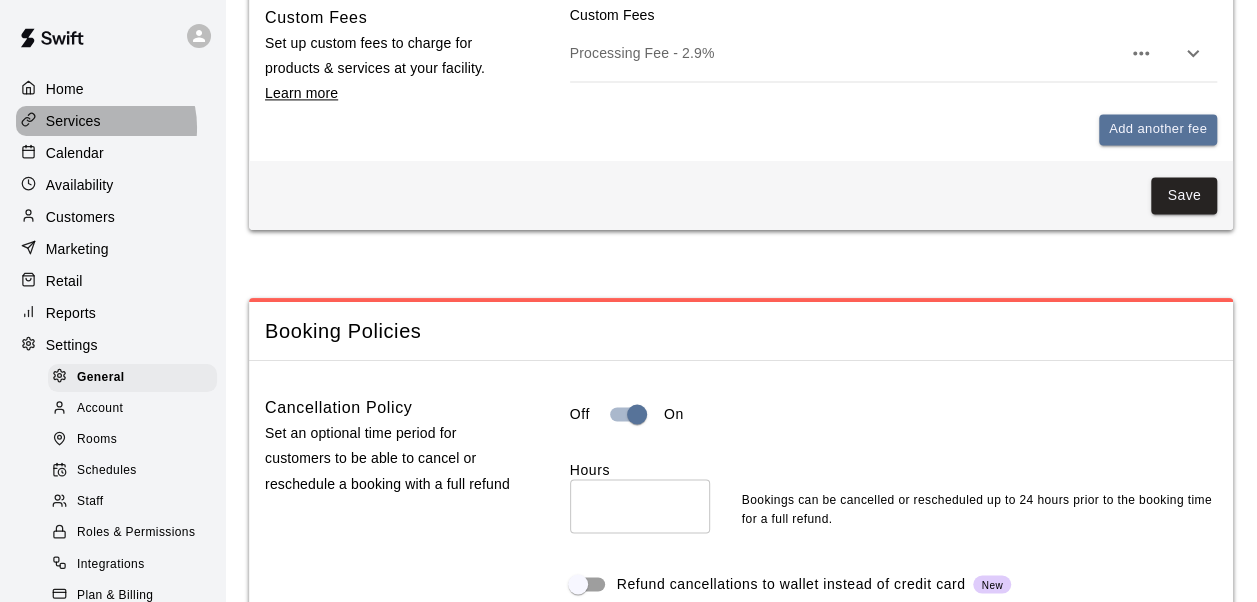 click on "Services" at bounding box center [73, 121] 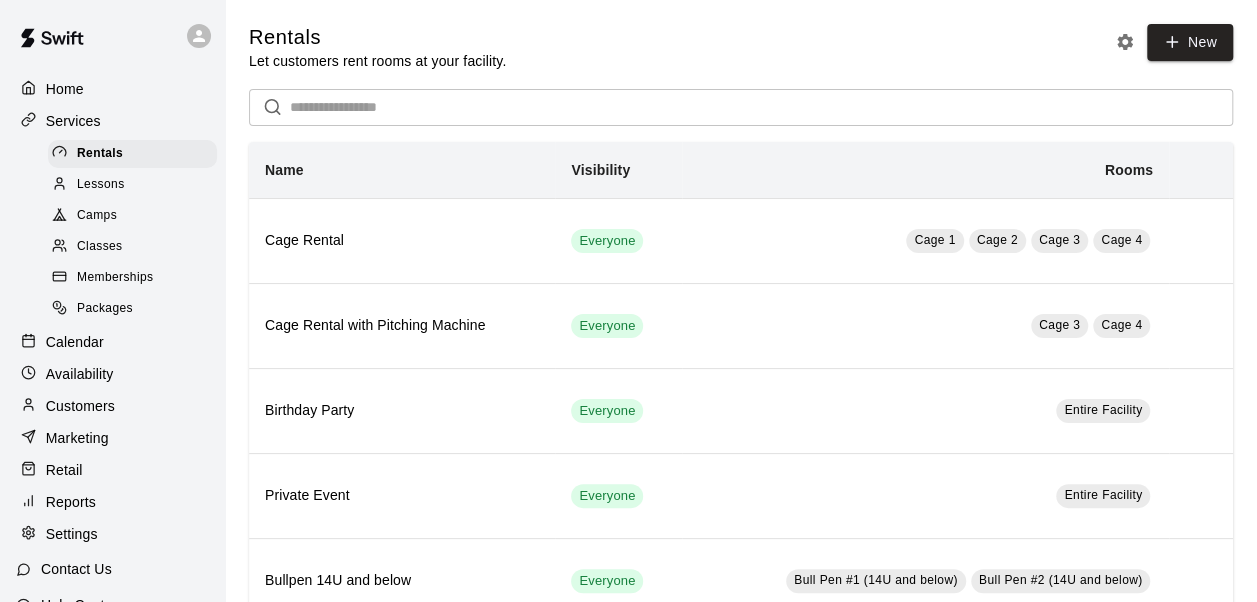 click on "Camps" at bounding box center [97, 216] 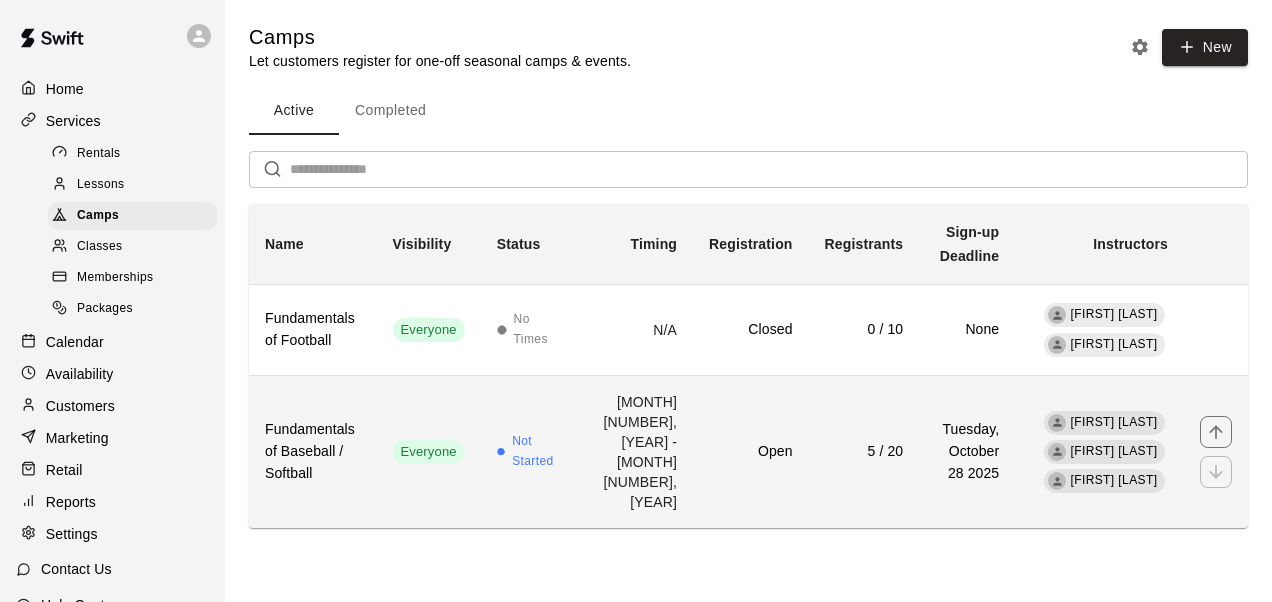 click on "Not Started" at bounding box center (535, 452) 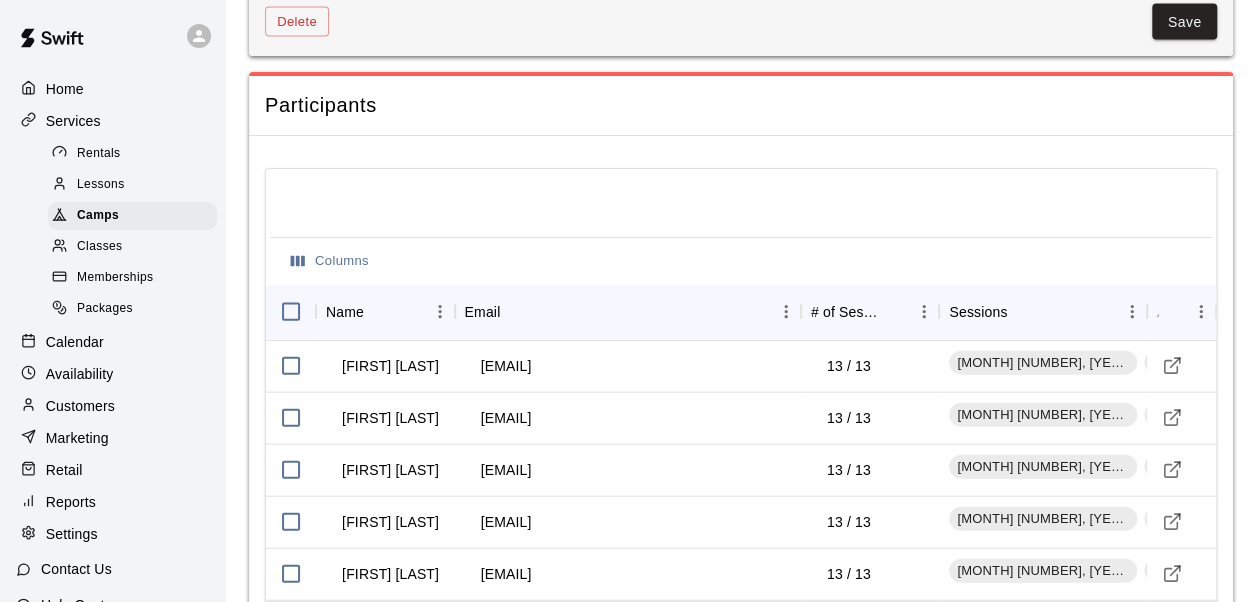 scroll, scrollTop: 2041, scrollLeft: 0, axis: vertical 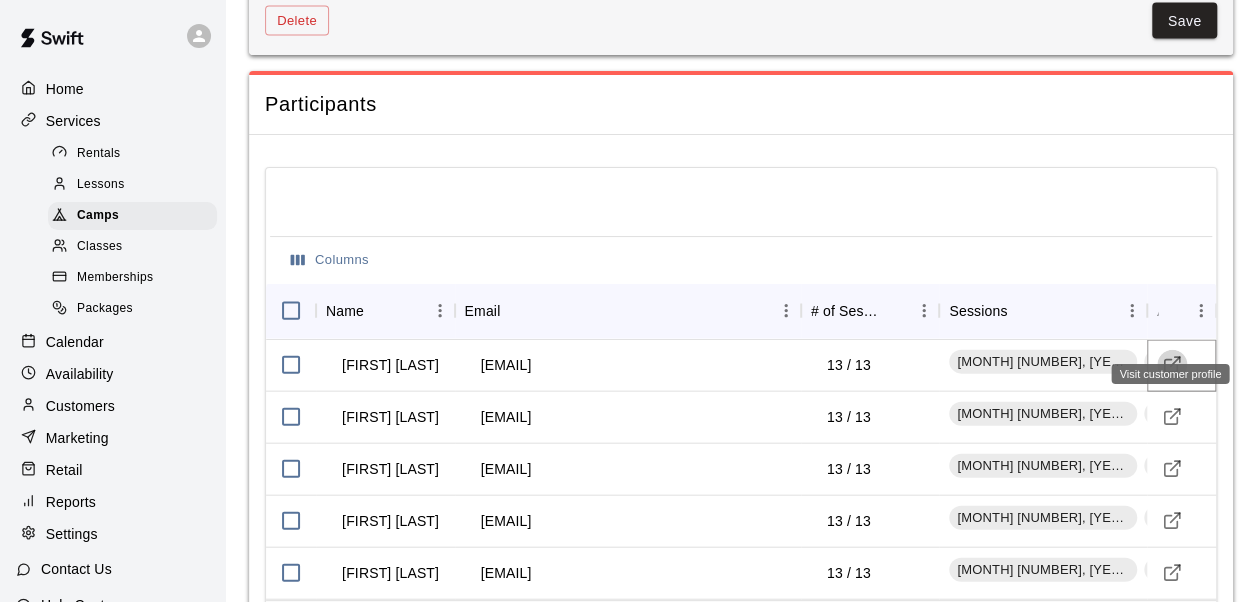 click 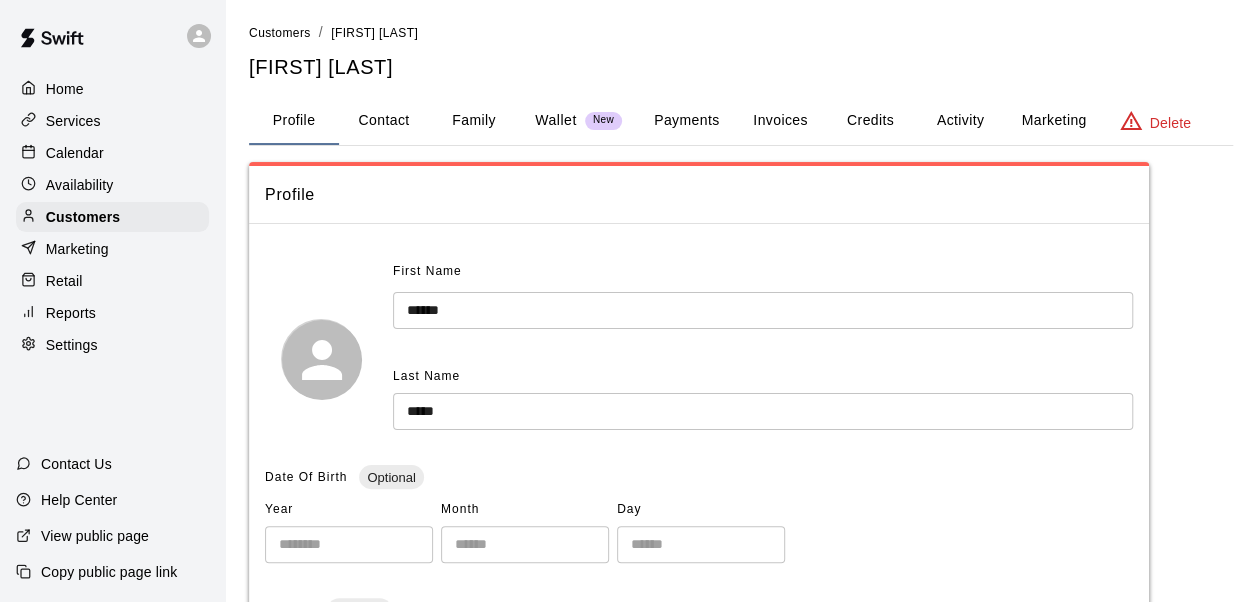 scroll, scrollTop: 0, scrollLeft: 0, axis: both 